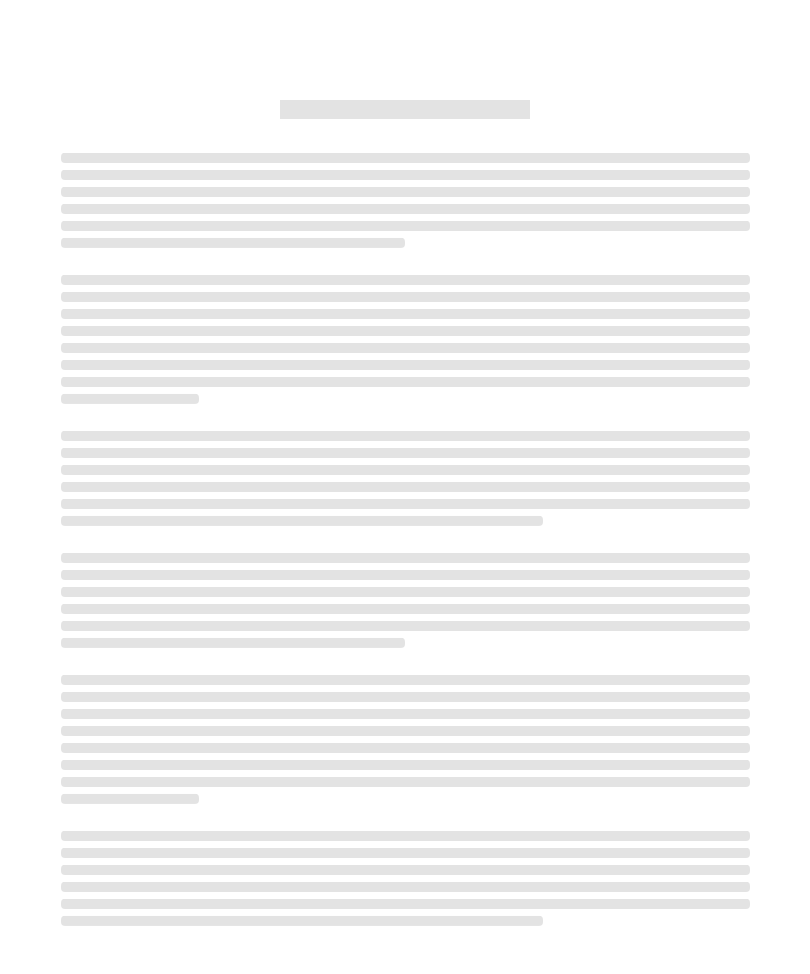 scroll, scrollTop: 0, scrollLeft: 0, axis: both 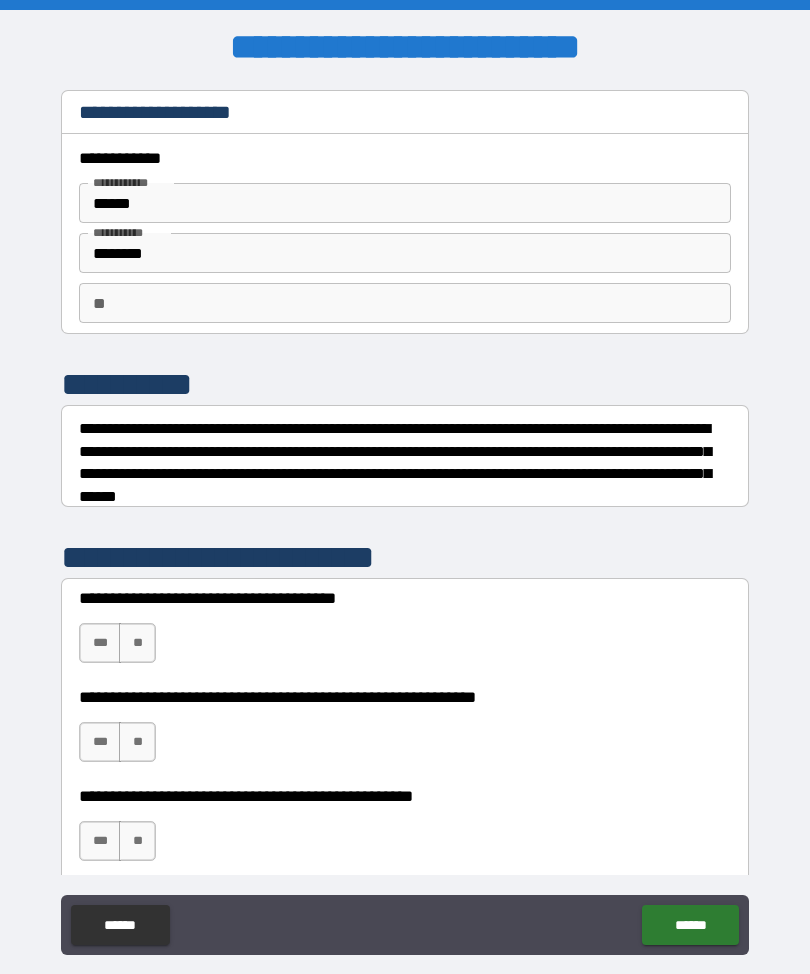 click on "**" at bounding box center [405, 303] 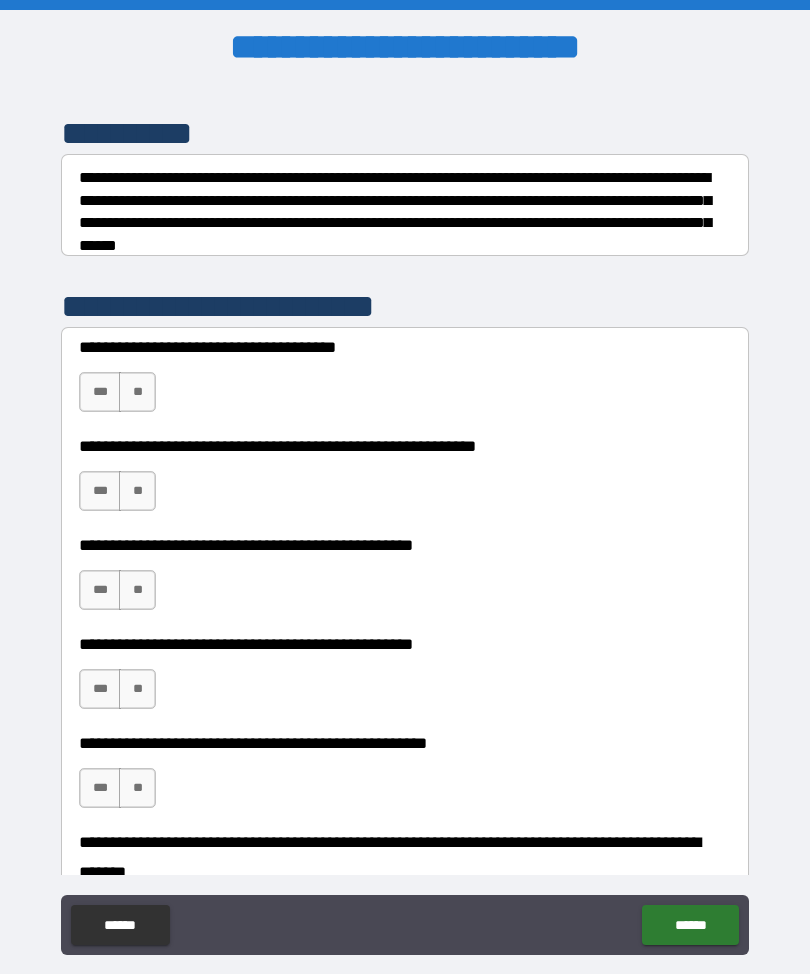 scroll, scrollTop: 252, scrollLeft: 0, axis: vertical 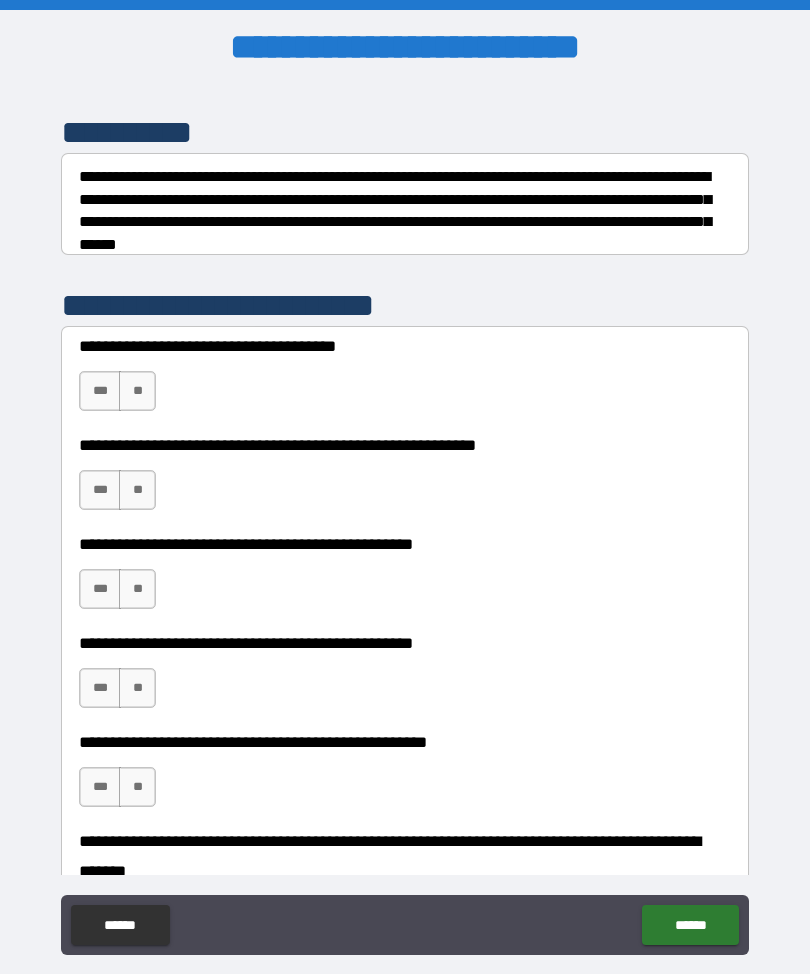 type on "*" 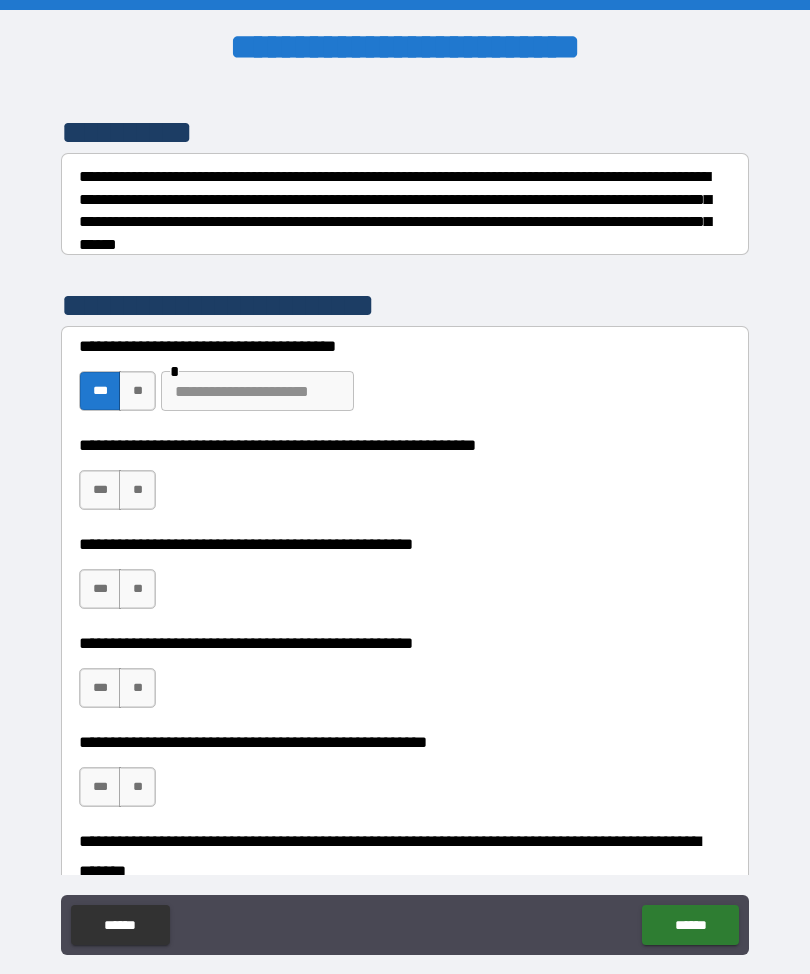 click on "***" at bounding box center (100, 490) 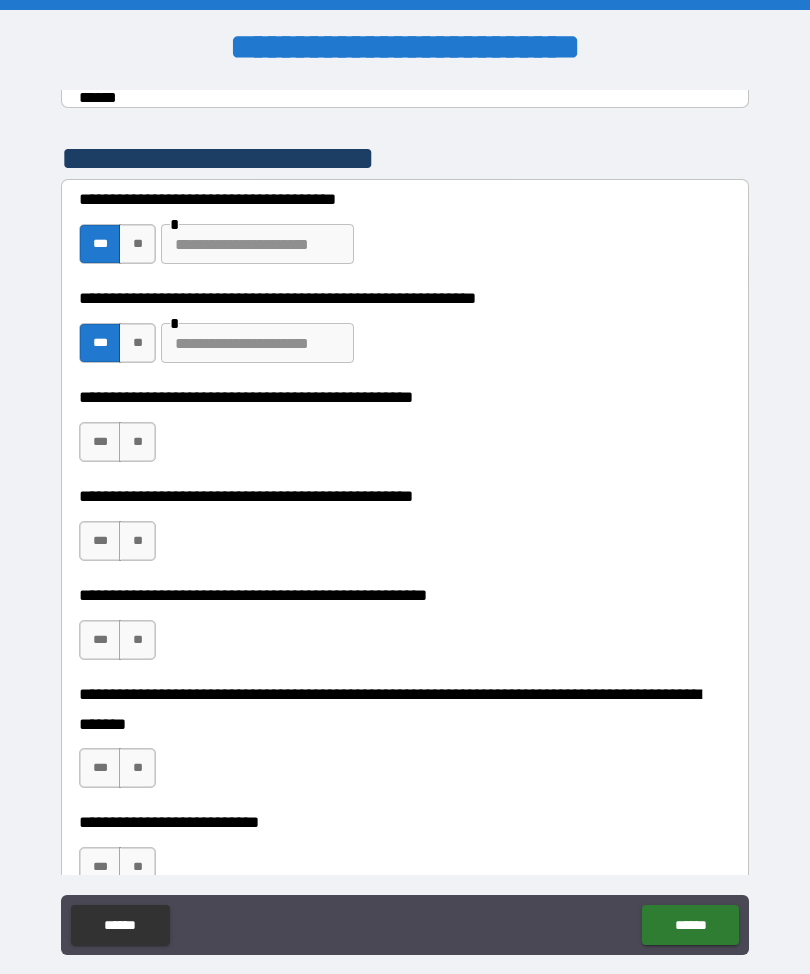 scroll, scrollTop: 400, scrollLeft: 0, axis: vertical 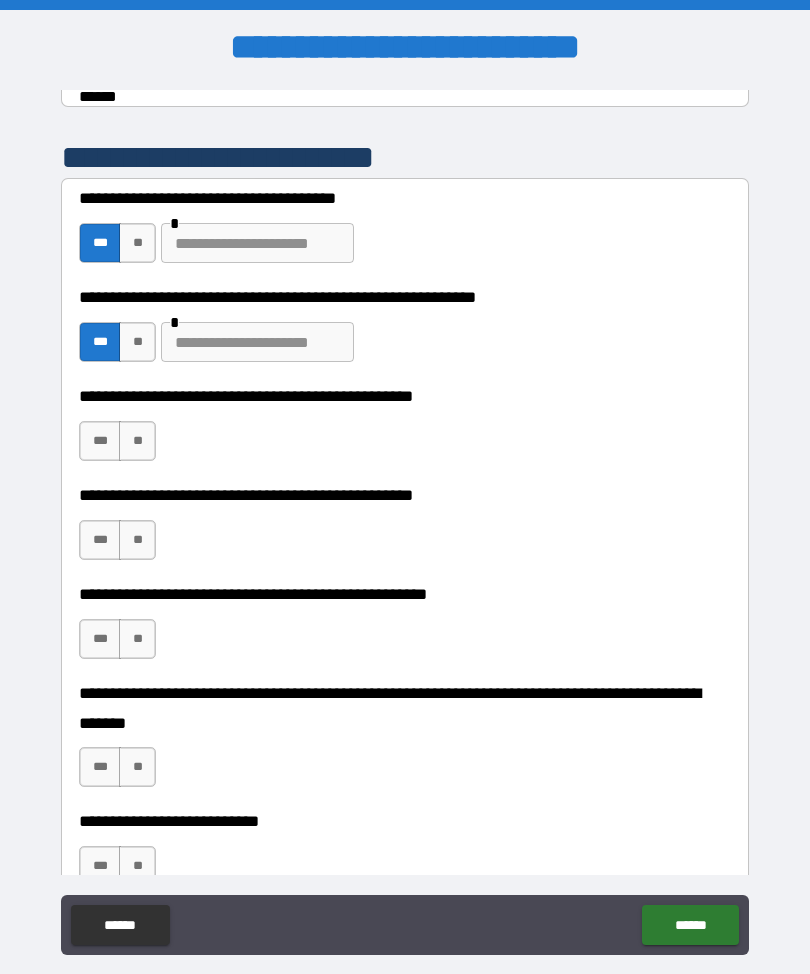 click on "**" at bounding box center (137, 441) 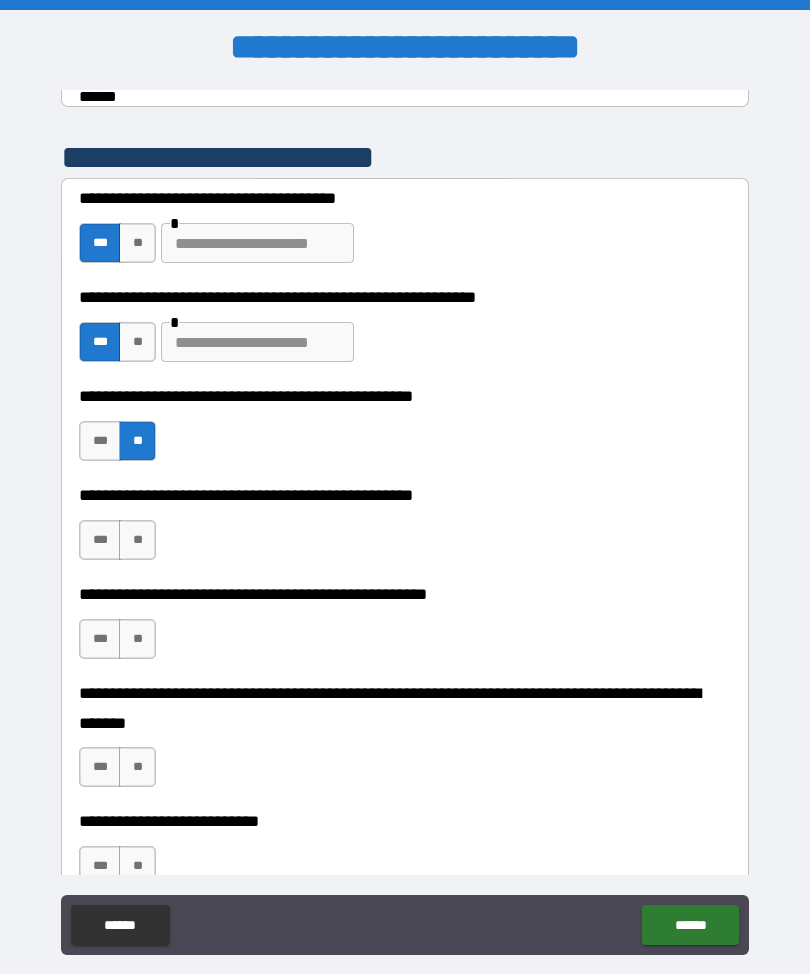 click on "***" at bounding box center [100, 540] 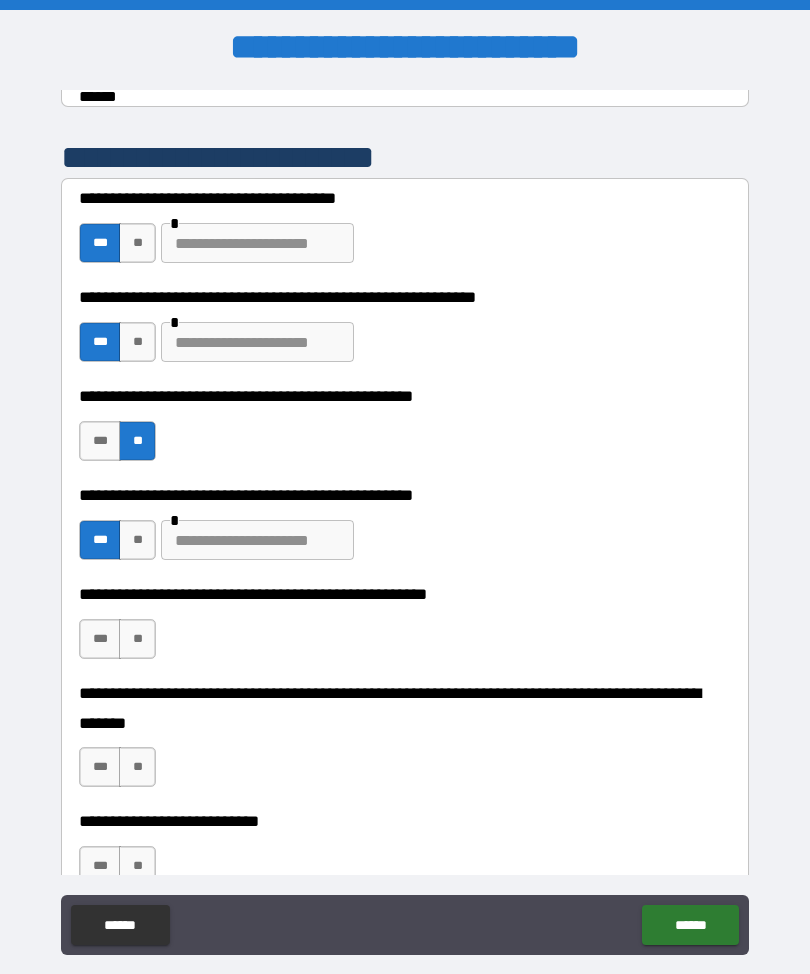 click on "**" at bounding box center (137, 639) 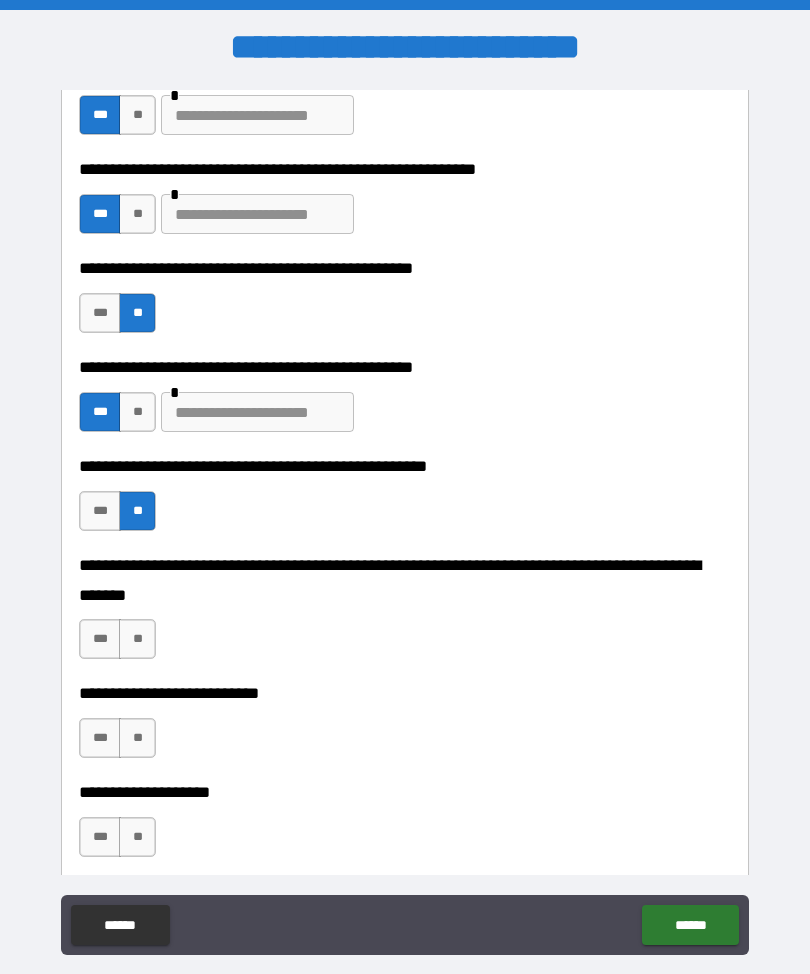 scroll, scrollTop: 554, scrollLeft: 0, axis: vertical 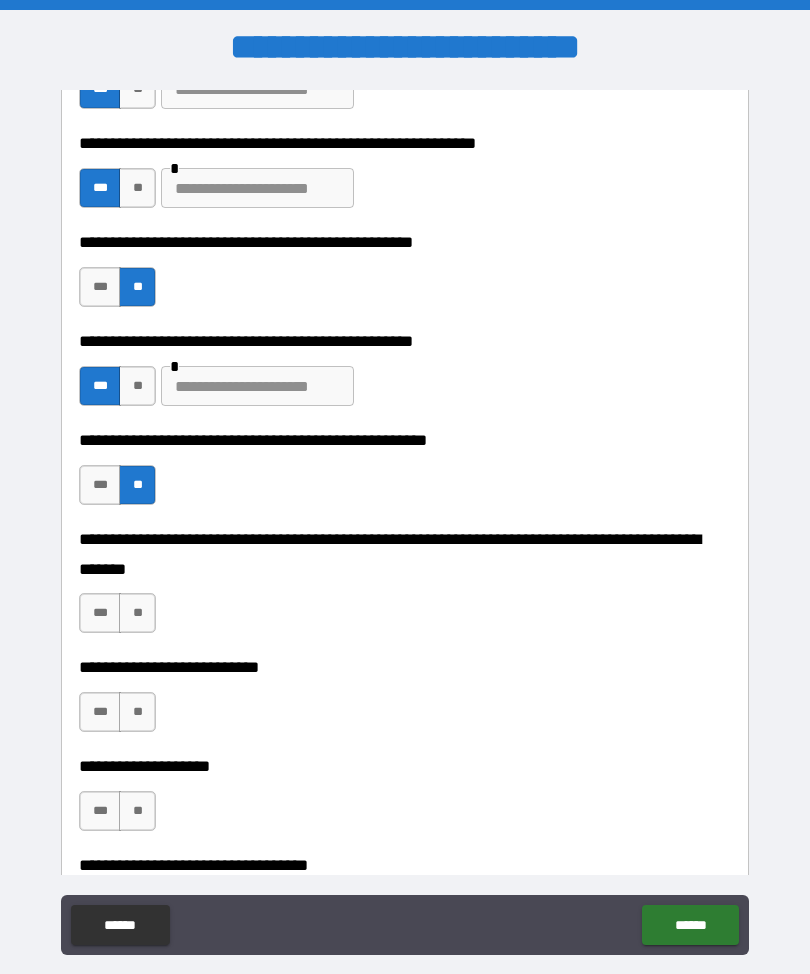 click on "**" at bounding box center (137, 613) 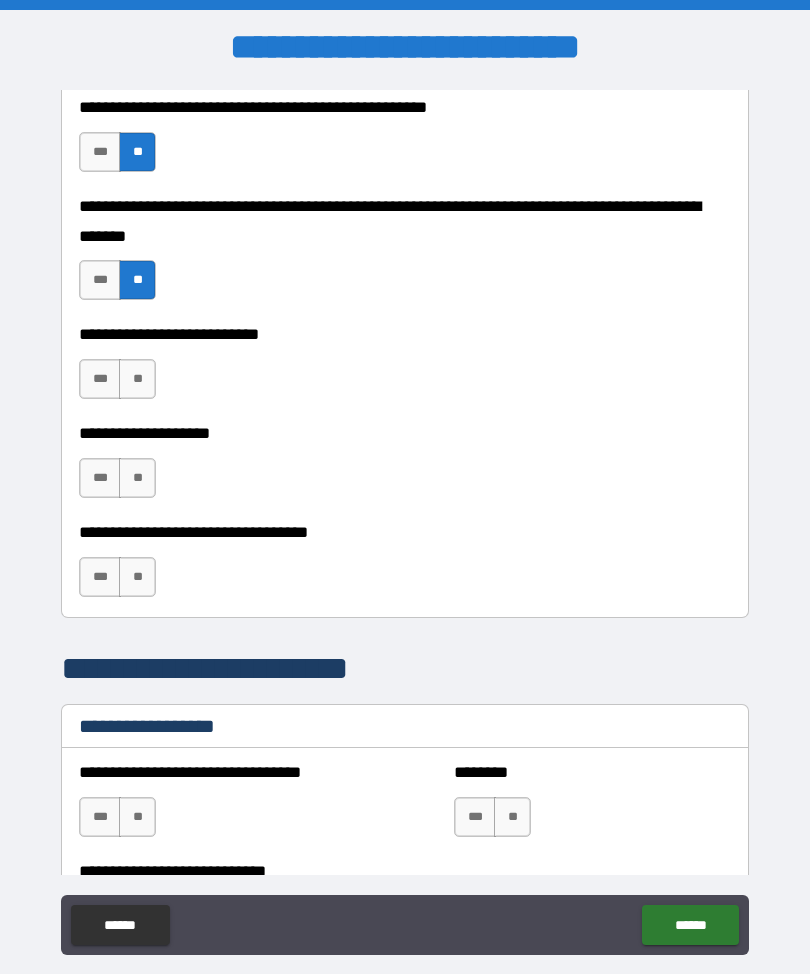 scroll, scrollTop: 890, scrollLeft: 0, axis: vertical 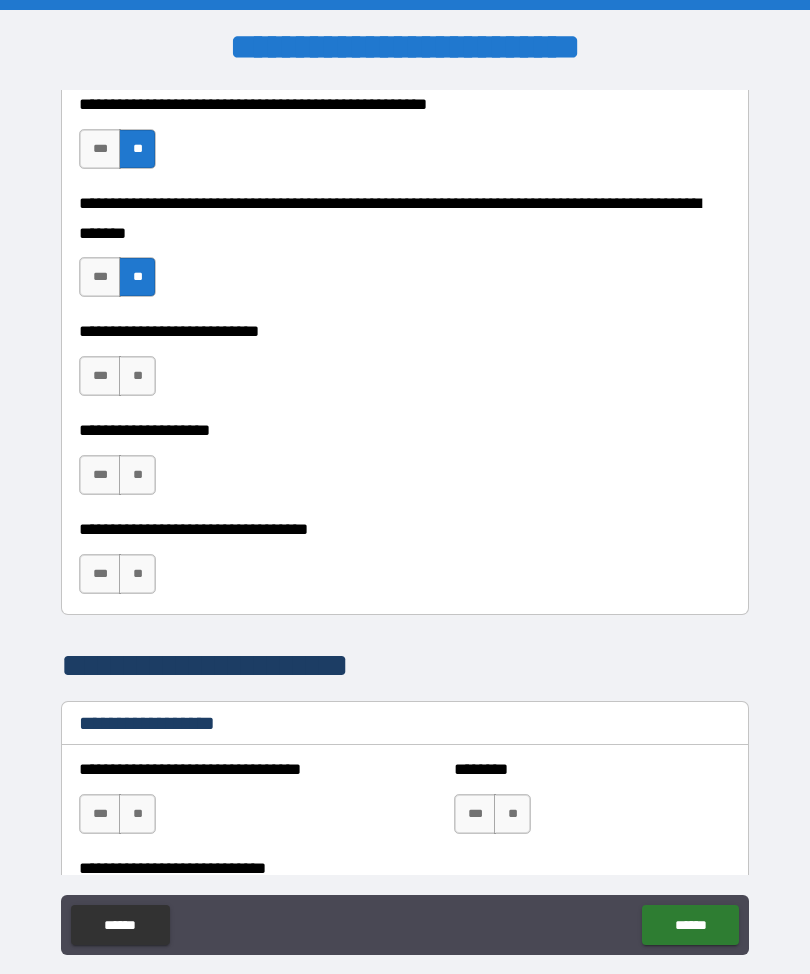 click on "**" at bounding box center (137, 376) 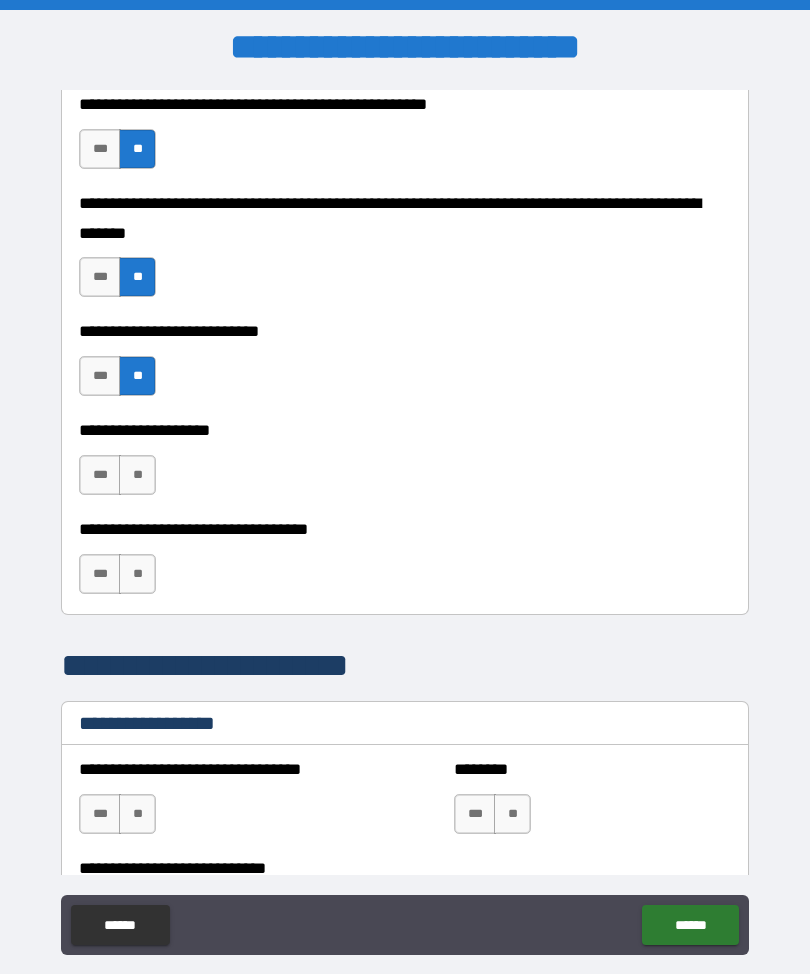 click on "**" at bounding box center [137, 475] 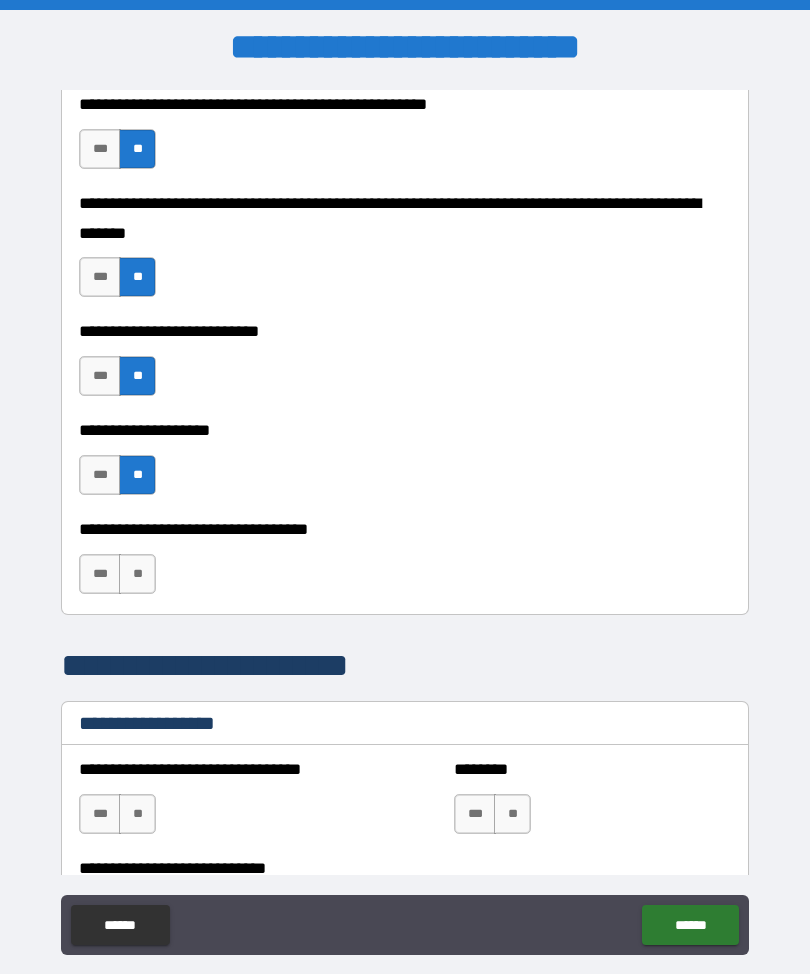 click on "**" at bounding box center [137, 574] 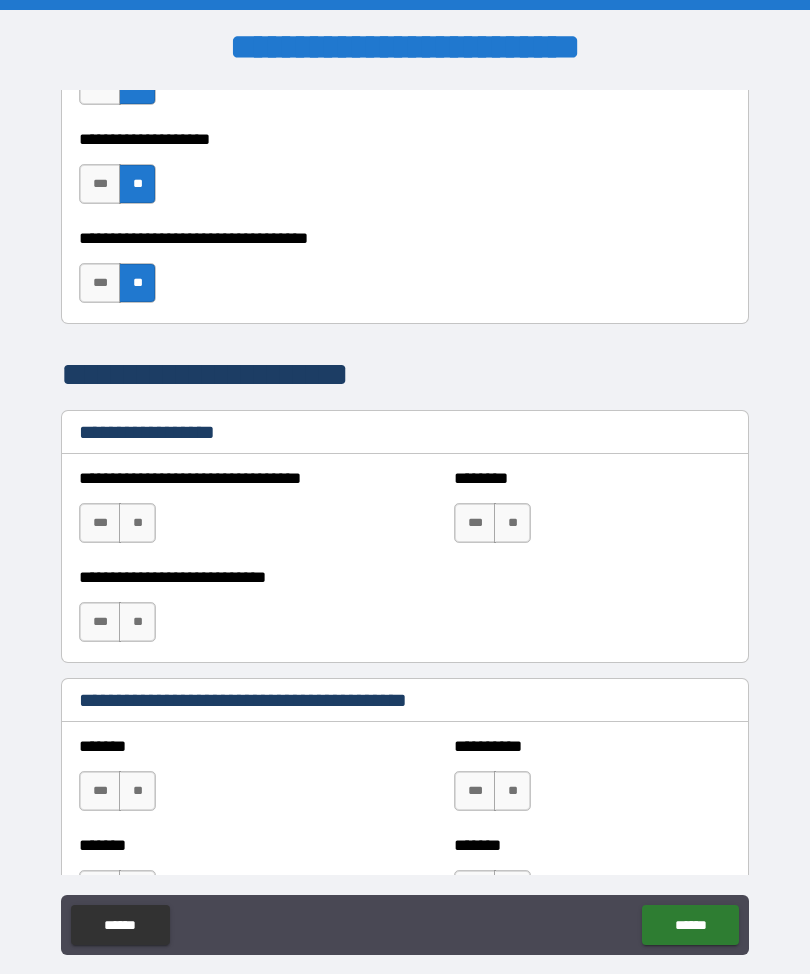 scroll, scrollTop: 1206, scrollLeft: 0, axis: vertical 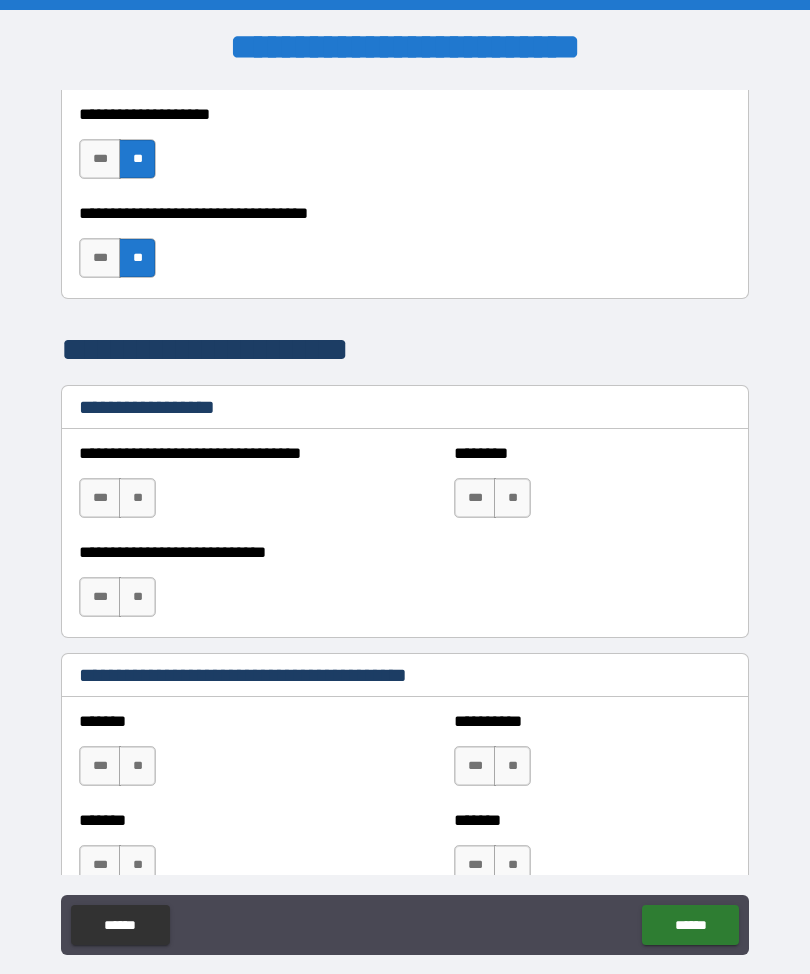 click on "**" at bounding box center [137, 498] 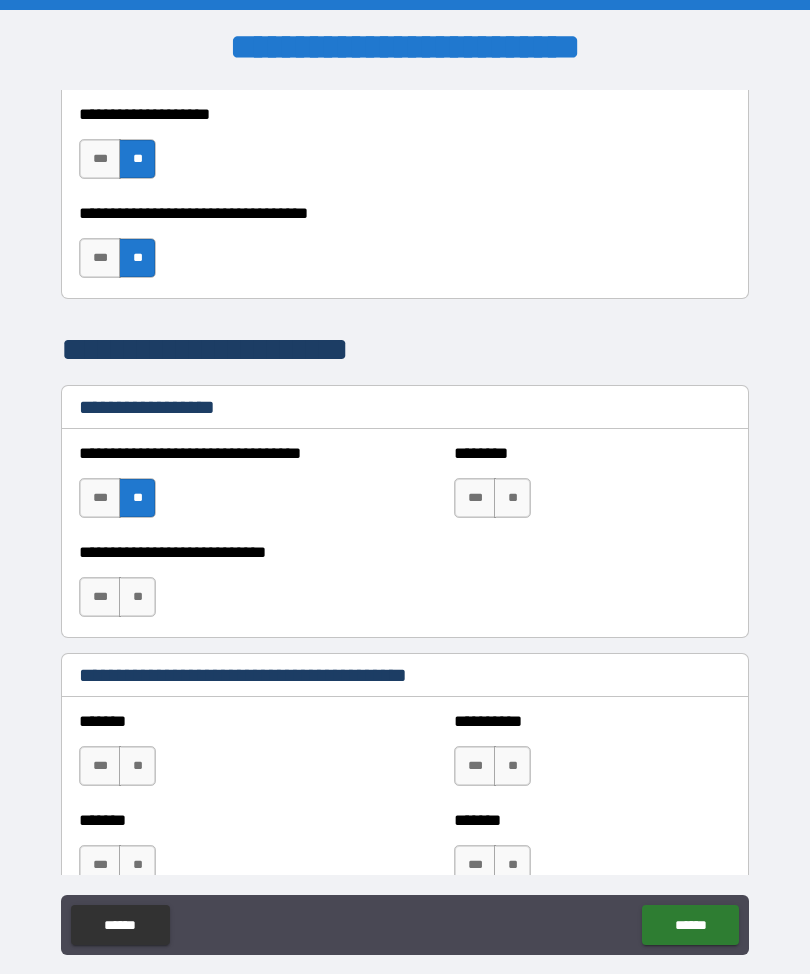click on "**" at bounding box center (512, 498) 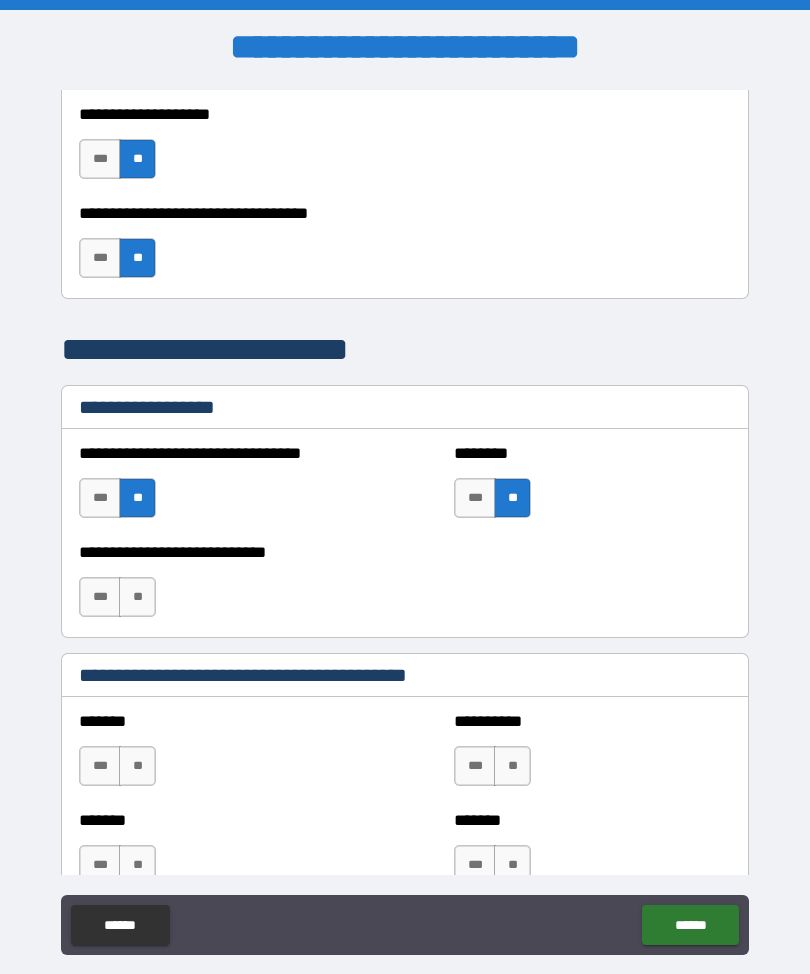 click on "**" at bounding box center (137, 597) 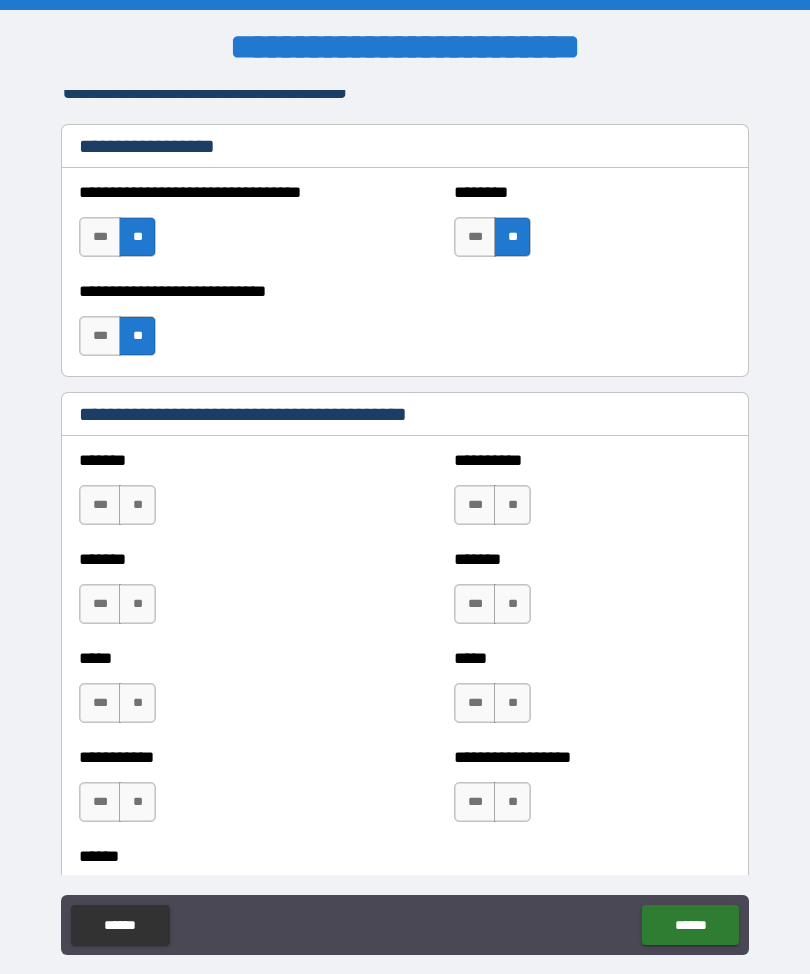 scroll, scrollTop: 1471, scrollLeft: 0, axis: vertical 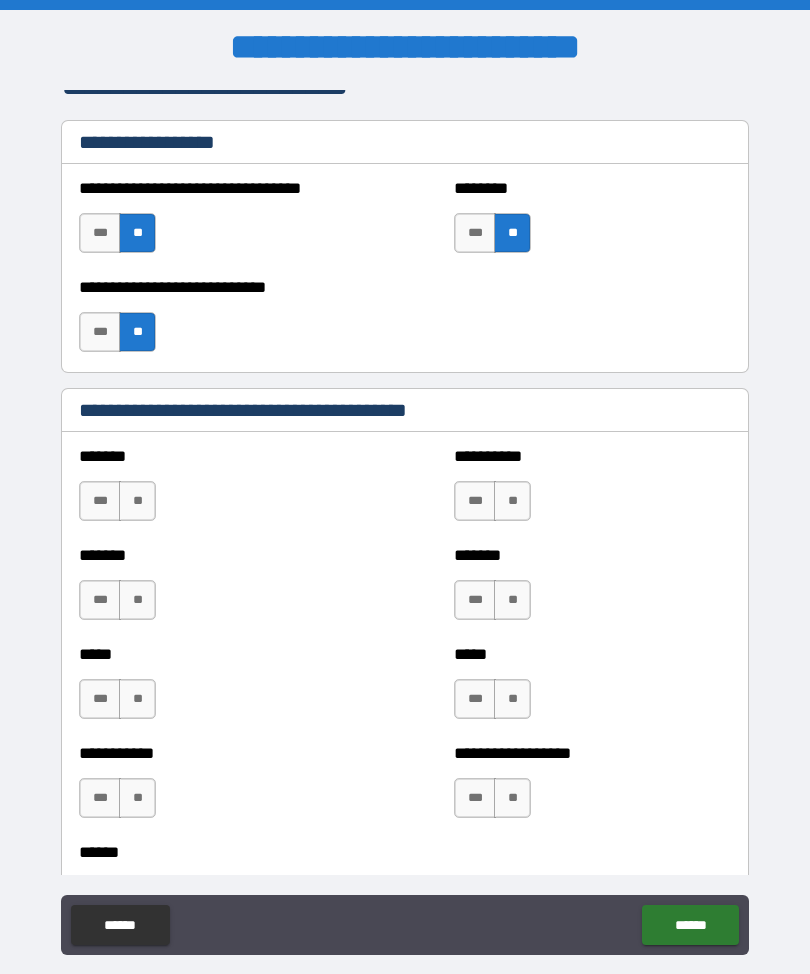 click on "**" at bounding box center (137, 501) 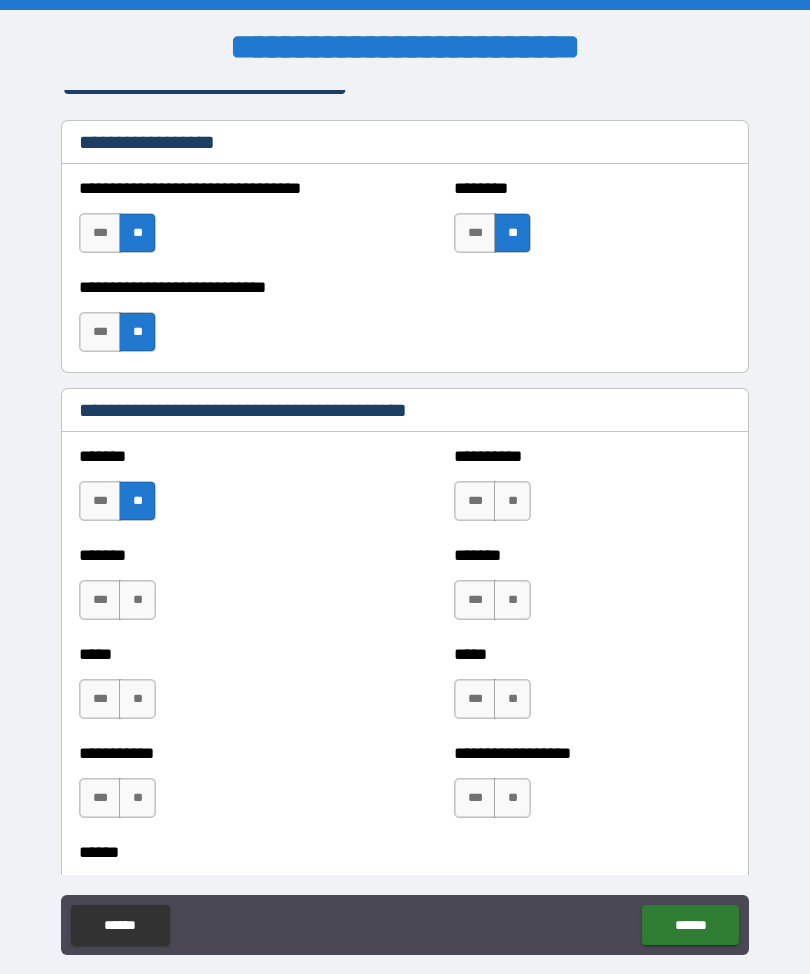 click on "**" at bounding box center [137, 600] 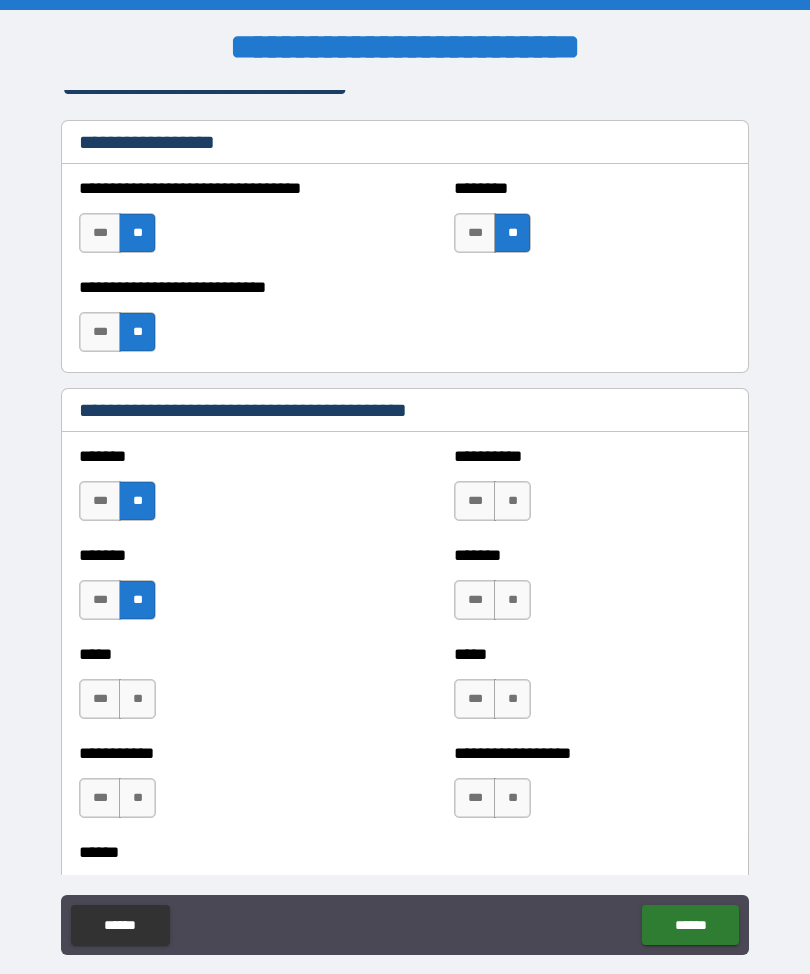 click on "**" at bounding box center [137, 699] 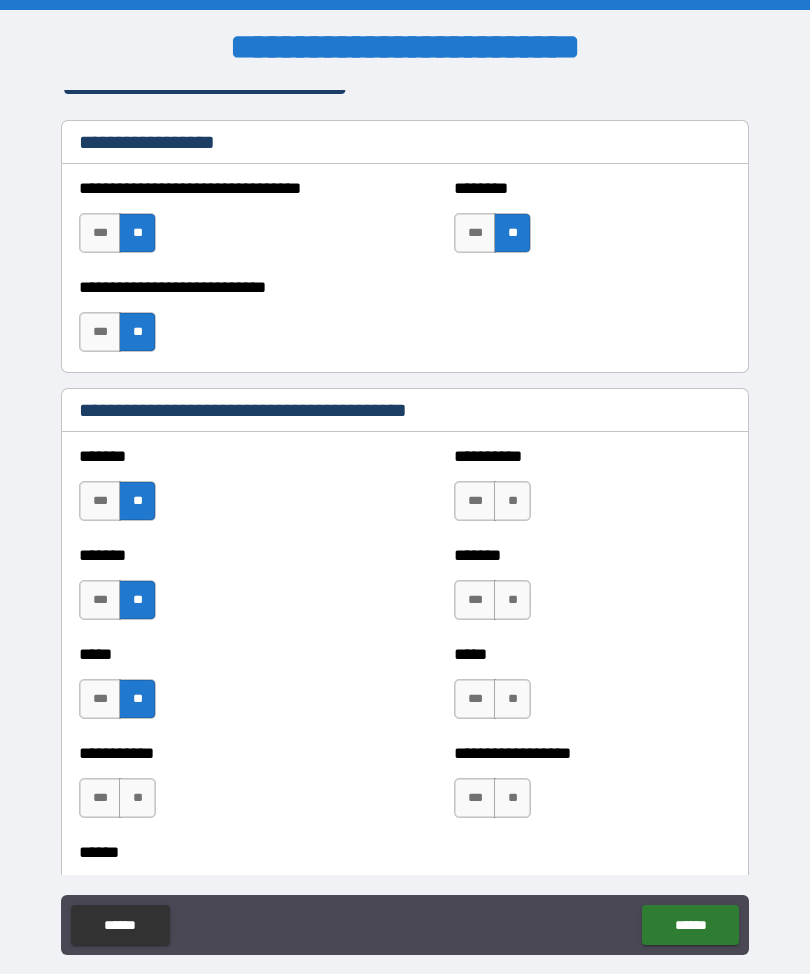 click on "***" at bounding box center (100, 798) 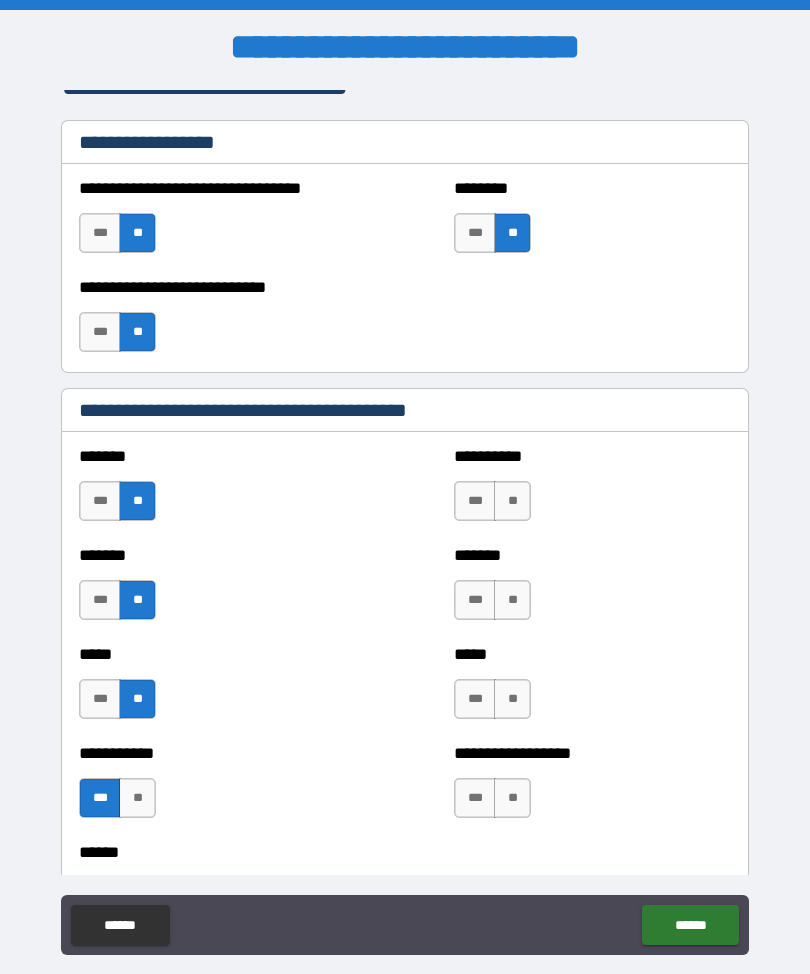 click on "**" at bounding box center (512, 501) 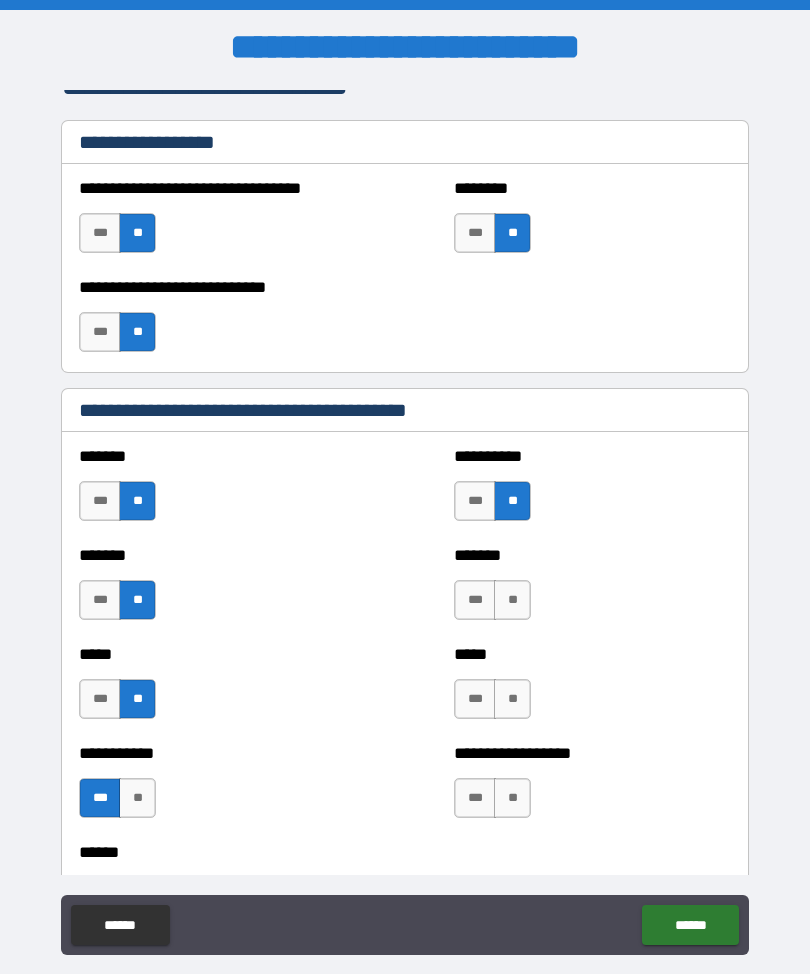 click on "**" at bounding box center (512, 600) 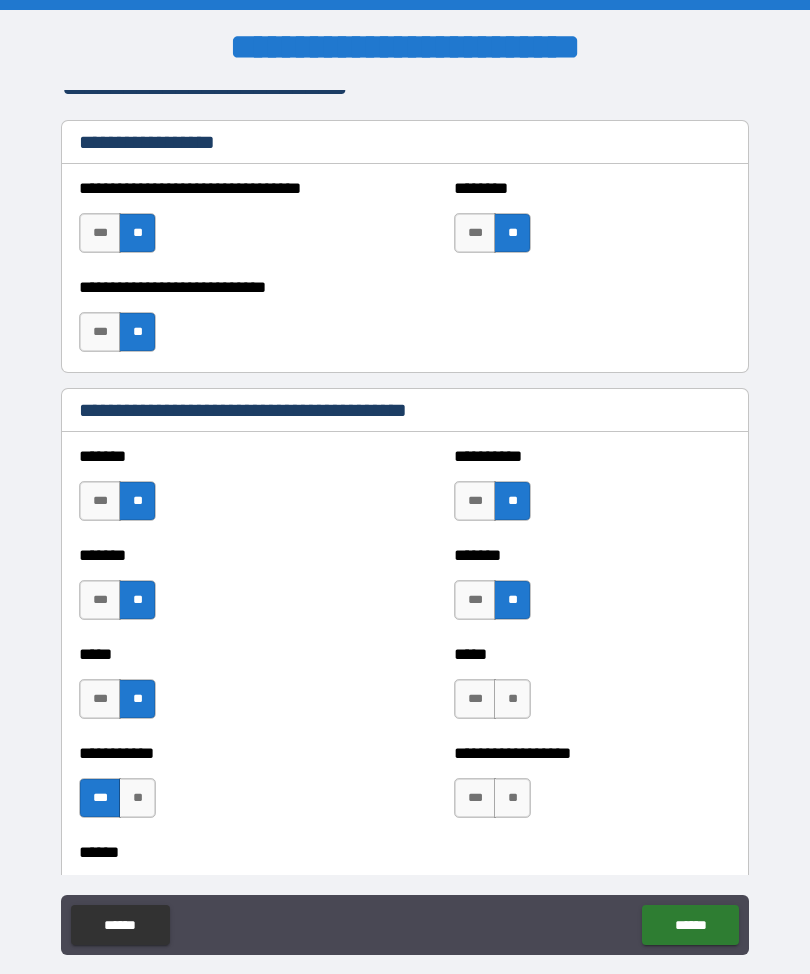 click on "**" at bounding box center [512, 699] 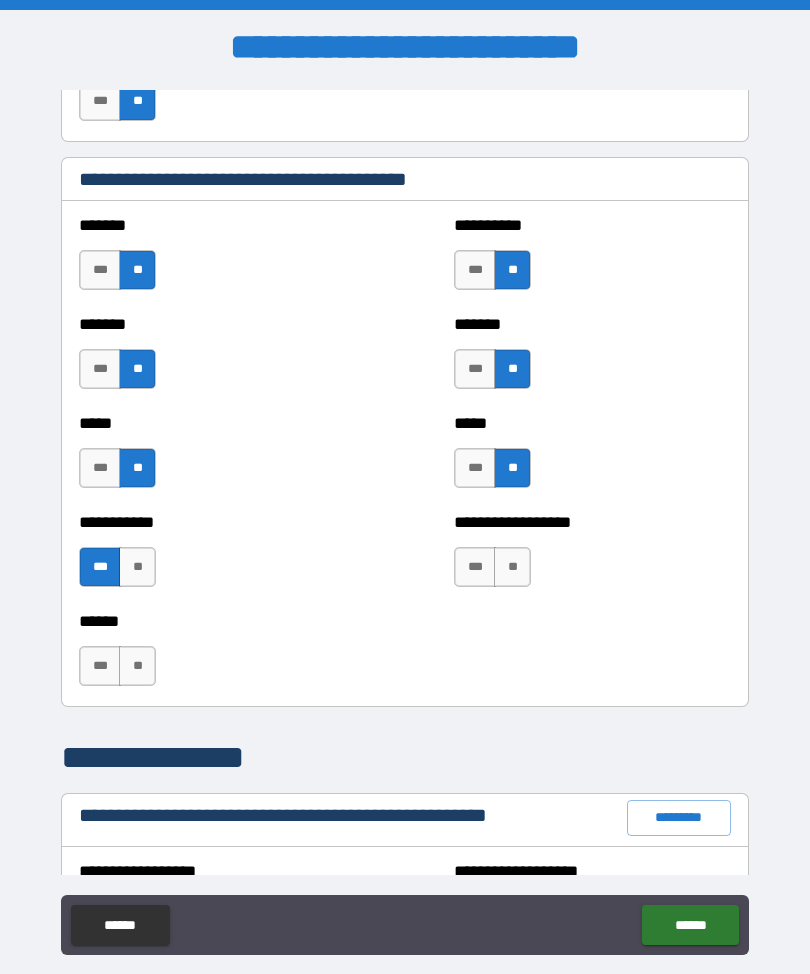scroll, scrollTop: 1703, scrollLeft: 0, axis: vertical 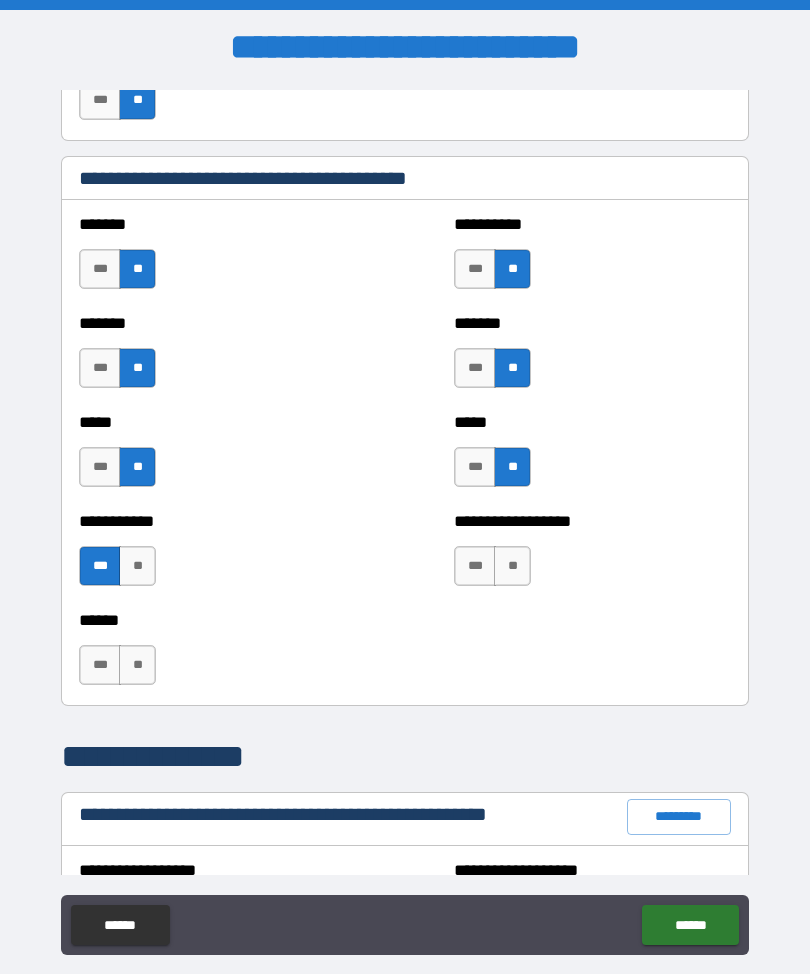 click on "**" at bounding box center (512, 566) 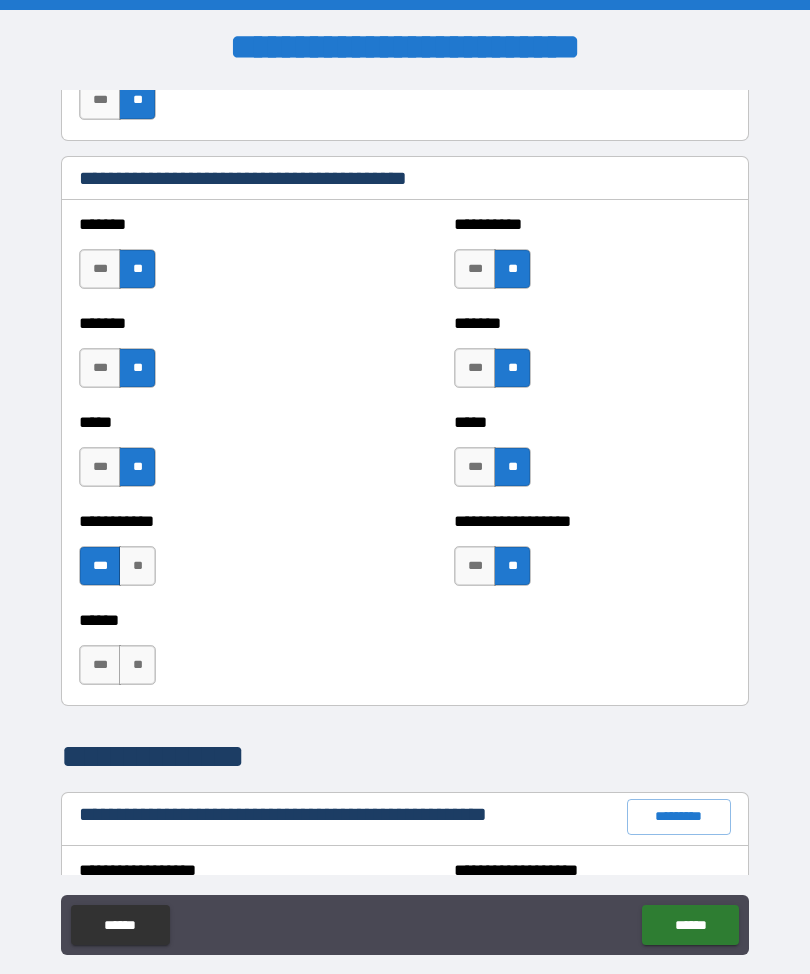click on "**" at bounding box center (137, 665) 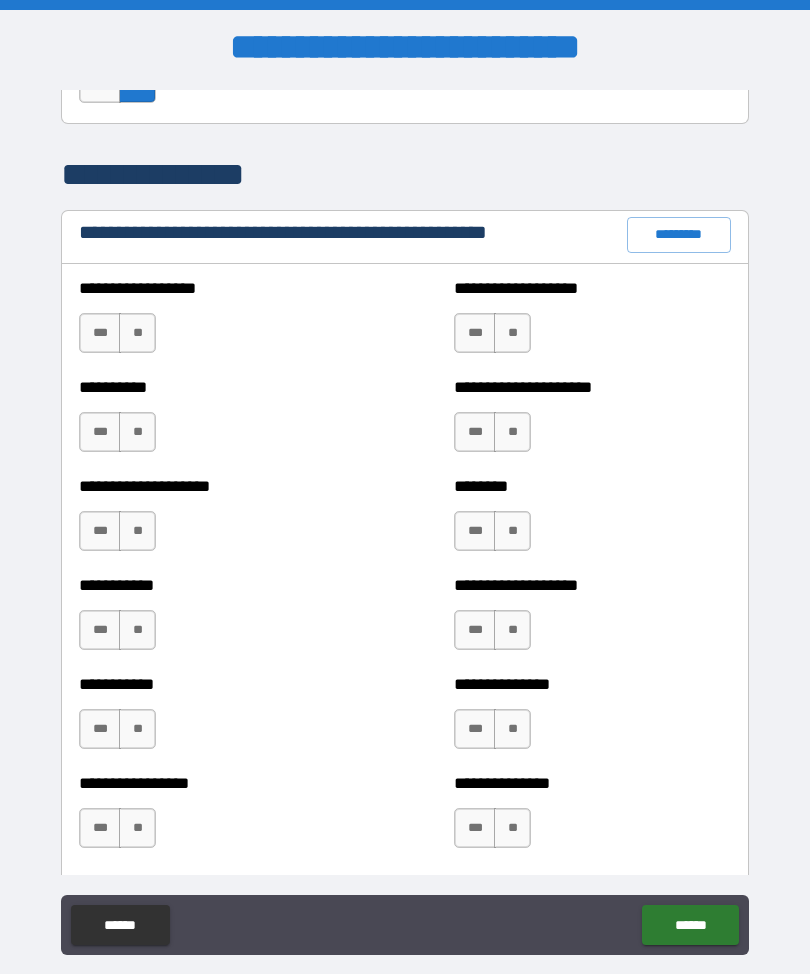 scroll, scrollTop: 2286, scrollLeft: 0, axis: vertical 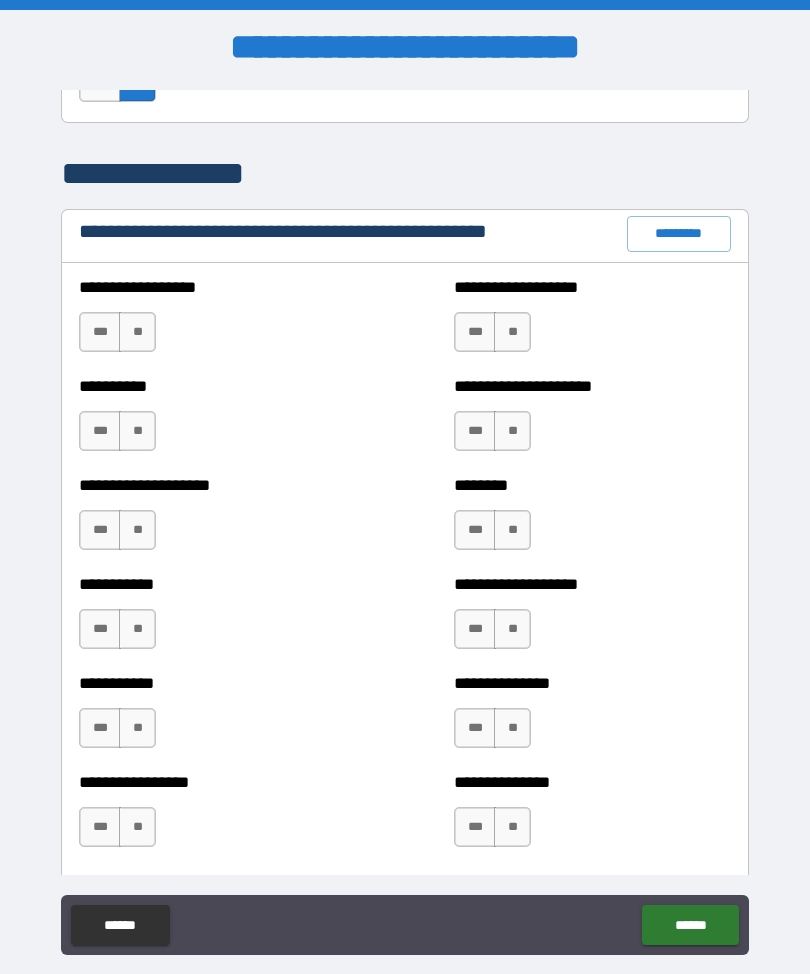 click on "**" at bounding box center [137, 332] 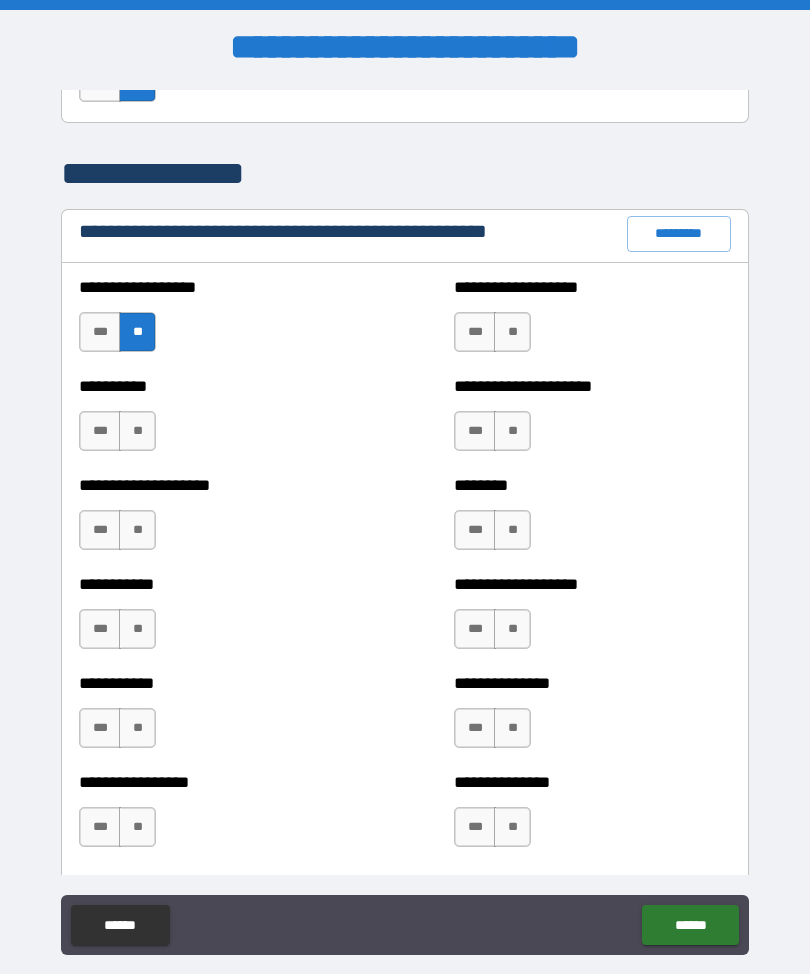 click on "**" at bounding box center [137, 431] 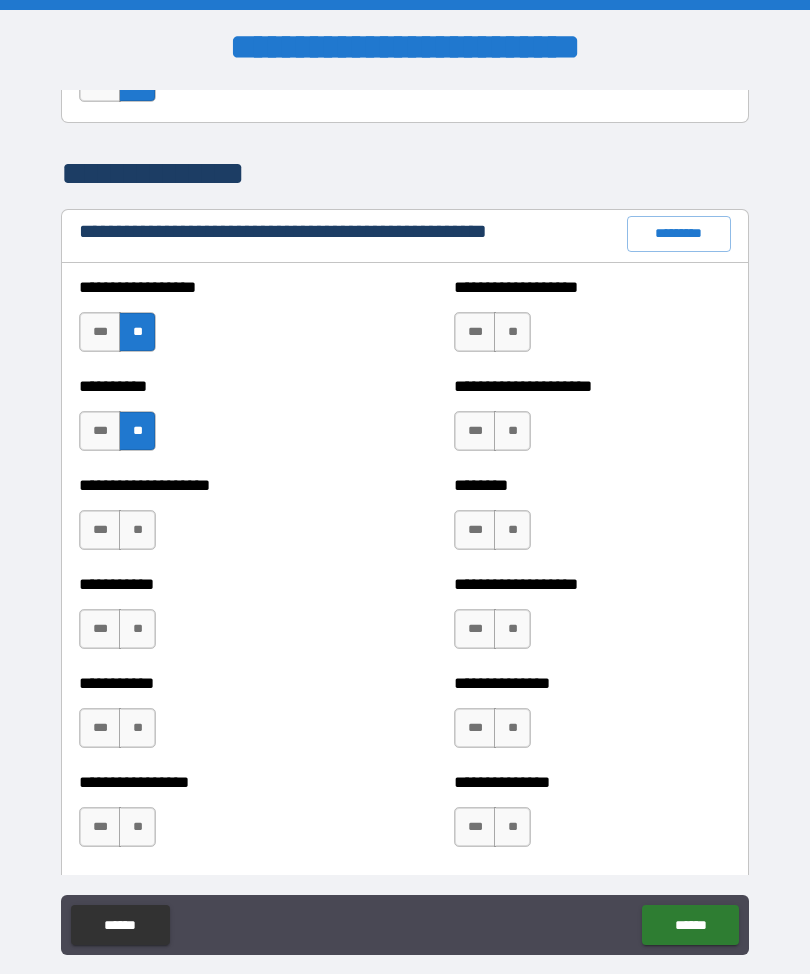 click on "**" at bounding box center (137, 530) 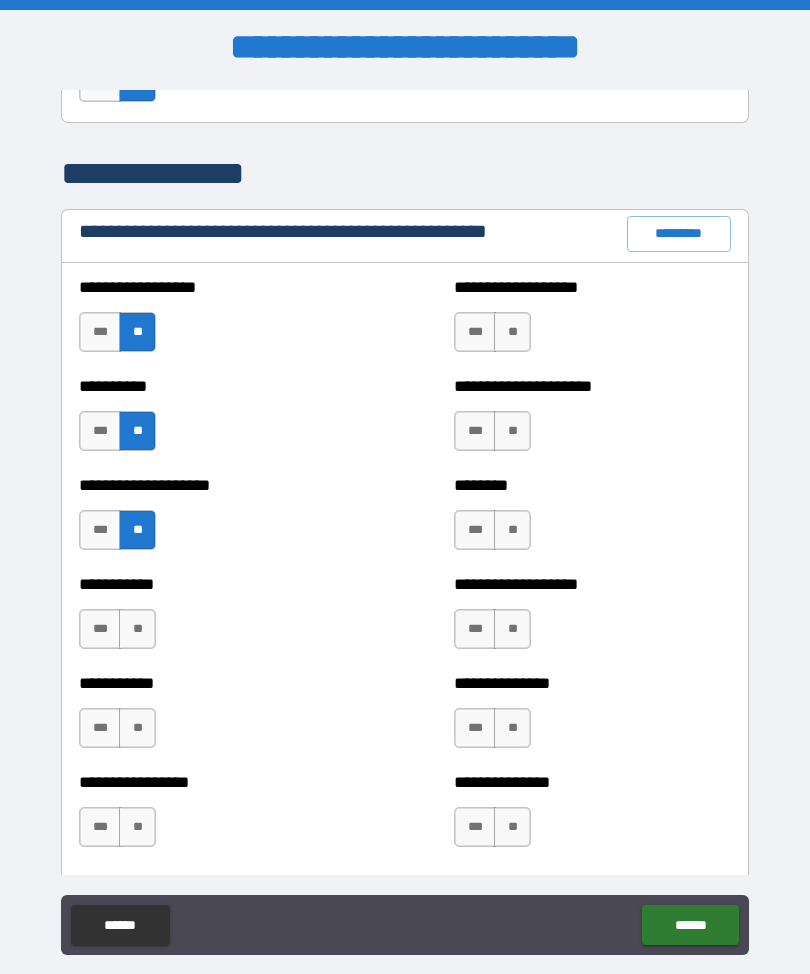 click on "**" at bounding box center [512, 332] 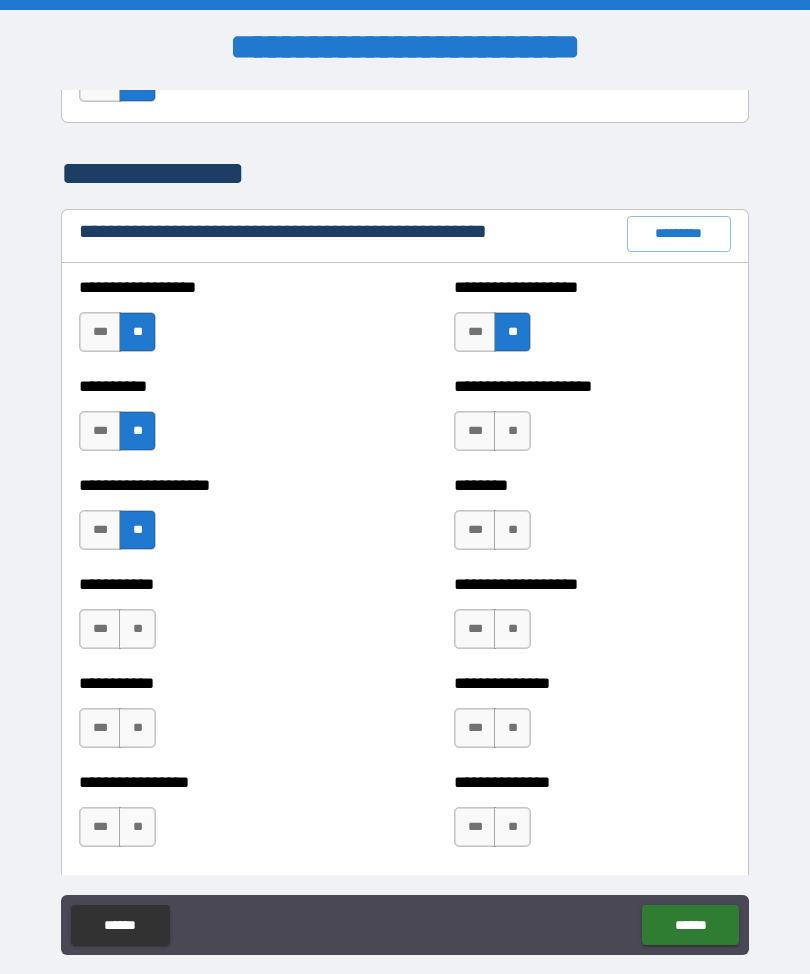 click on "***" at bounding box center [475, 332] 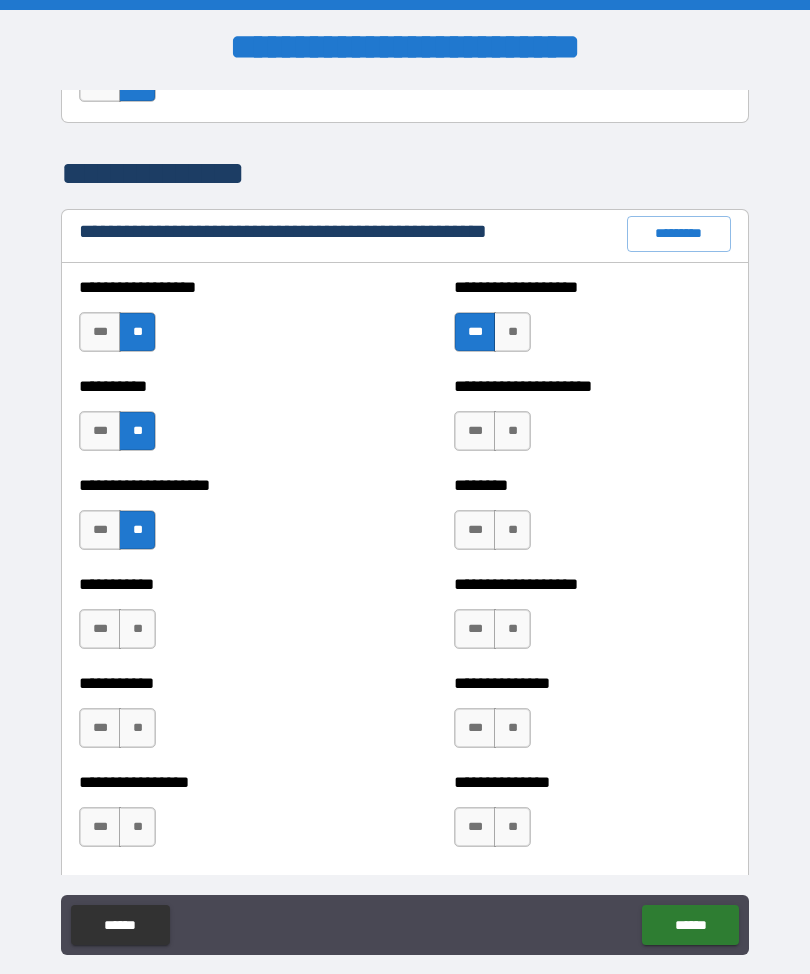 click on "**" at bounding box center [512, 431] 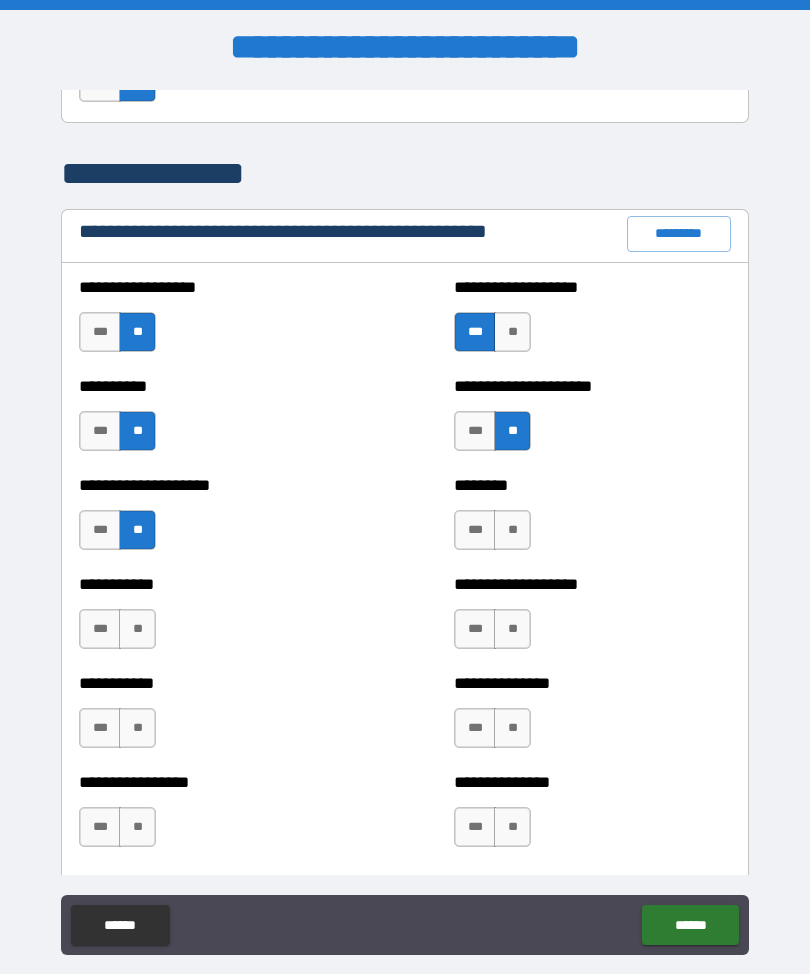 click on "**" at bounding box center (512, 530) 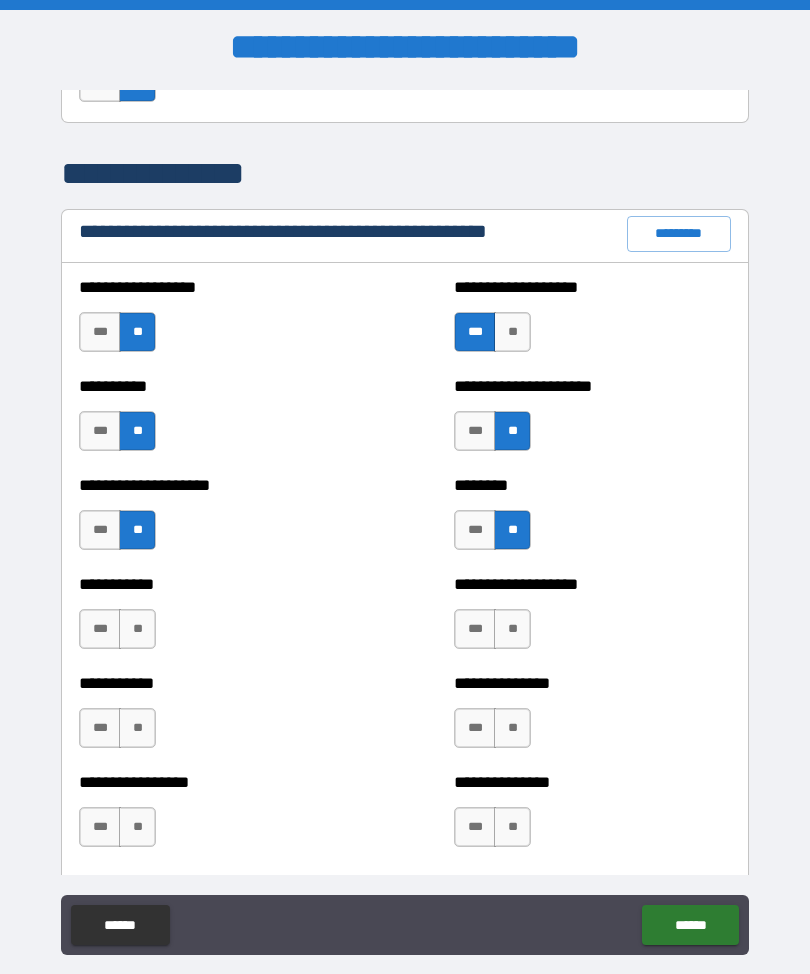 click on "**" at bounding box center [512, 629] 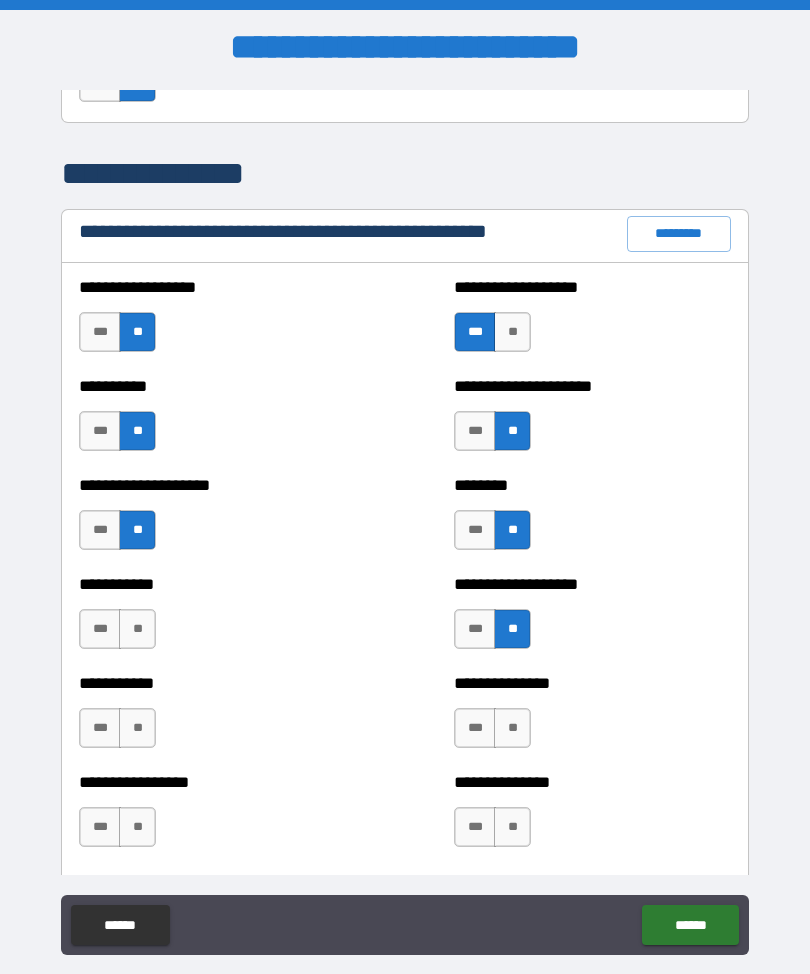 click on "**" at bounding box center (512, 728) 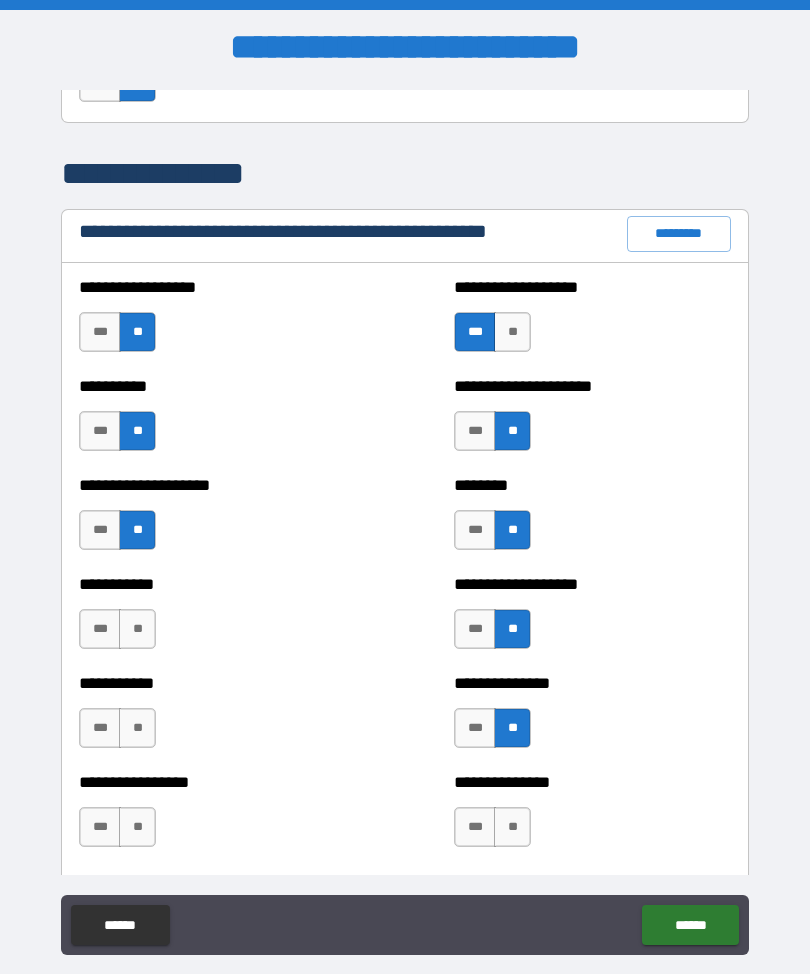 click on "**" at bounding box center [512, 827] 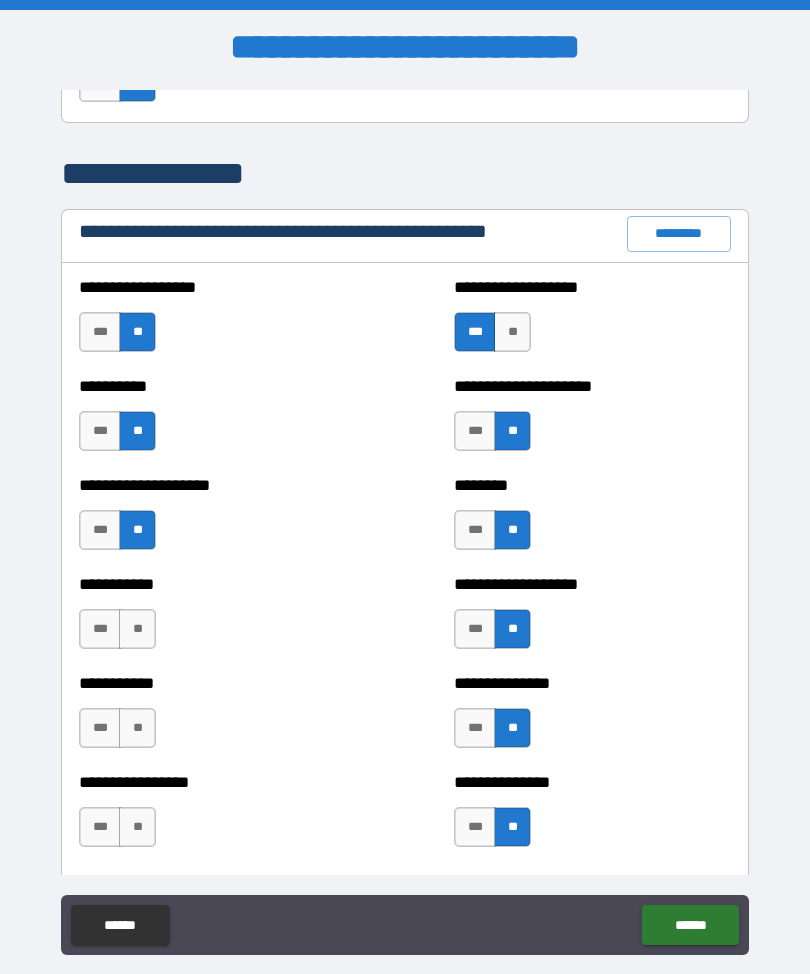 click on "**" at bounding box center (137, 827) 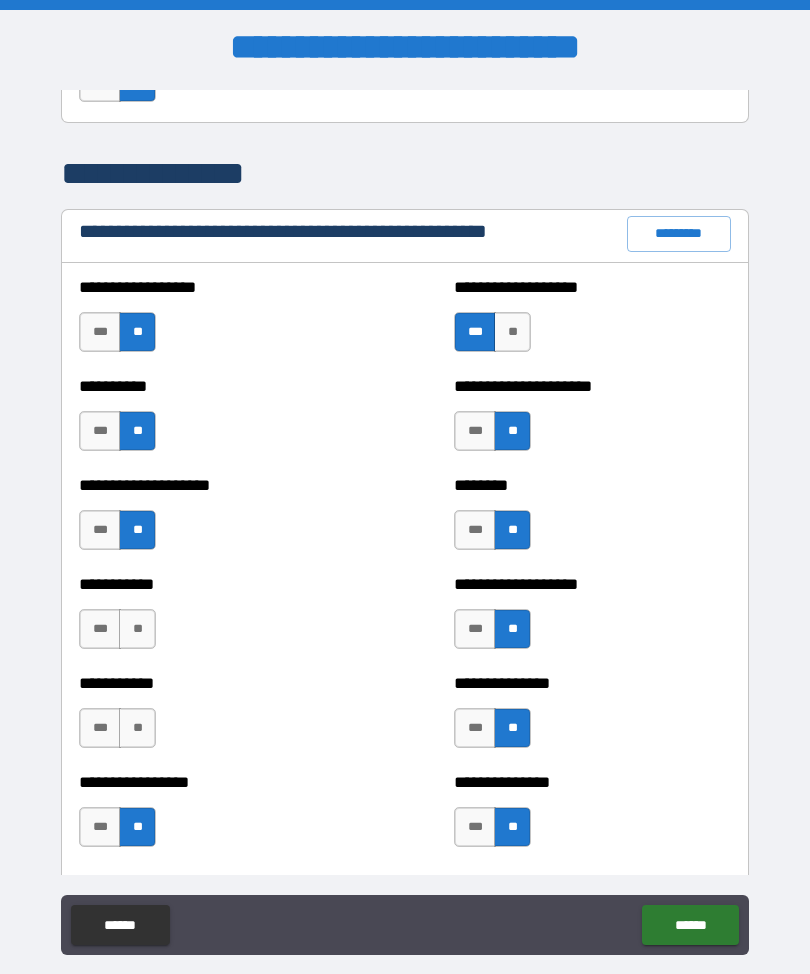 click on "**" at bounding box center (137, 728) 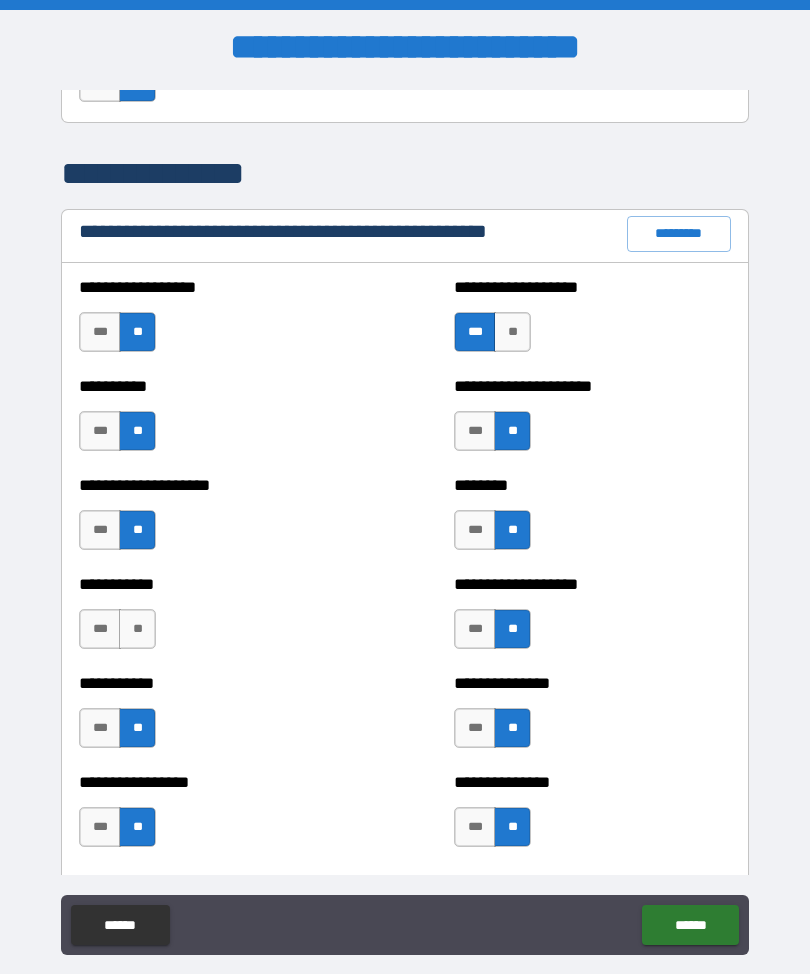 click on "**" at bounding box center (137, 629) 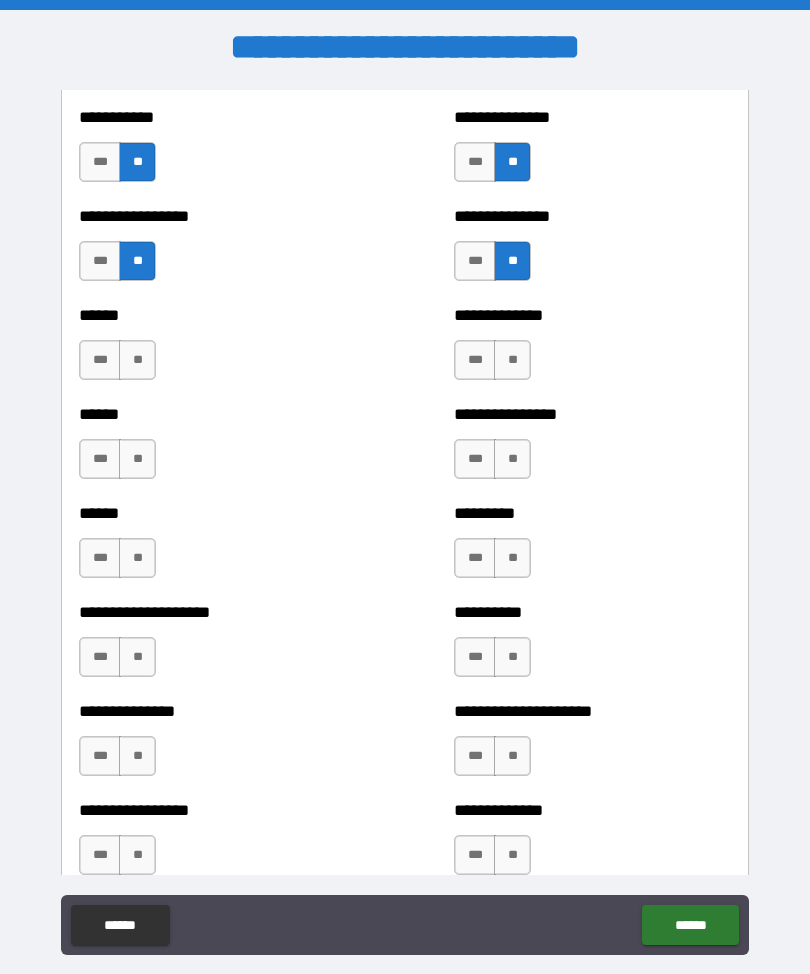 scroll, scrollTop: 2870, scrollLeft: 0, axis: vertical 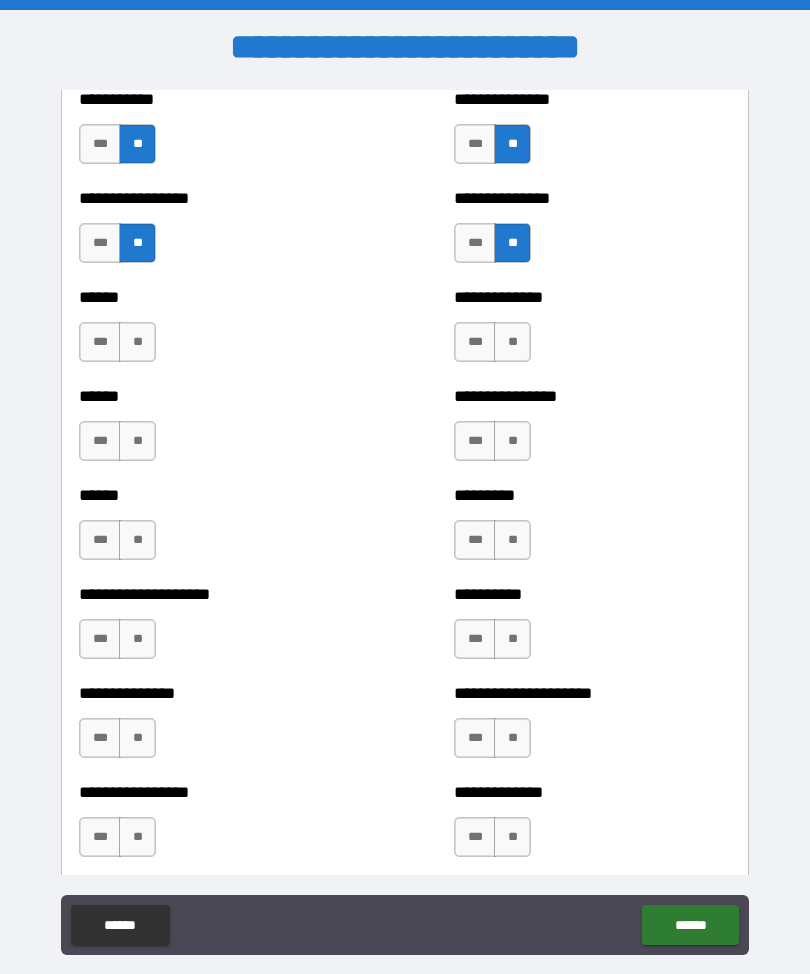click on "**" at bounding box center (137, 342) 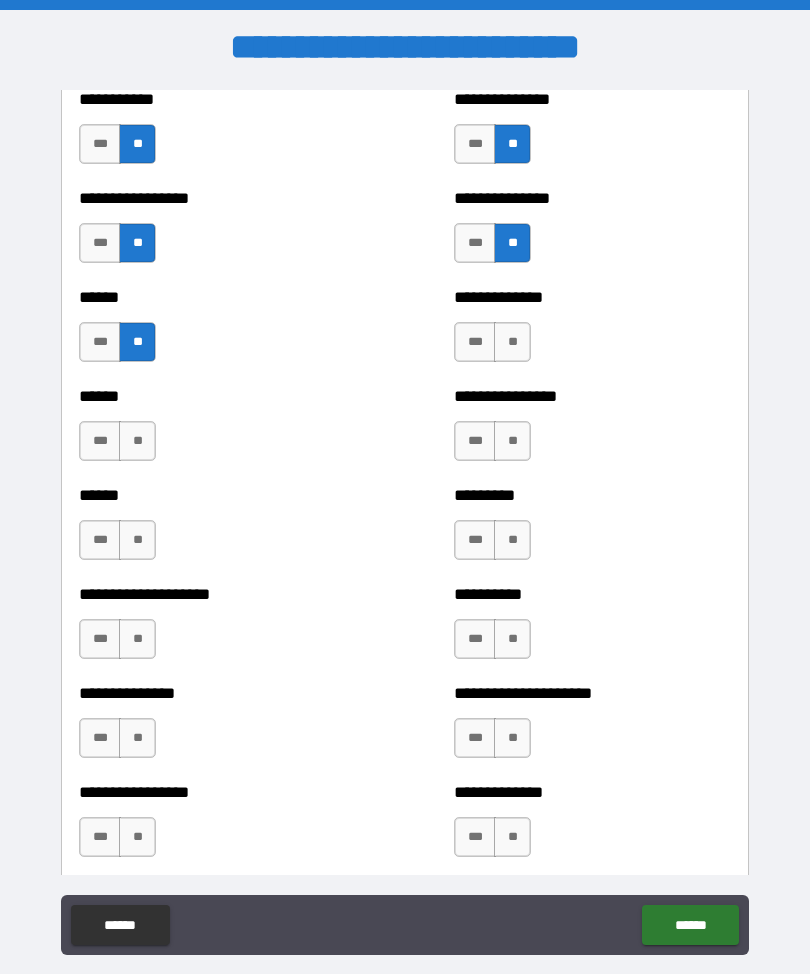 click on "**" at bounding box center (137, 441) 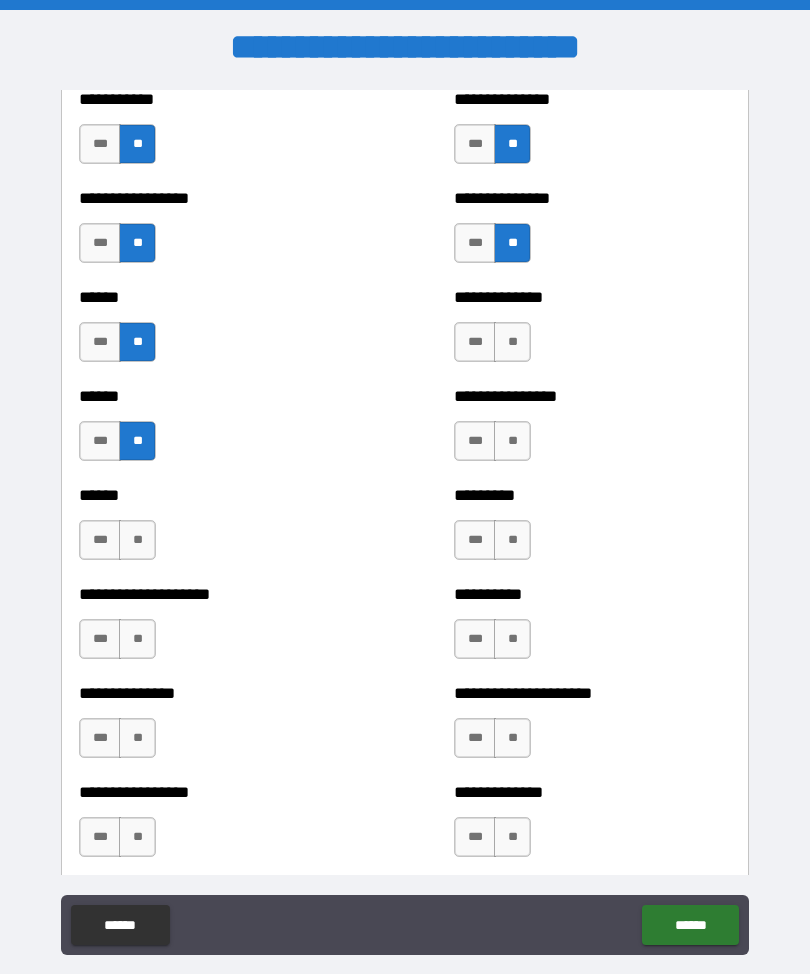 click on "**" at bounding box center (137, 540) 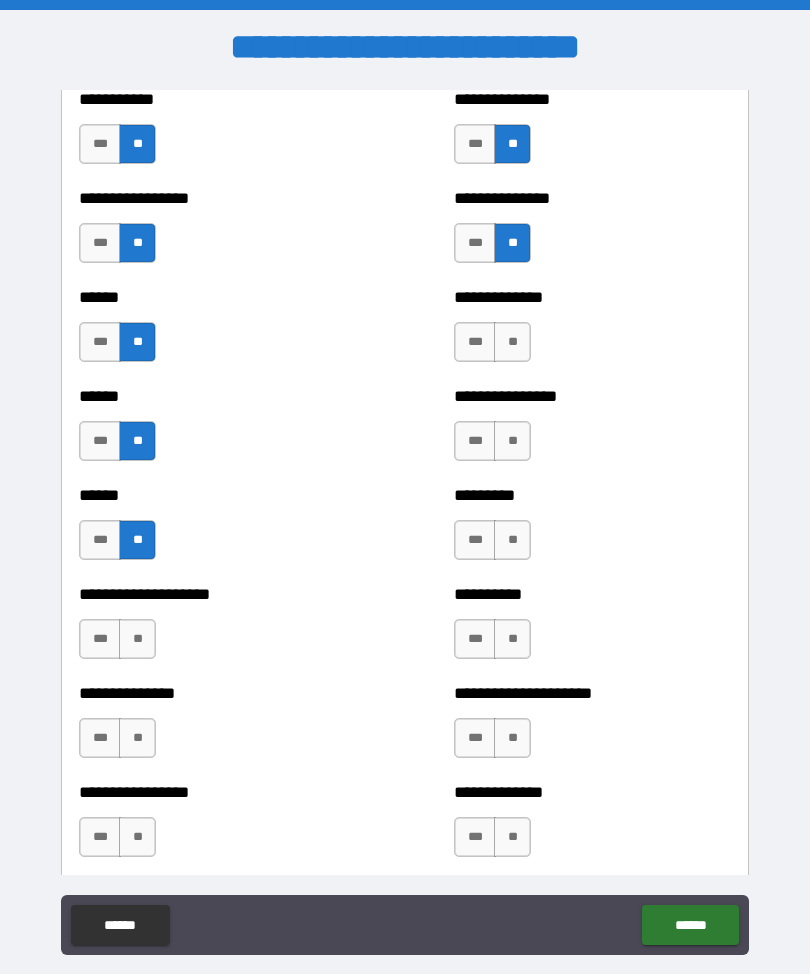 click on "***" at bounding box center [100, 639] 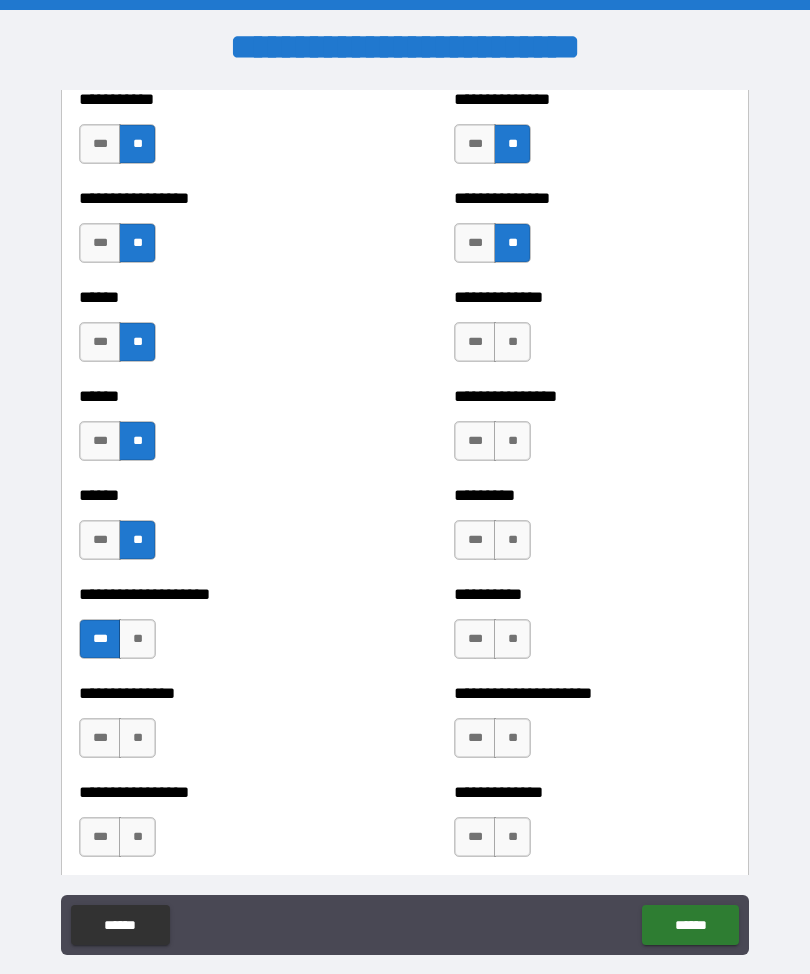 click on "**" at bounding box center (137, 738) 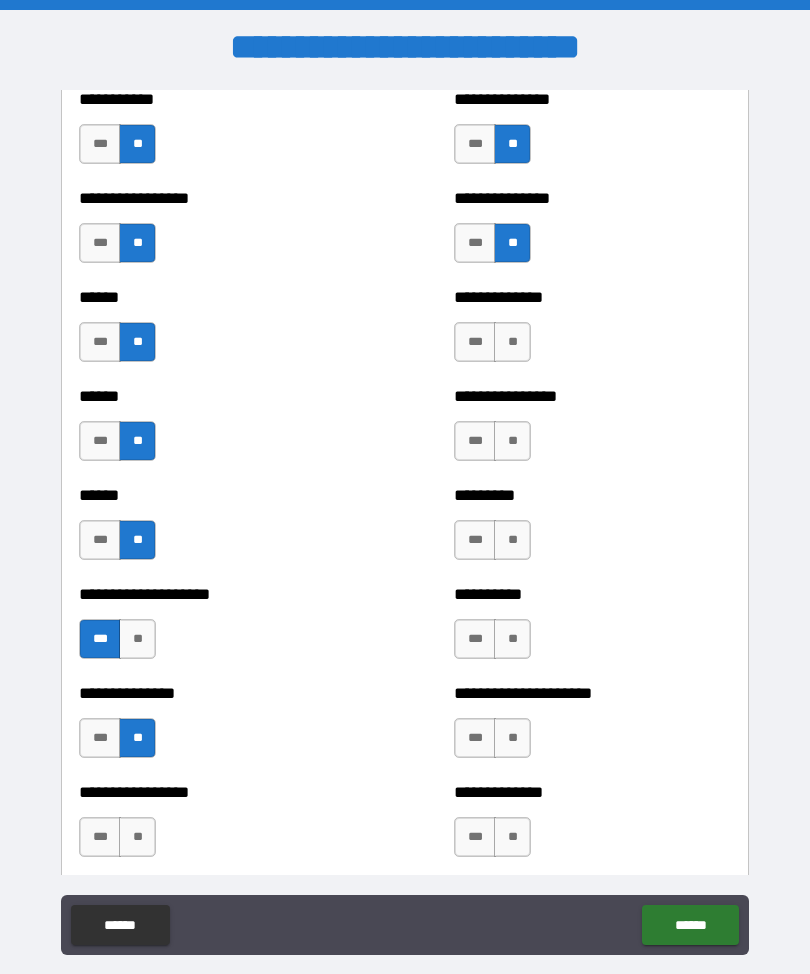 click on "**" at bounding box center (137, 837) 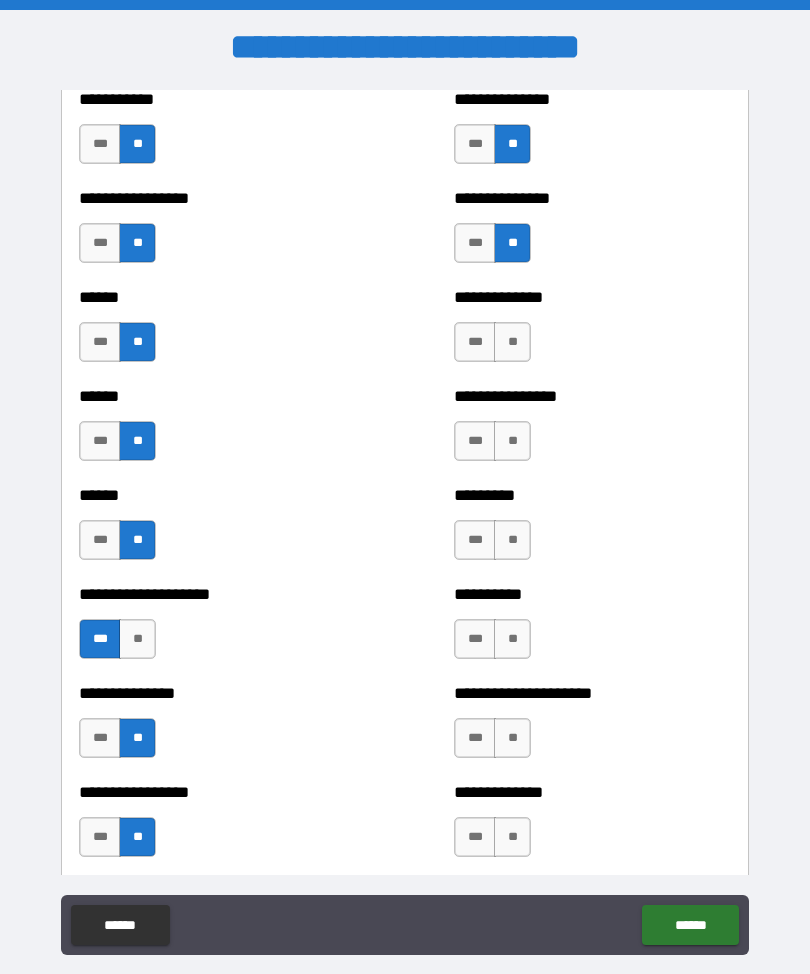 click on "**" at bounding box center (512, 837) 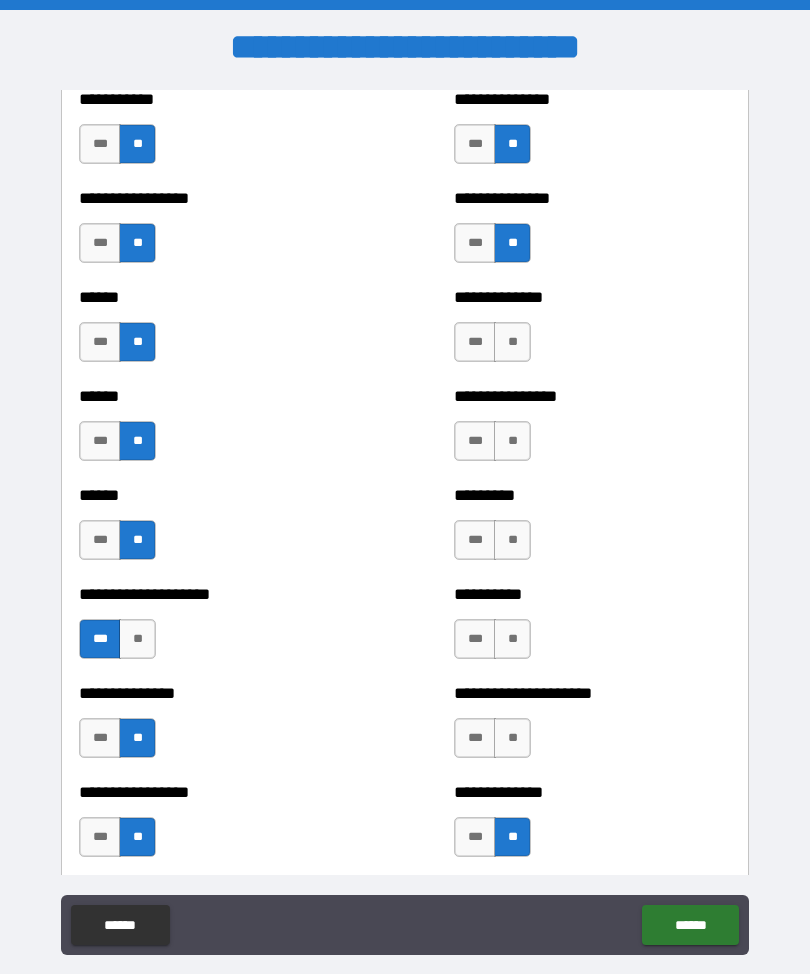 click on "***" at bounding box center [475, 837] 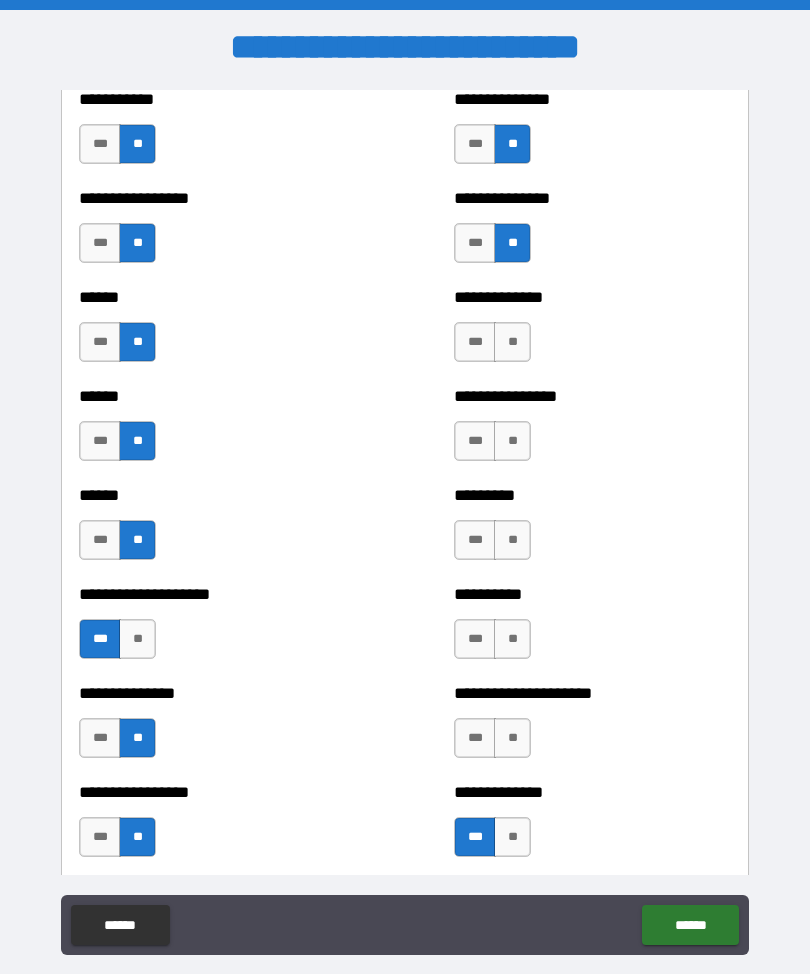 click on "**" at bounding box center [512, 738] 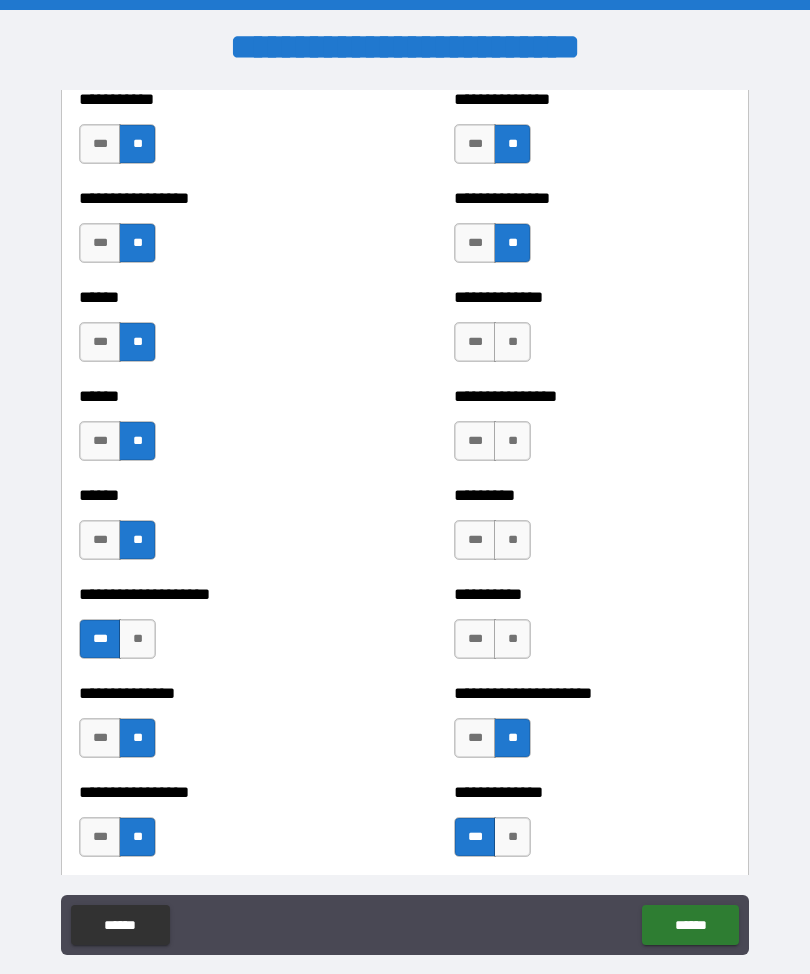 click on "**" at bounding box center [512, 639] 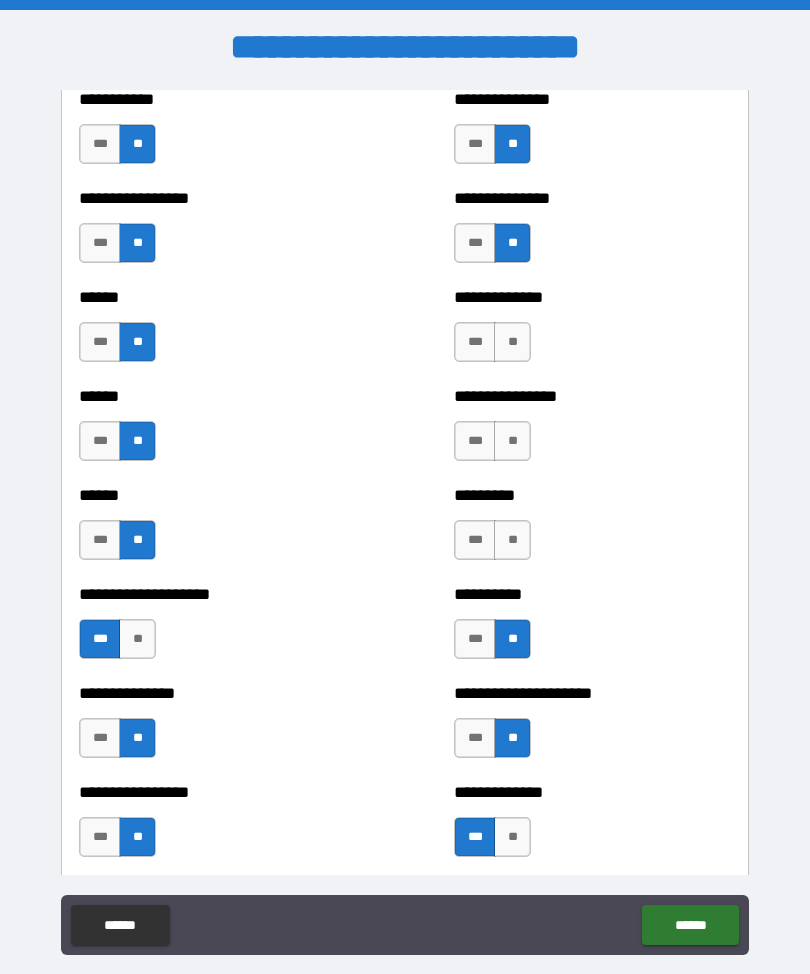 click on "**" at bounding box center [512, 540] 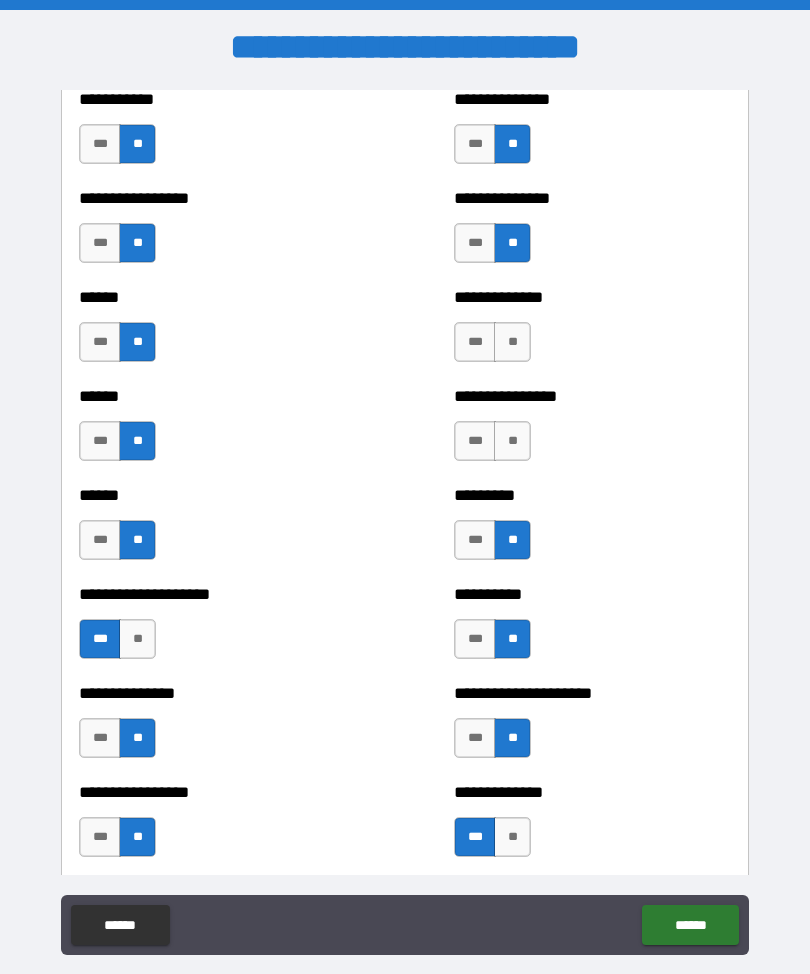 click on "**" at bounding box center [512, 441] 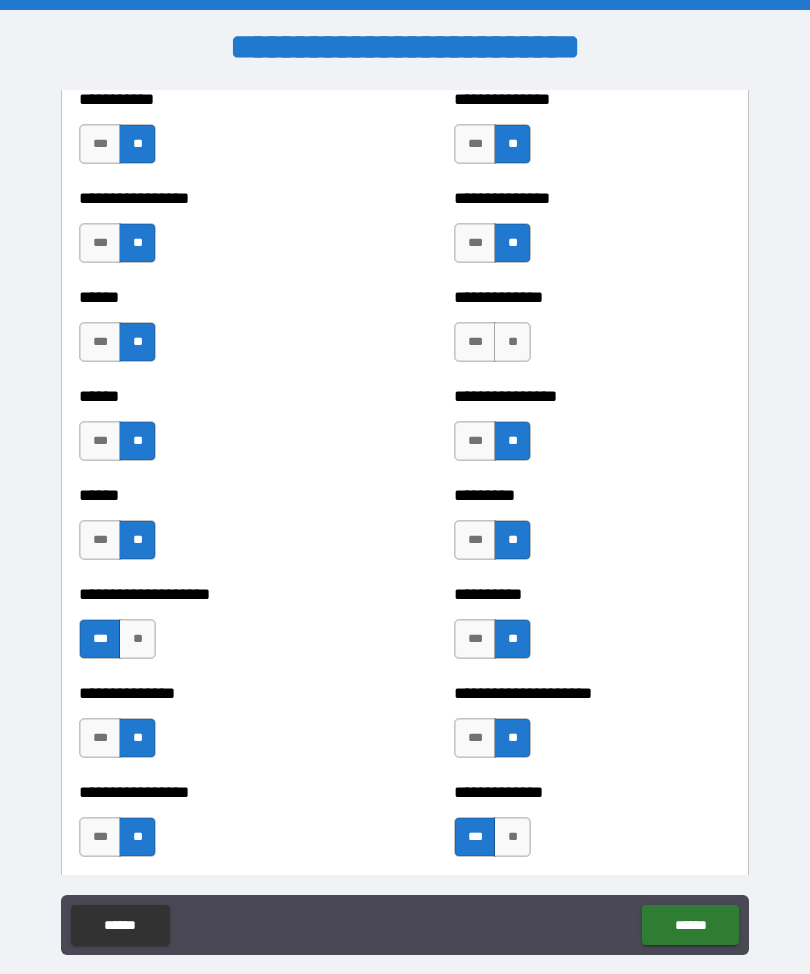 click on "**" at bounding box center [512, 342] 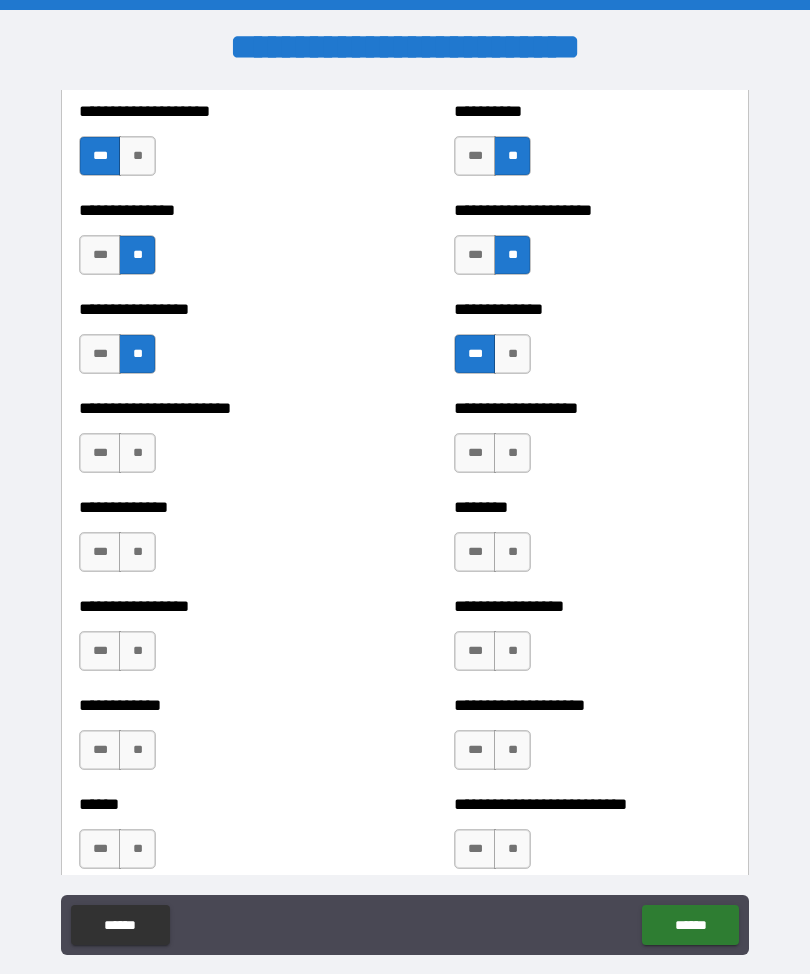 scroll, scrollTop: 3370, scrollLeft: 0, axis: vertical 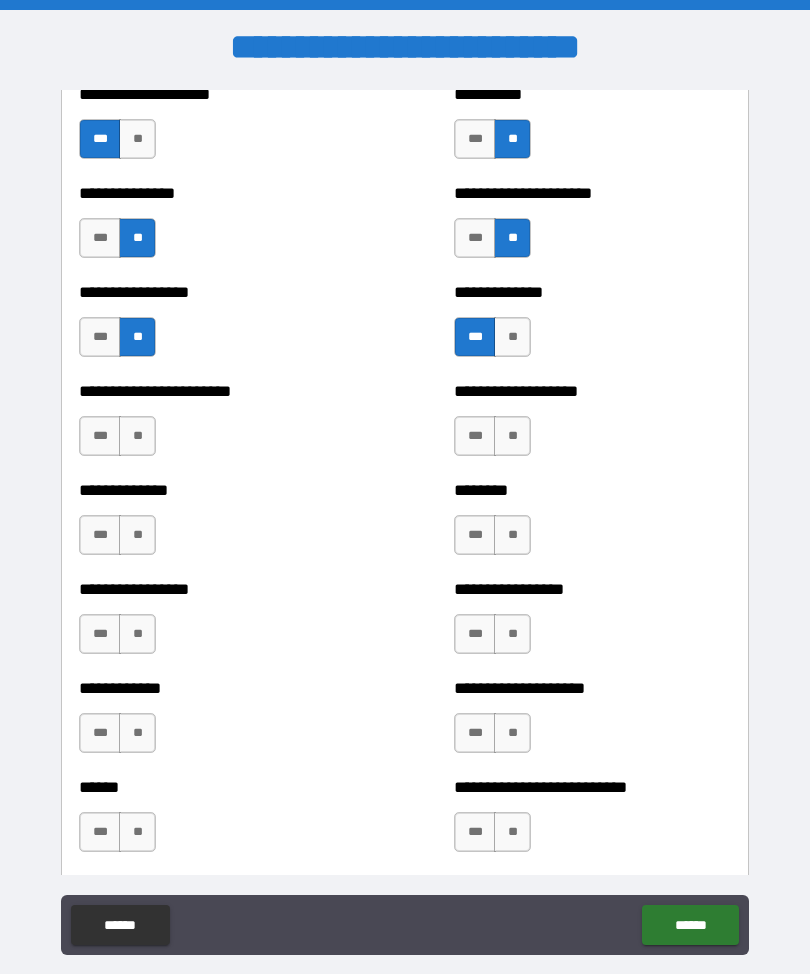 click on "**" at bounding box center [137, 436] 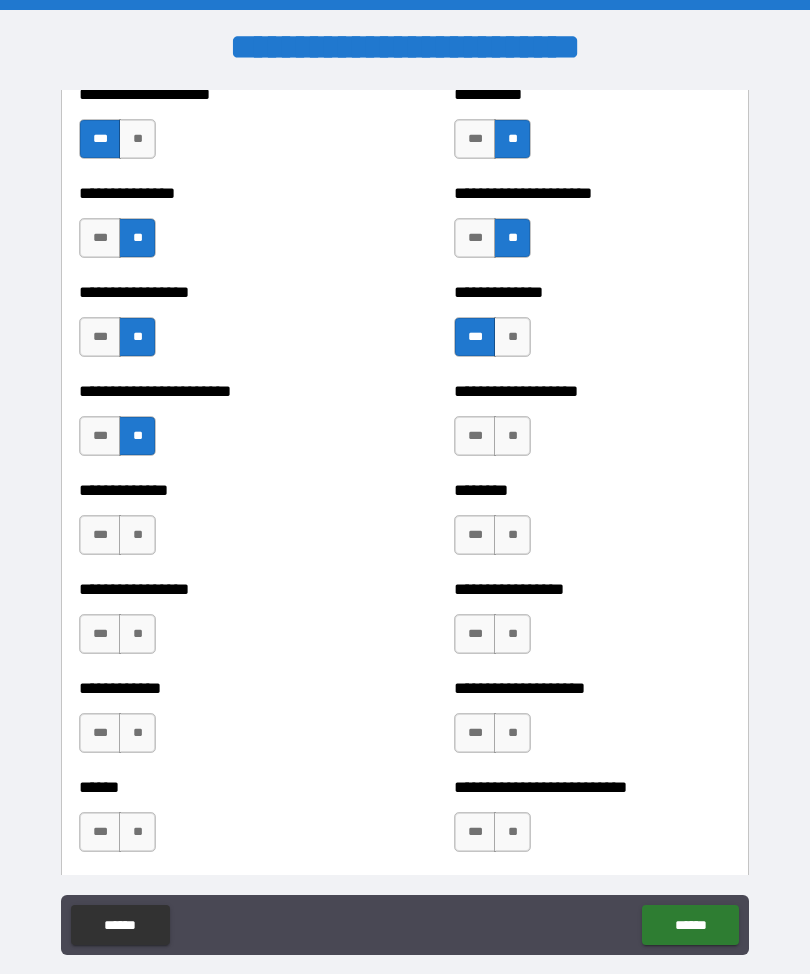 click on "**" at bounding box center (137, 535) 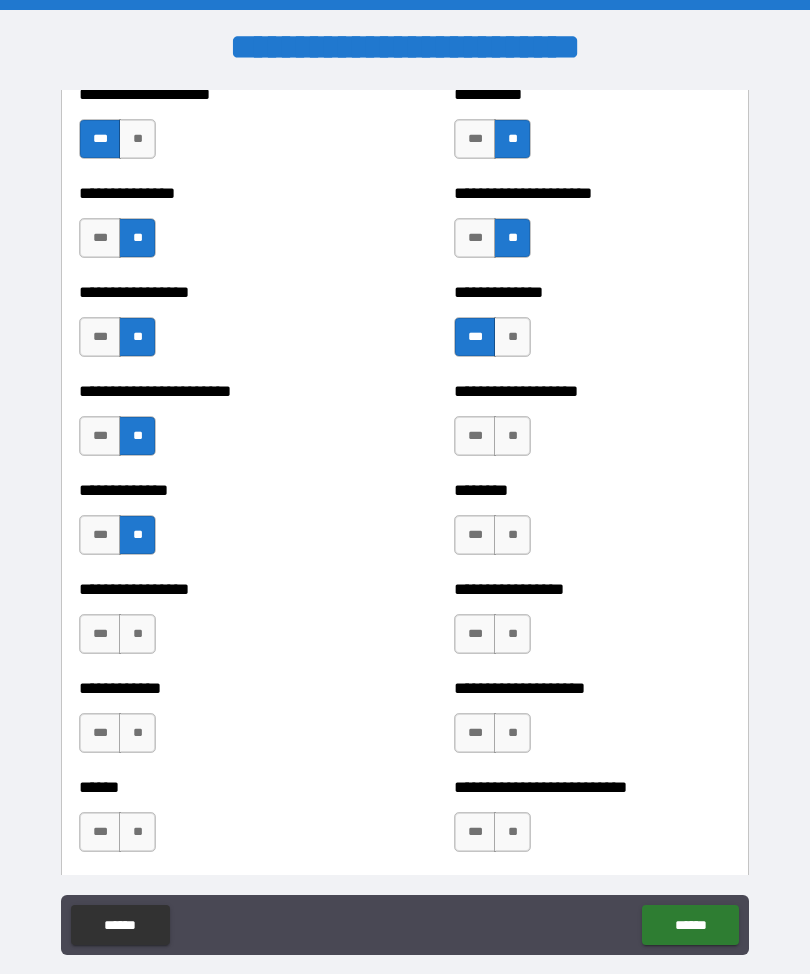 click on "**" at bounding box center (137, 634) 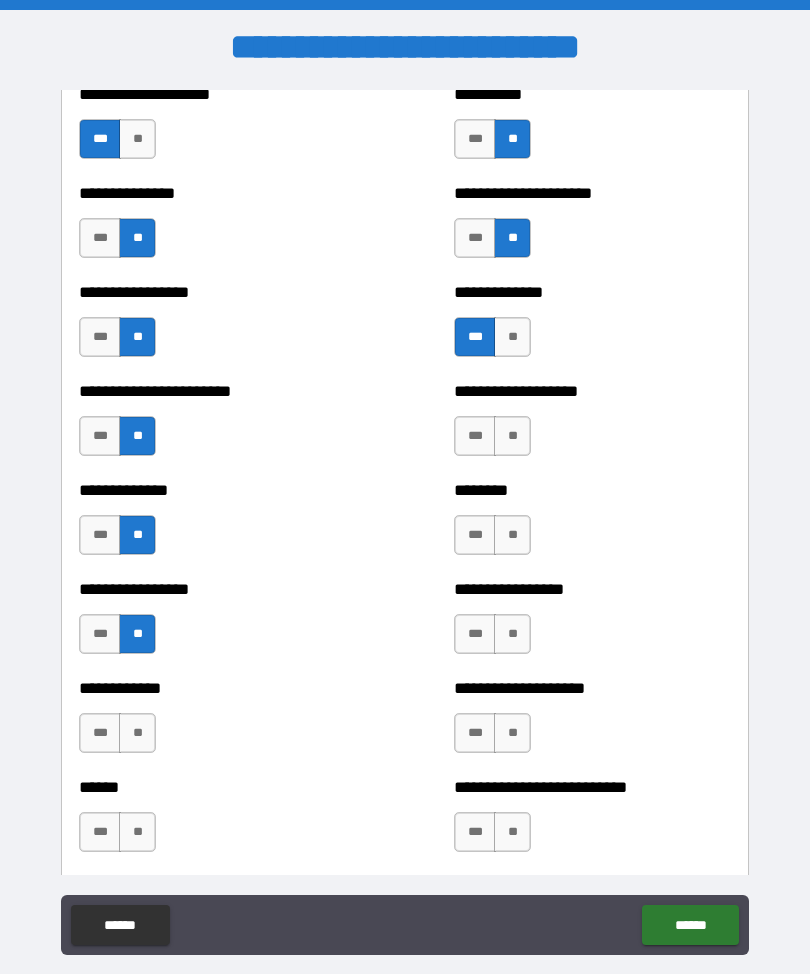 click on "**" at bounding box center [137, 733] 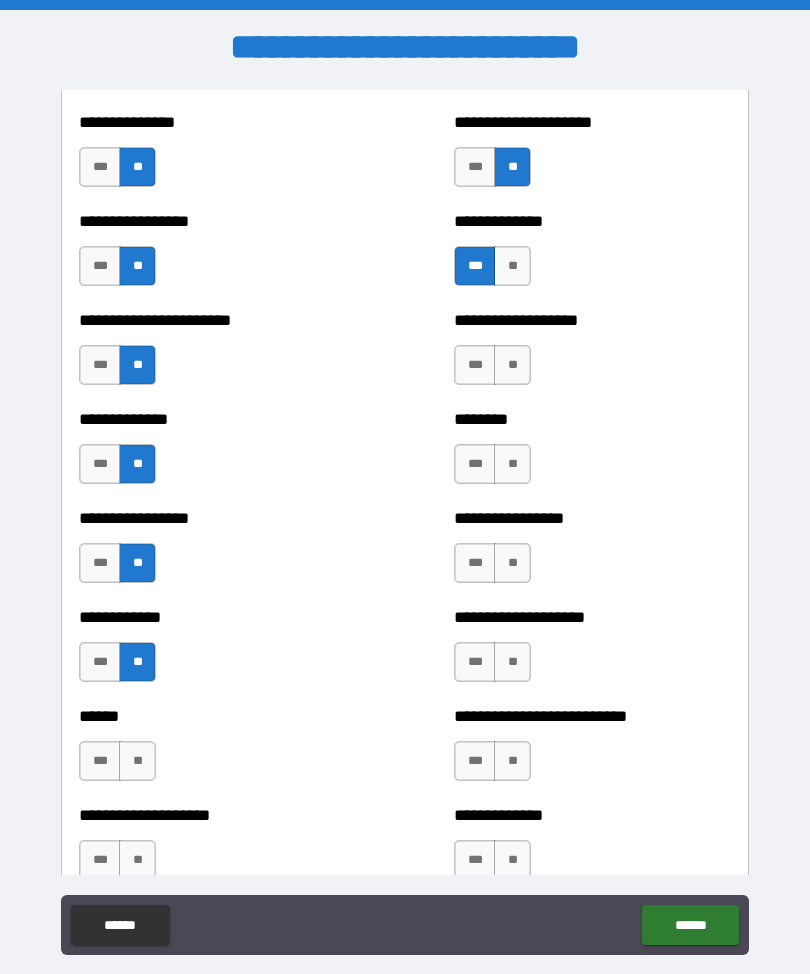 scroll, scrollTop: 3478, scrollLeft: 0, axis: vertical 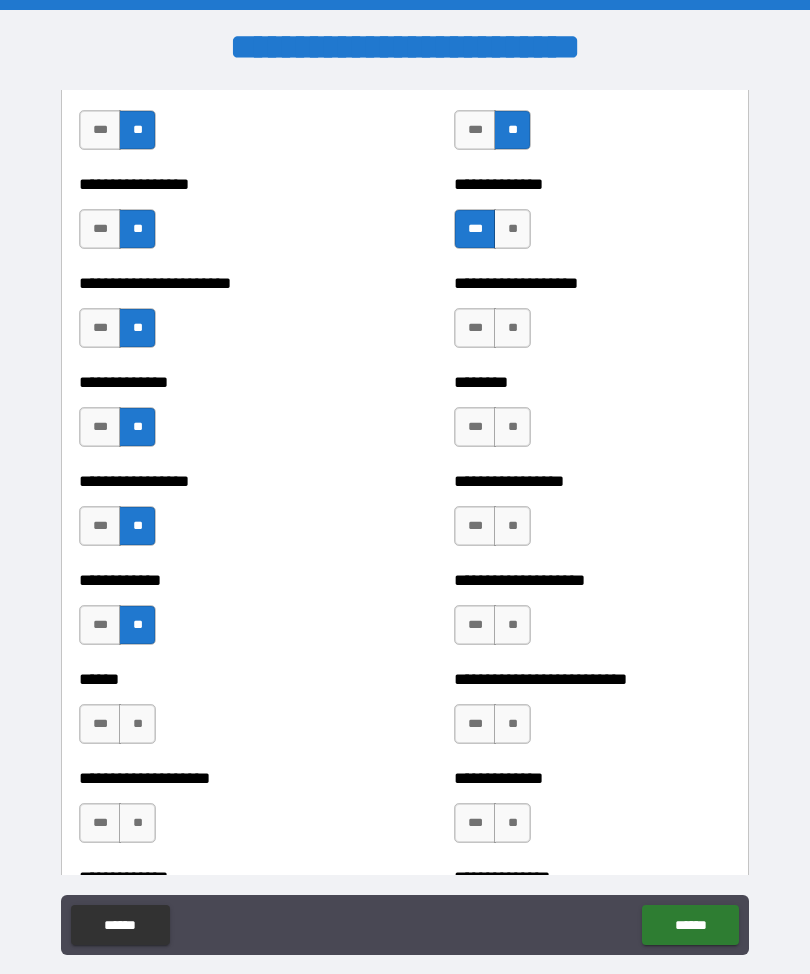 click on "**" at bounding box center (137, 724) 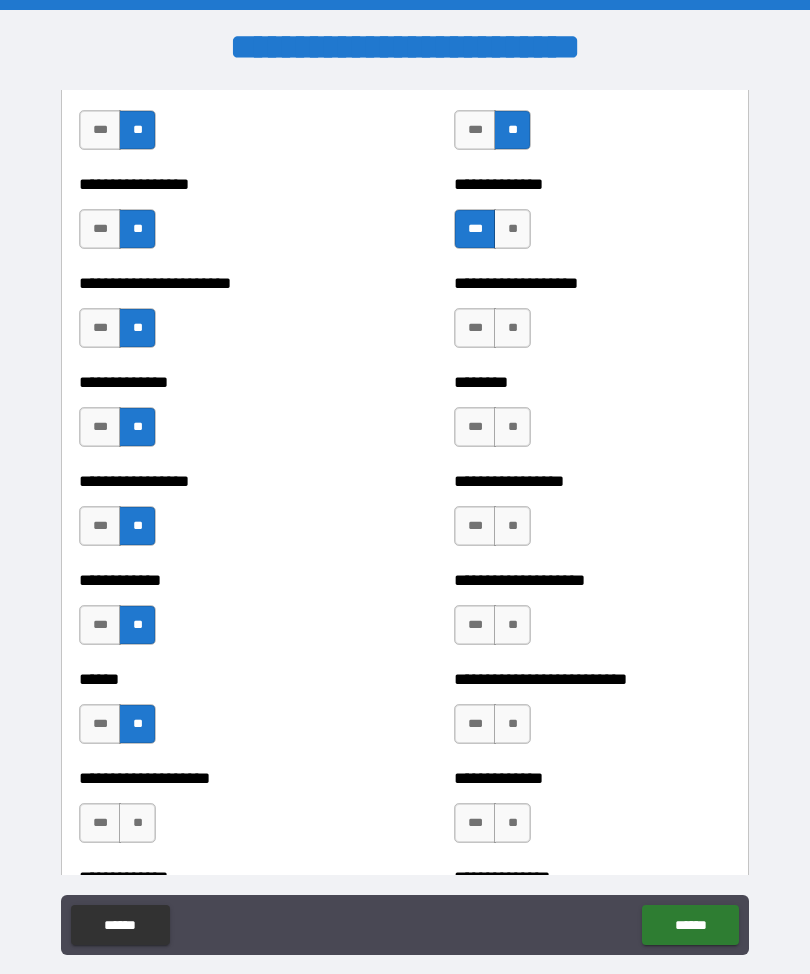 click on "**" at bounding box center (137, 823) 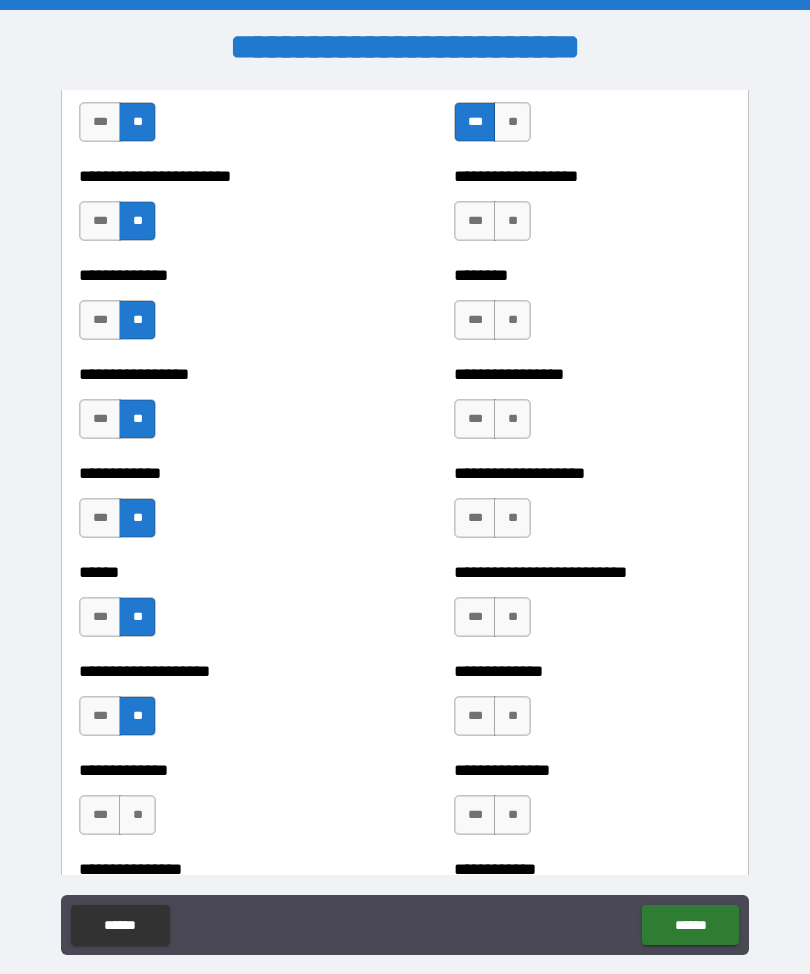 scroll, scrollTop: 3582, scrollLeft: 0, axis: vertical 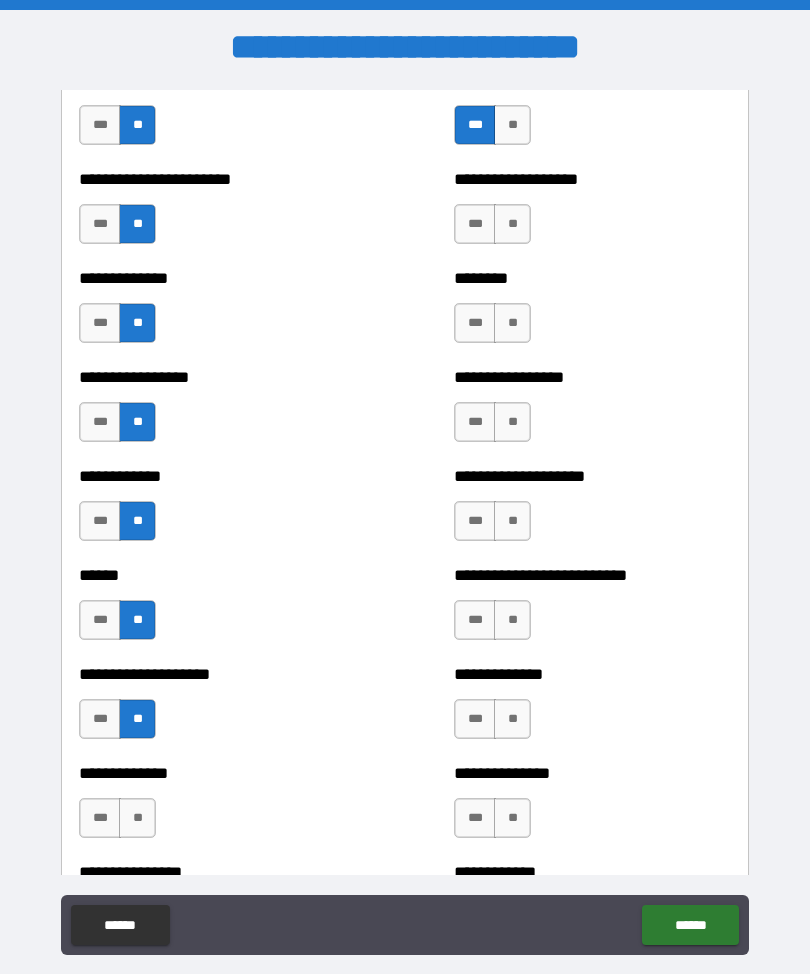 click on "**" at bounding box center [512, 224] 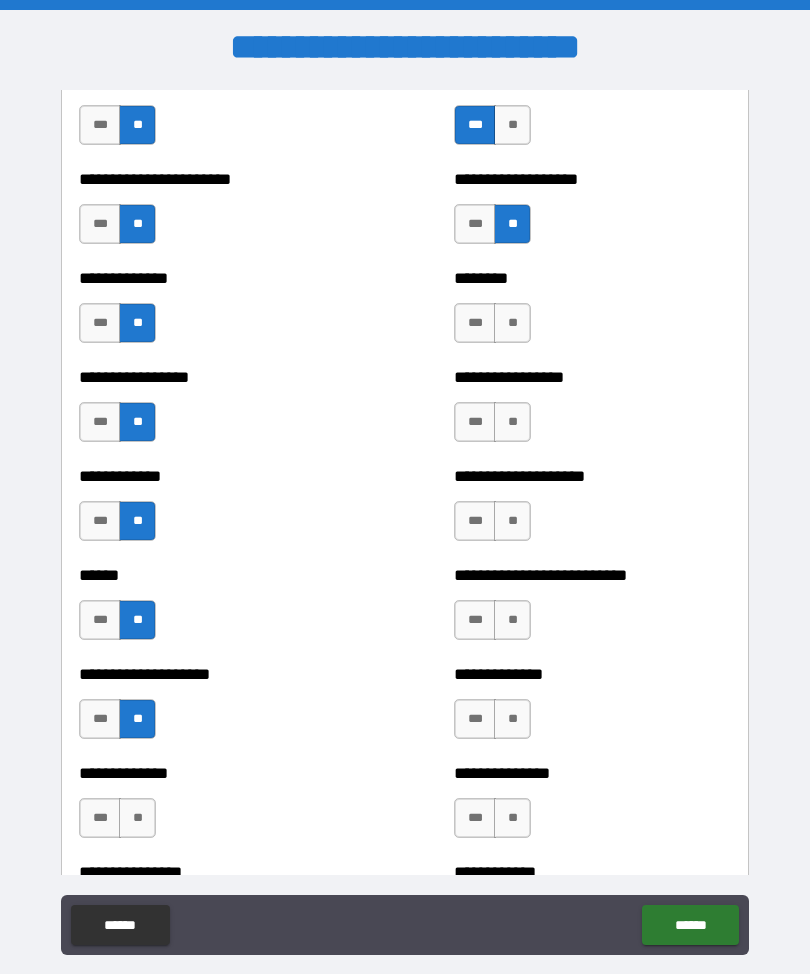 click on "***" at bounding box center (475, 224) 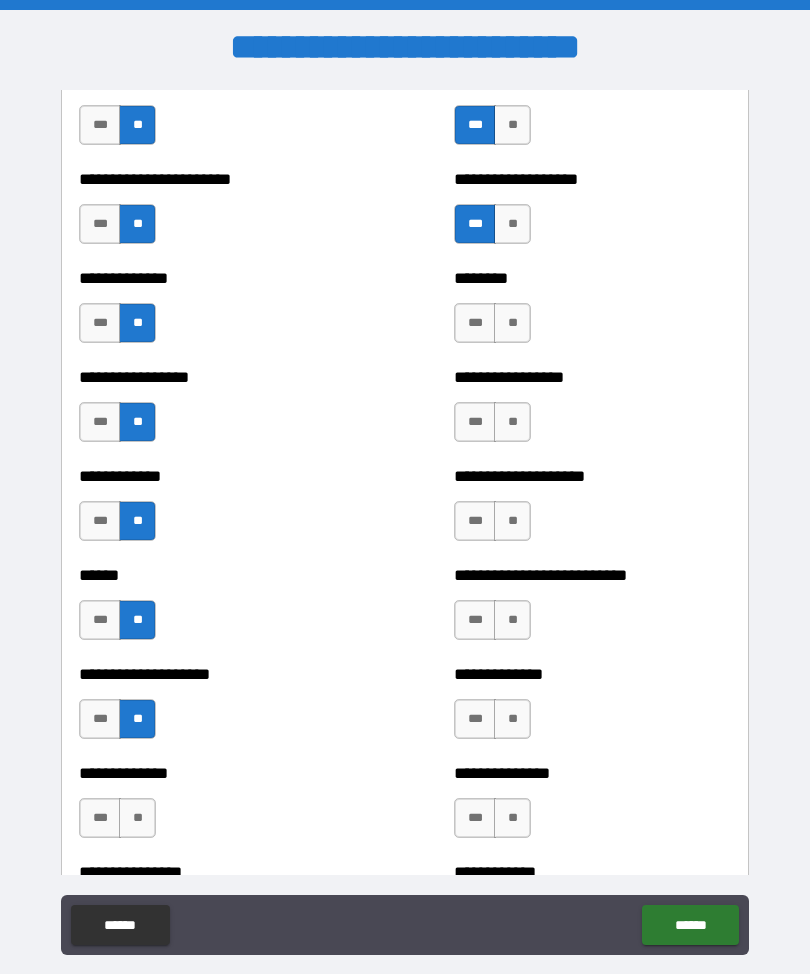 click on "**" at bounding box center [512, 323] 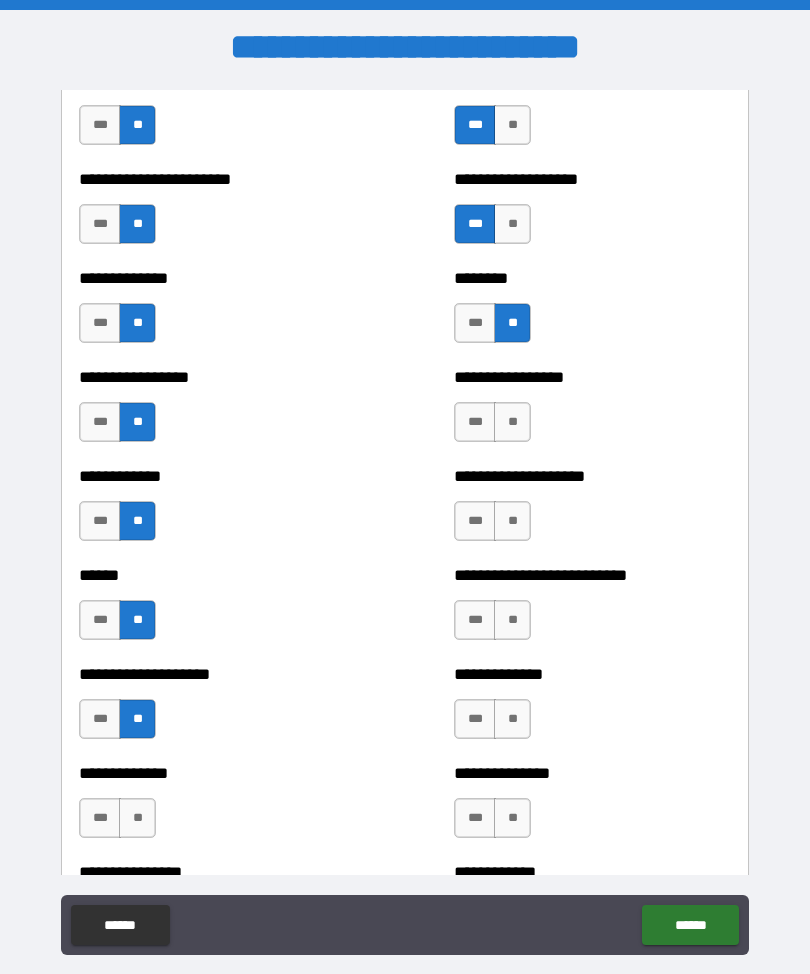 click on "**" at bounding box center (512, 422) 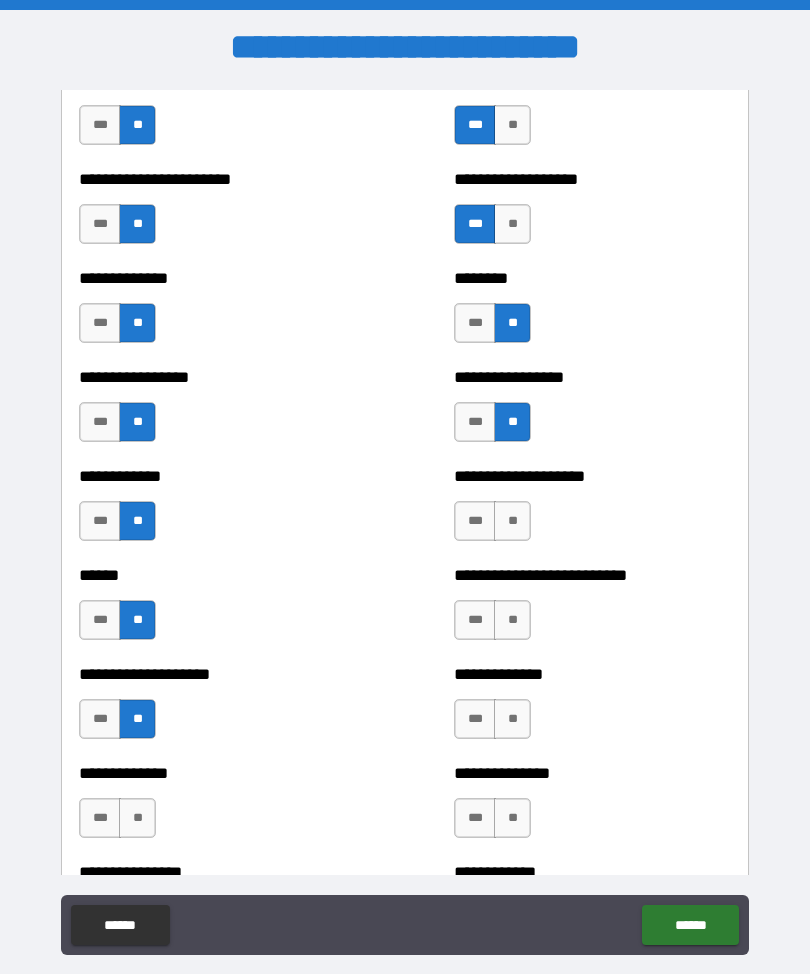 click on "**" at bounding box center (512, 521) 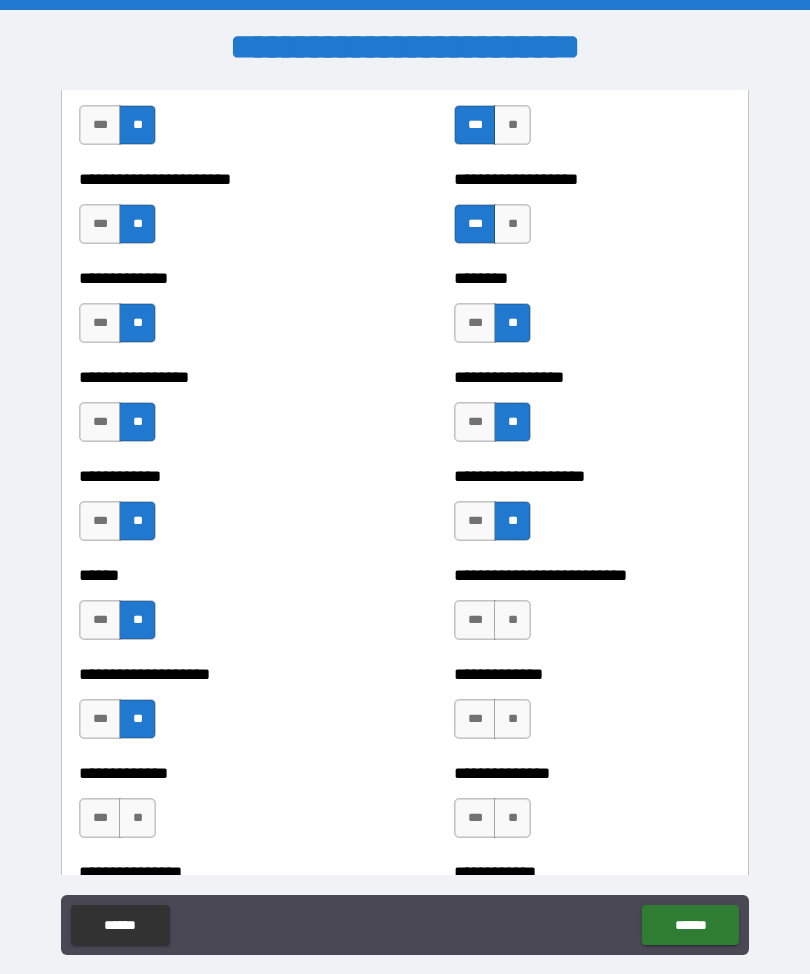 click on "**" at bounding box center [512, 620] 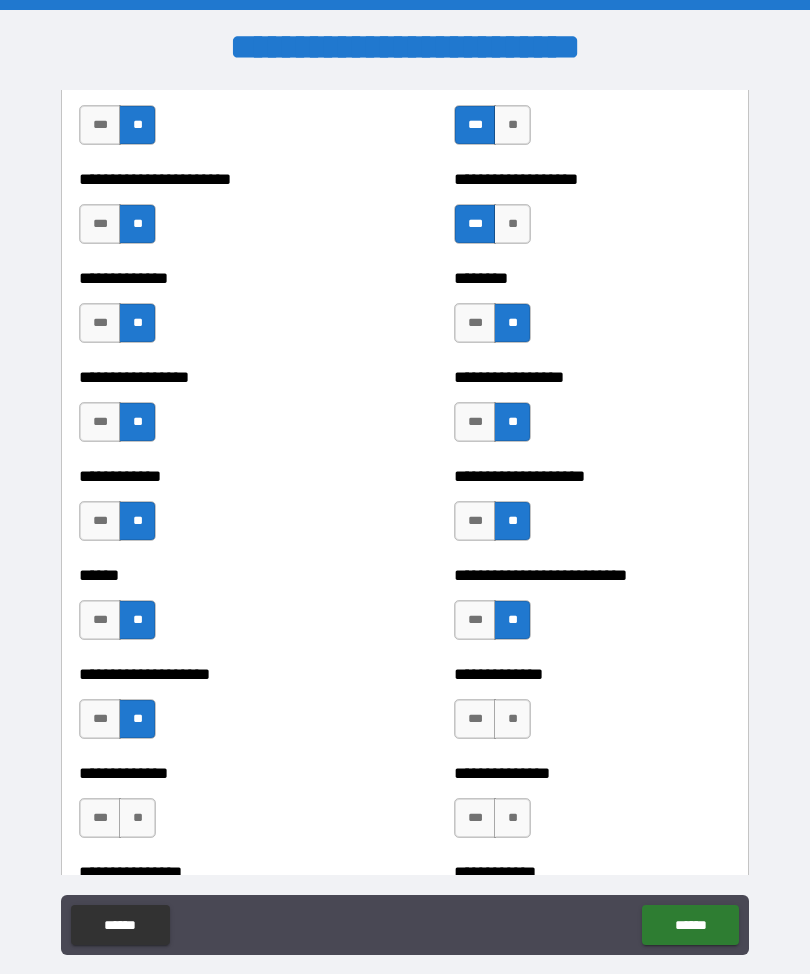 click on "**" at bounding box center [512, 719] 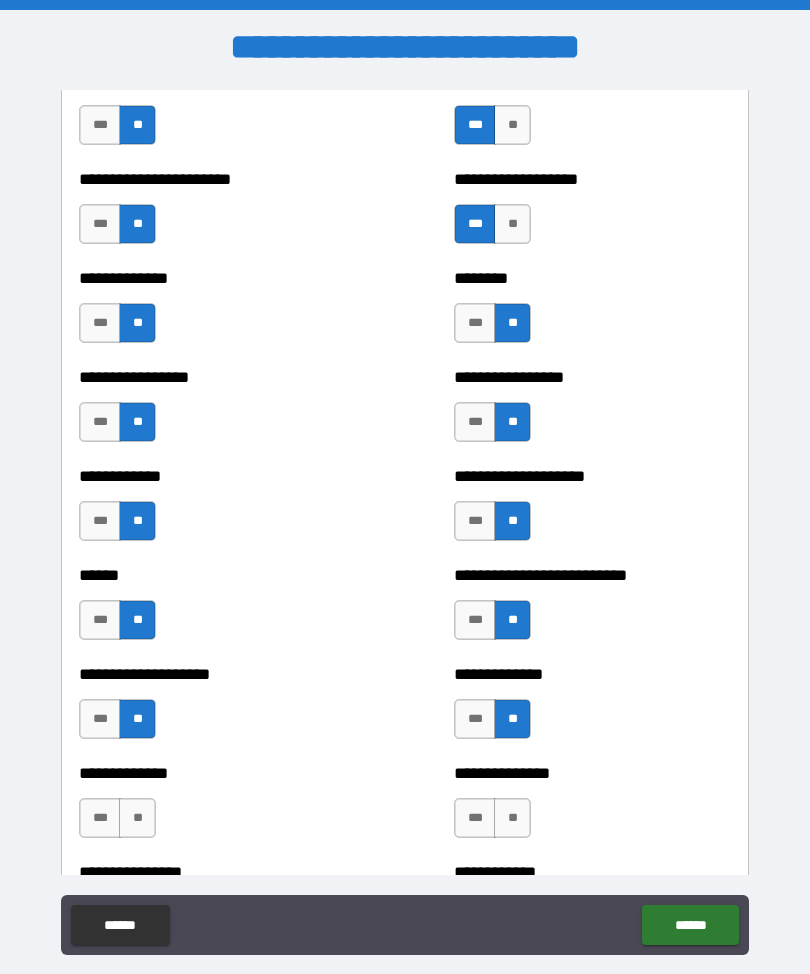 click on "***" at bounding box center (475, 719) 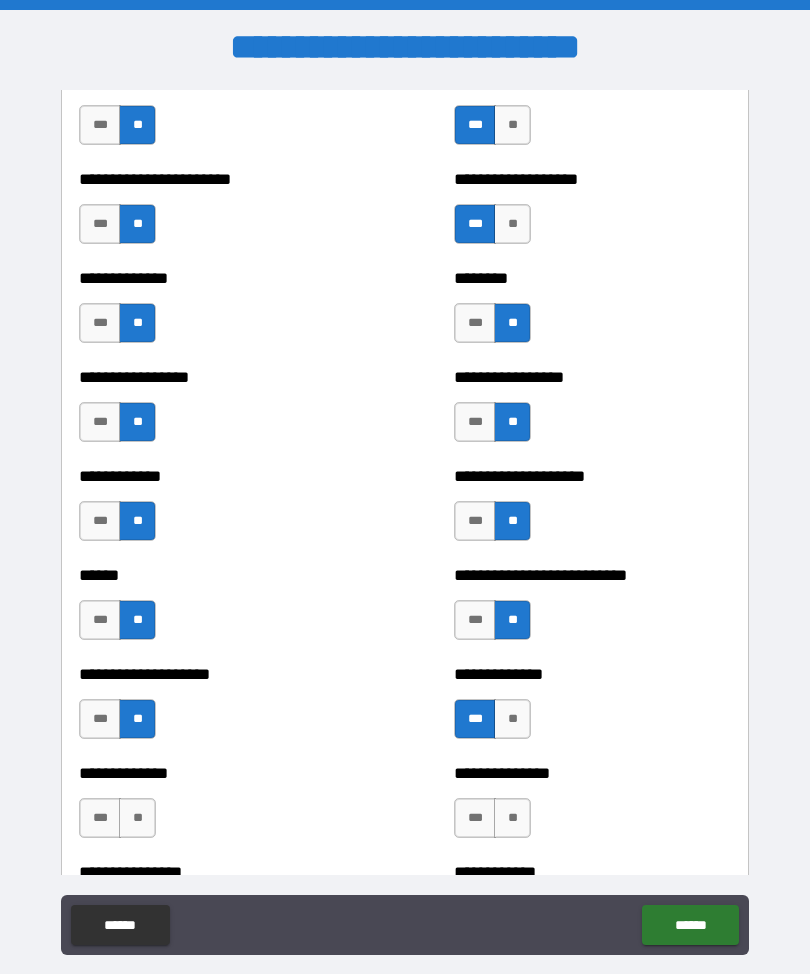 click on "**" at bounding box center [512, 818] 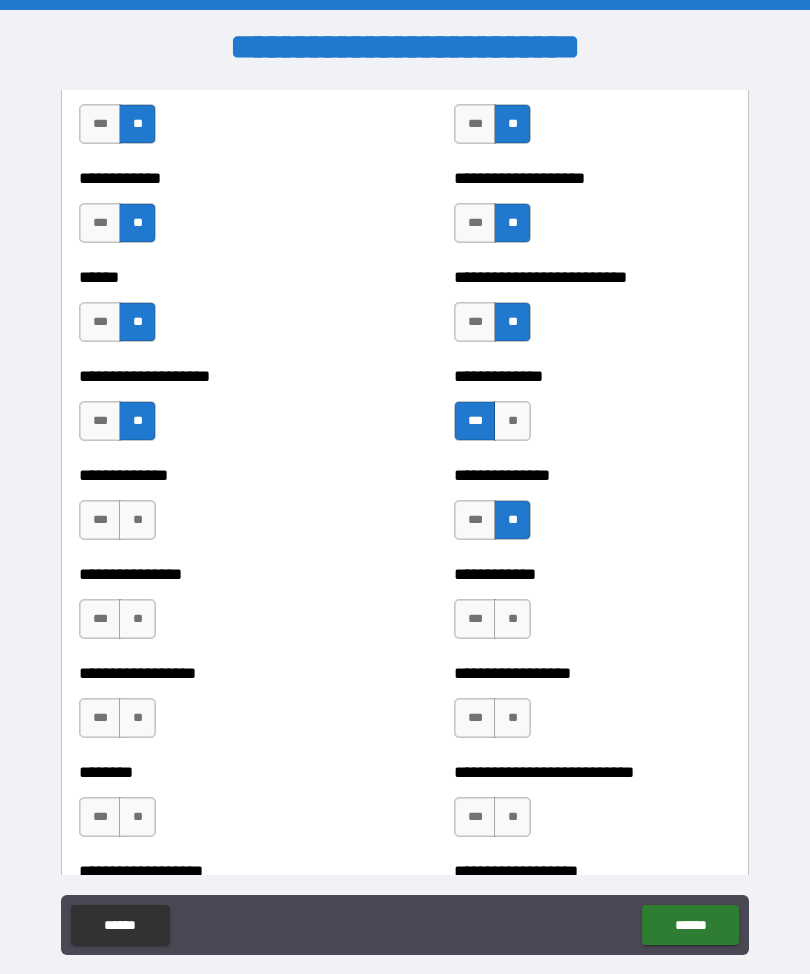 scroll, scrollTop: 3881, scrollLeft: 0, axis: vertical 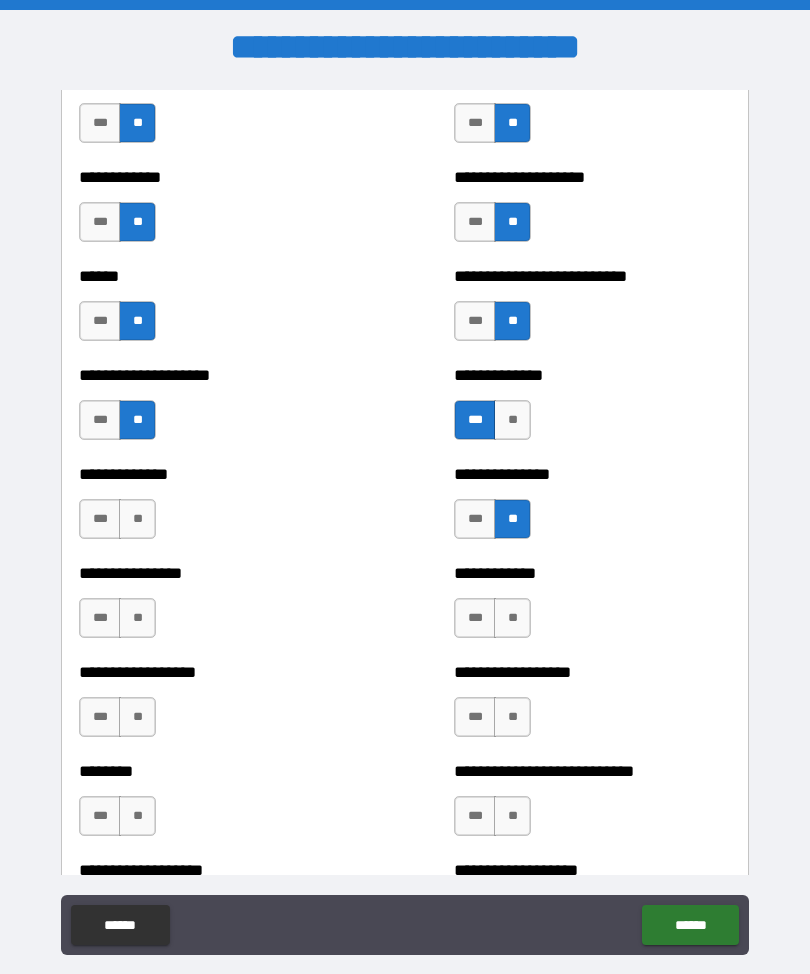 click on "**" at bounding box center [137, 519] 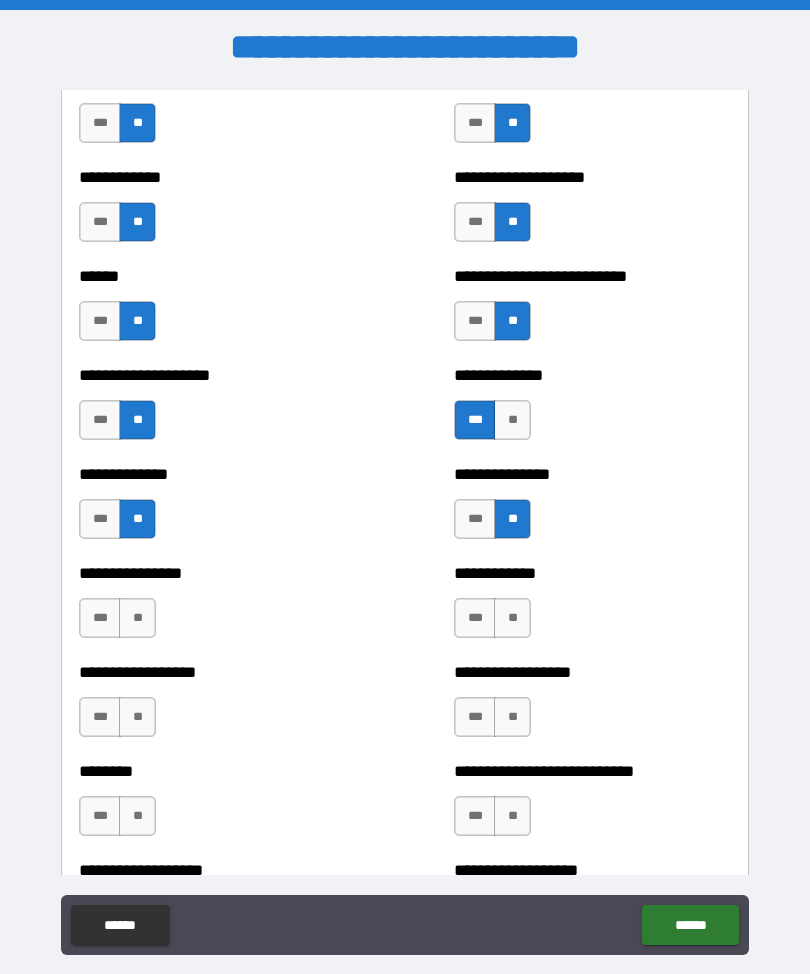click on "**" at bounding box center [137, 618] 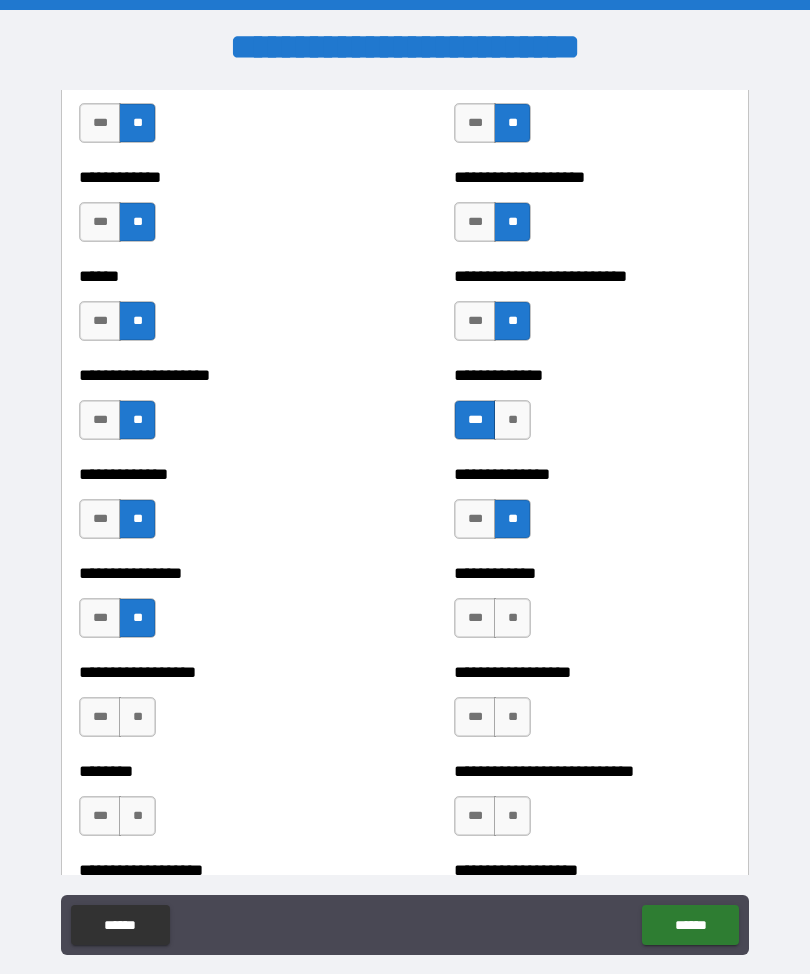 click on "**" at bounding box center [137, 717] 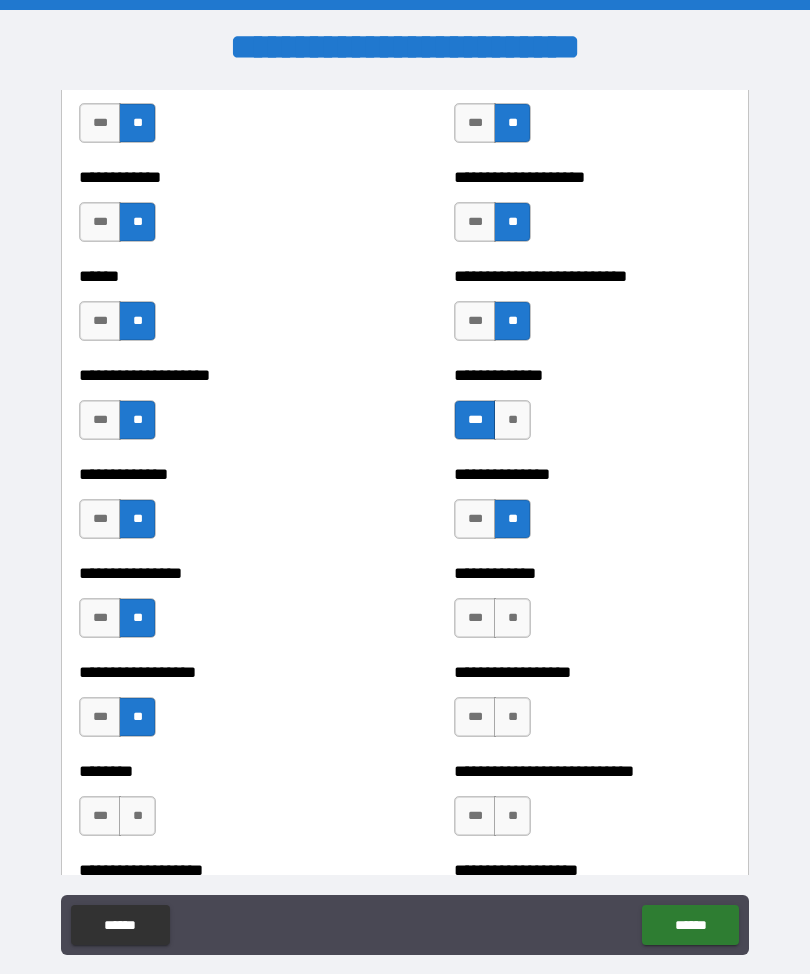 click on "***" at bounding box center (100, 717) 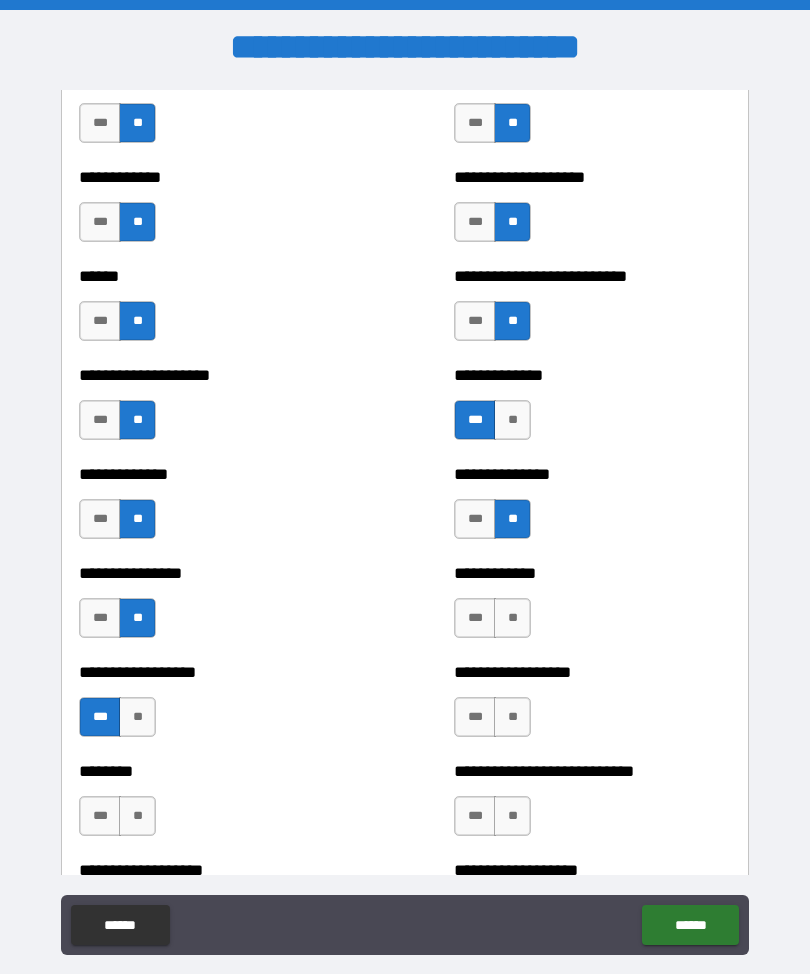 click on "**" at bounding box center (512, 618) 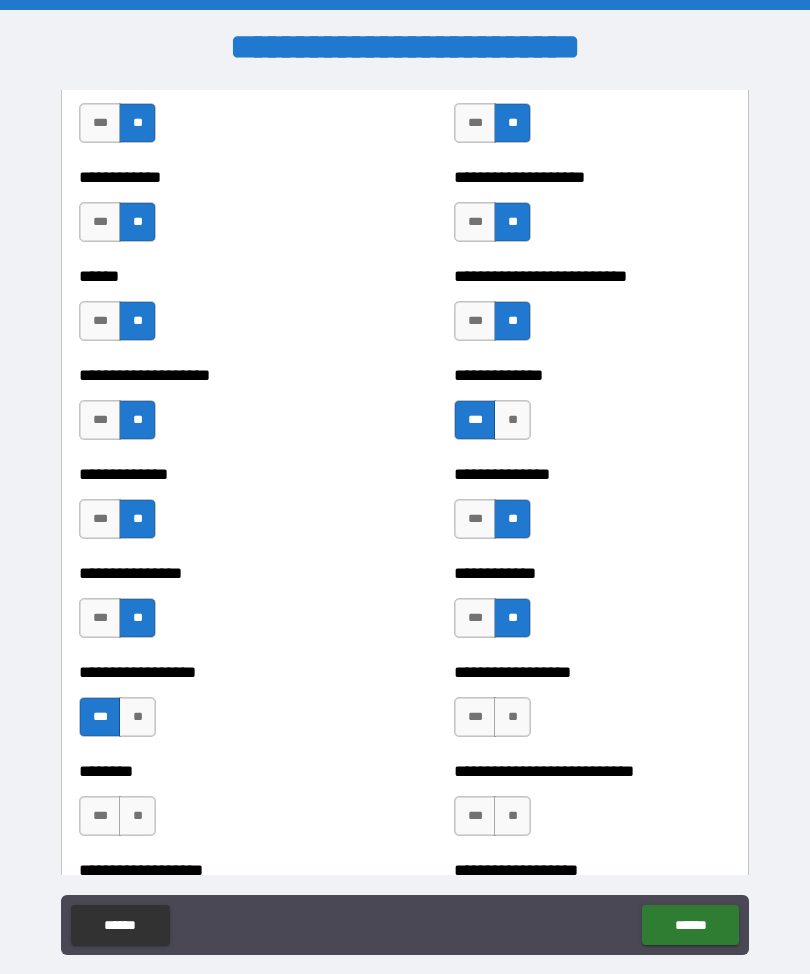 click on "**" at bounding box center (512, 717) 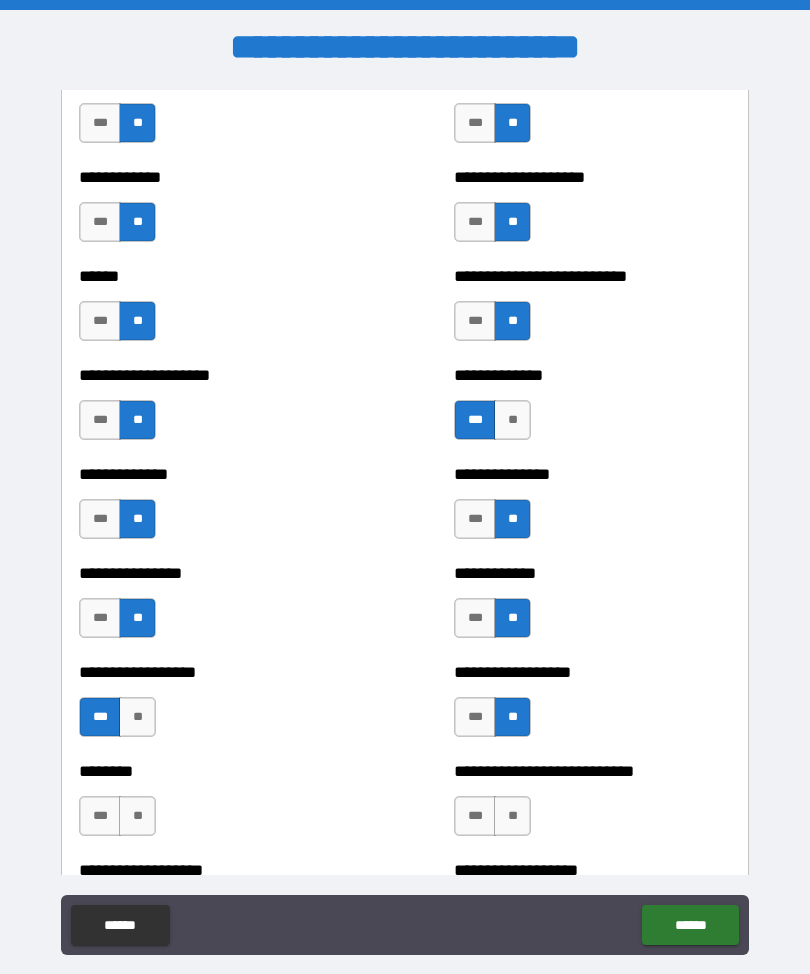 click on "**" at bounding box center (512, 816) 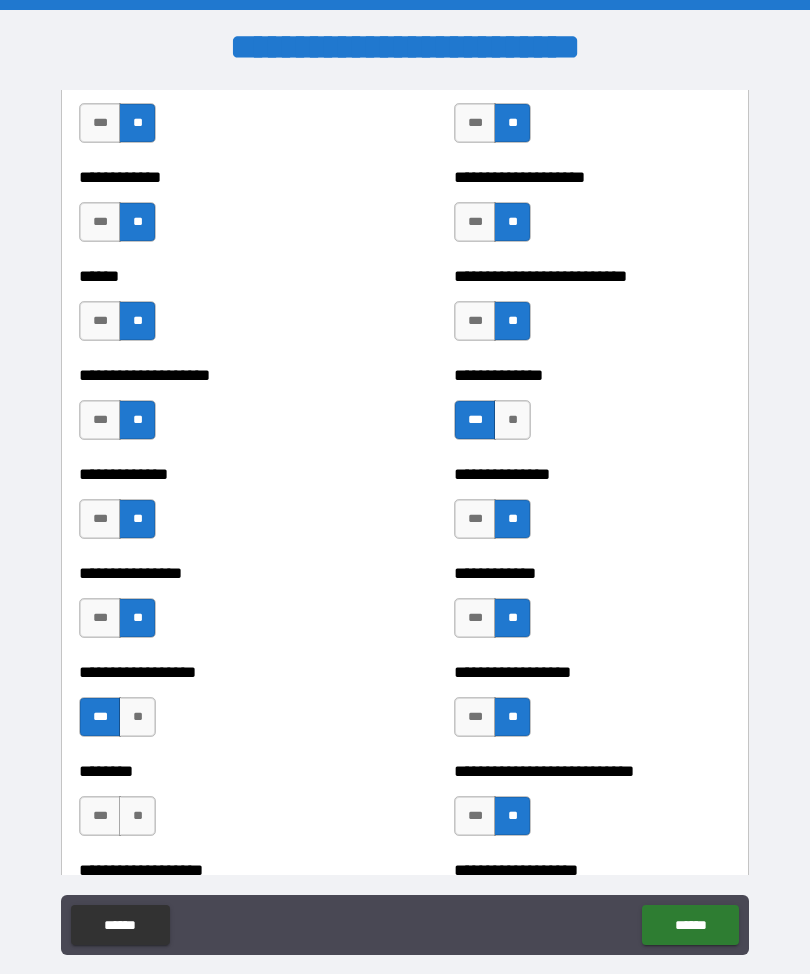 click on "**" at bounding box center [137, 816] 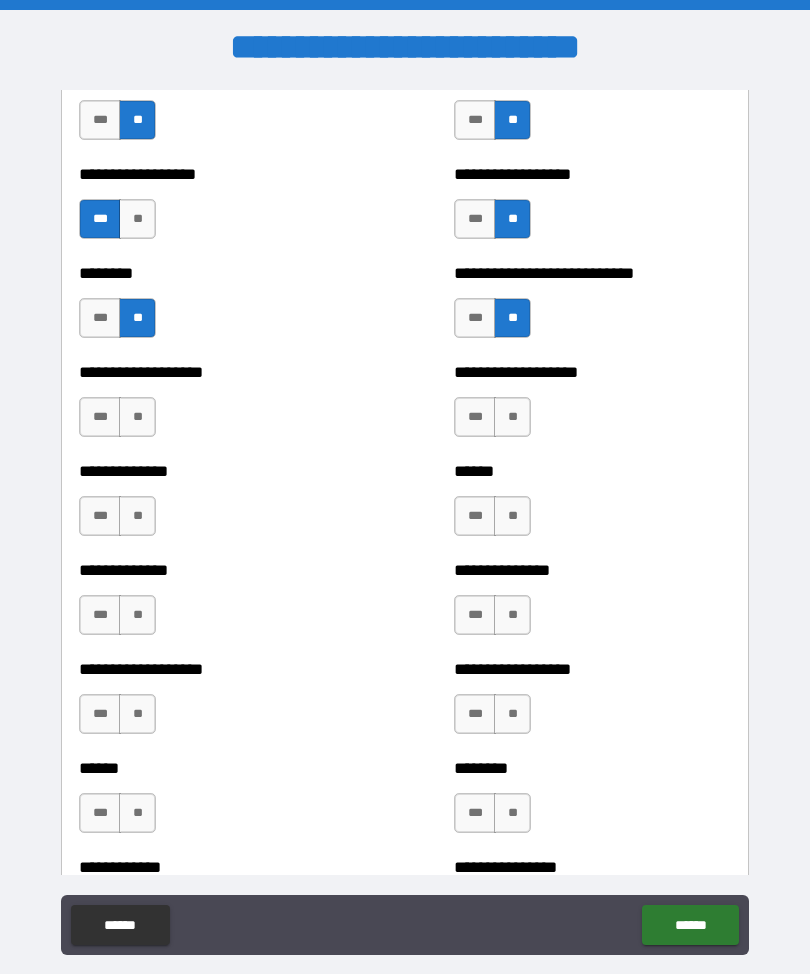 scroll, scrollTop: 4384, scrollLeft: 0, axis: vertical 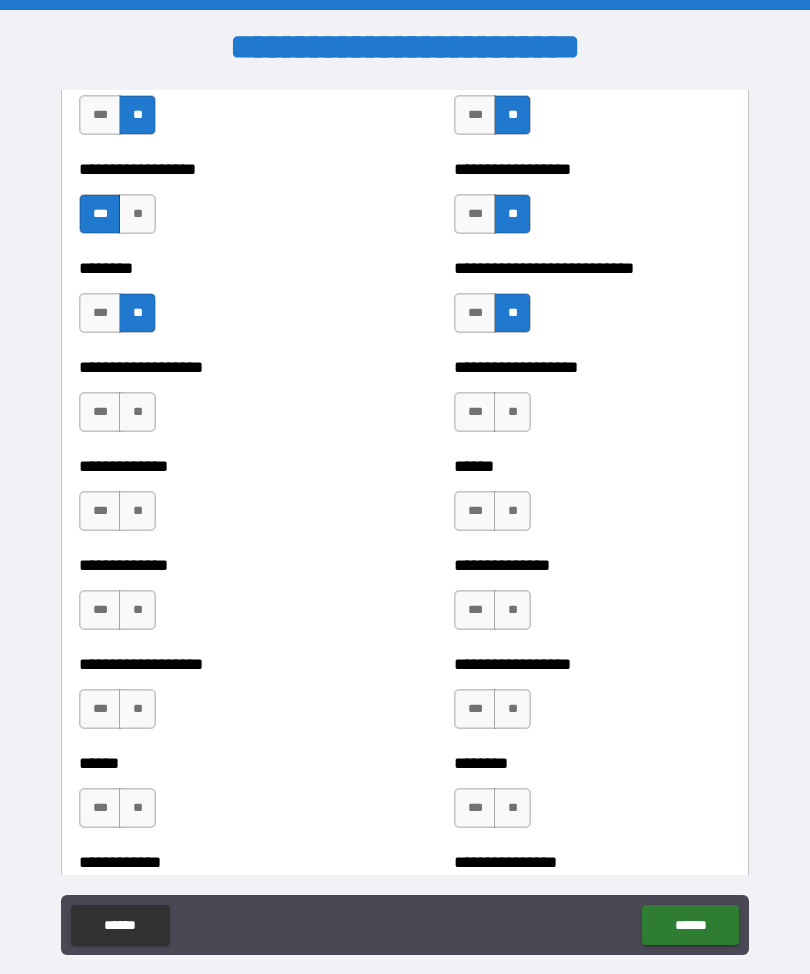 click on "**" at bounding box center [137, 412] 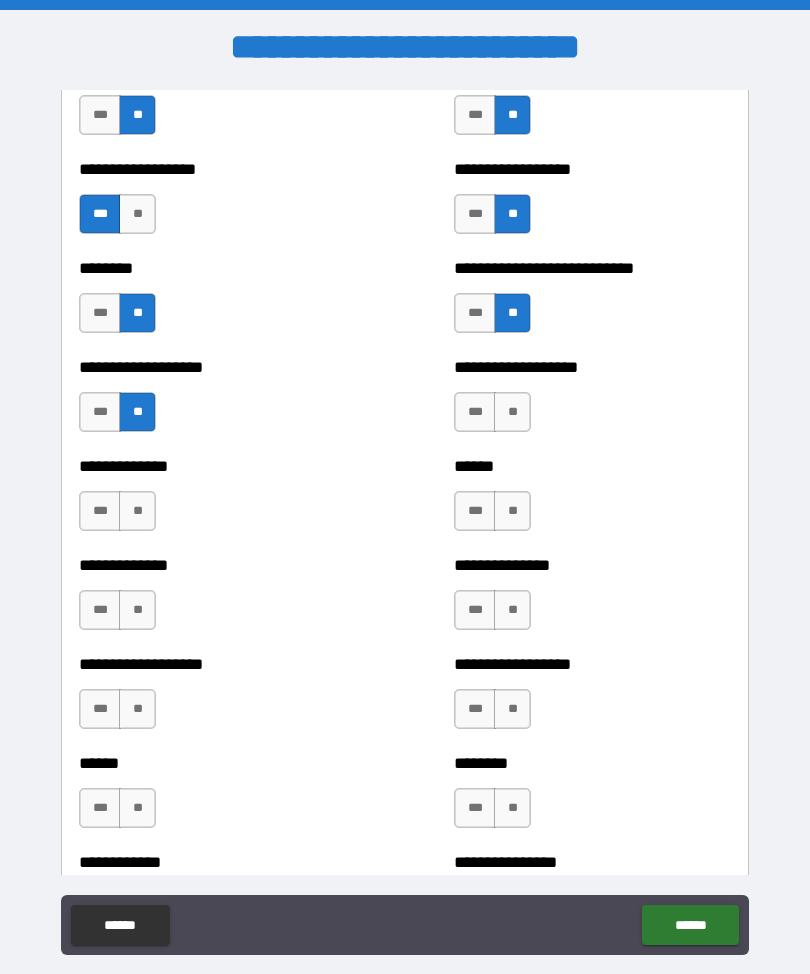 click on "**" at bounding box center (137, 511) 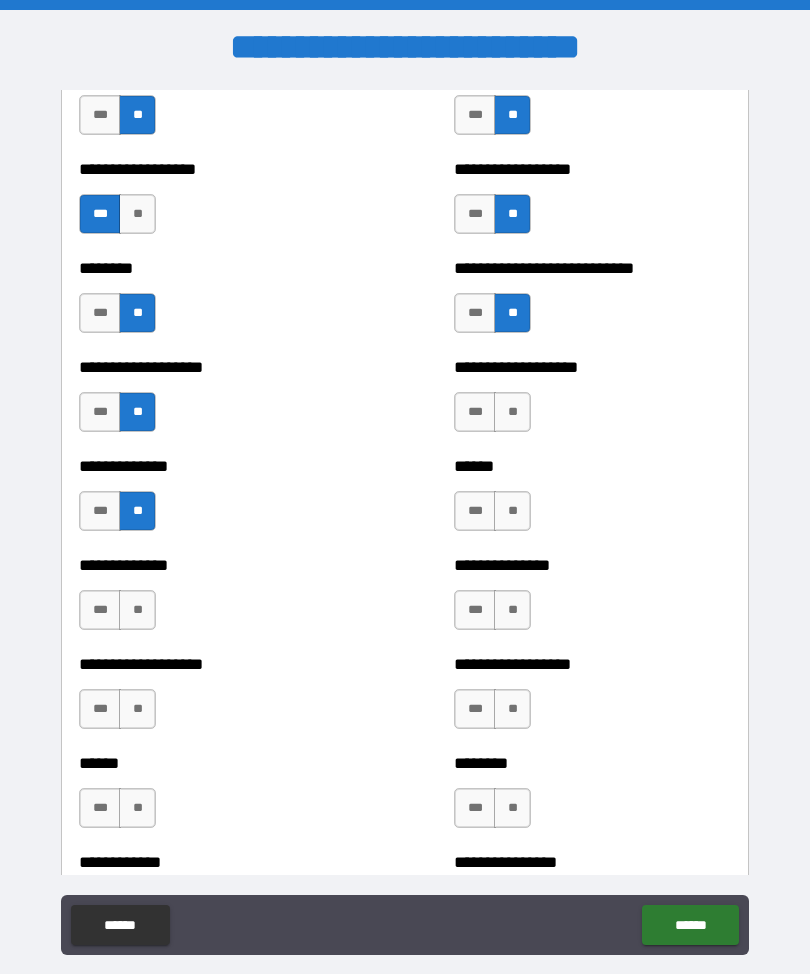 click on "**" at bounding box center [137, 610] 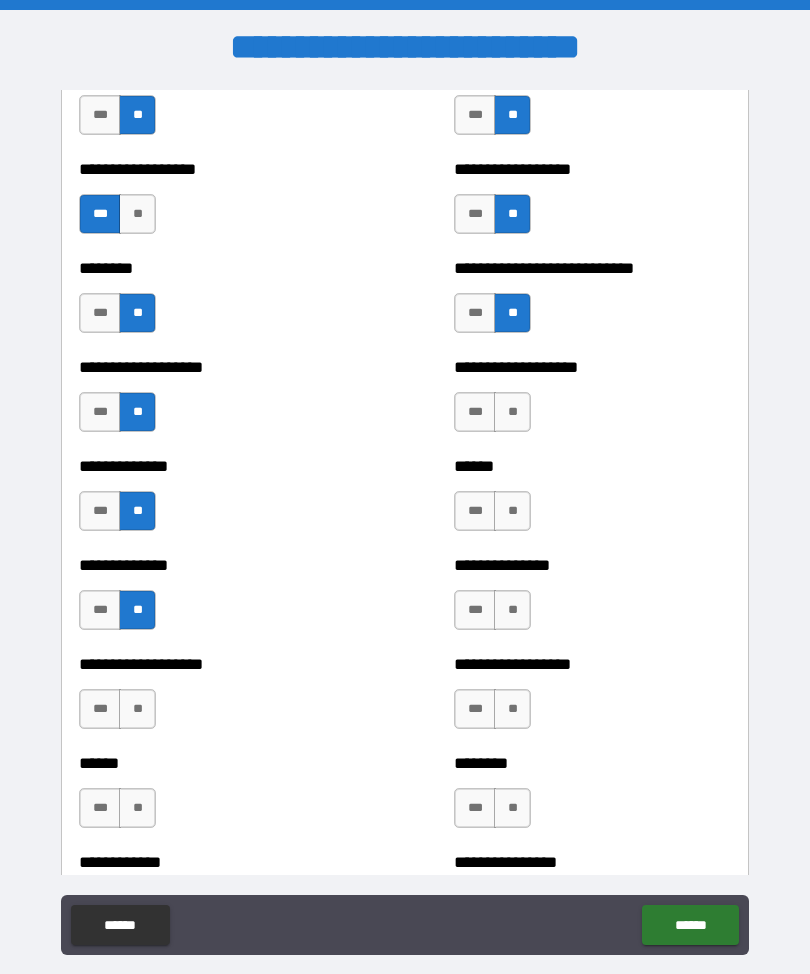 click on "**" at bounding box center (137, 709) 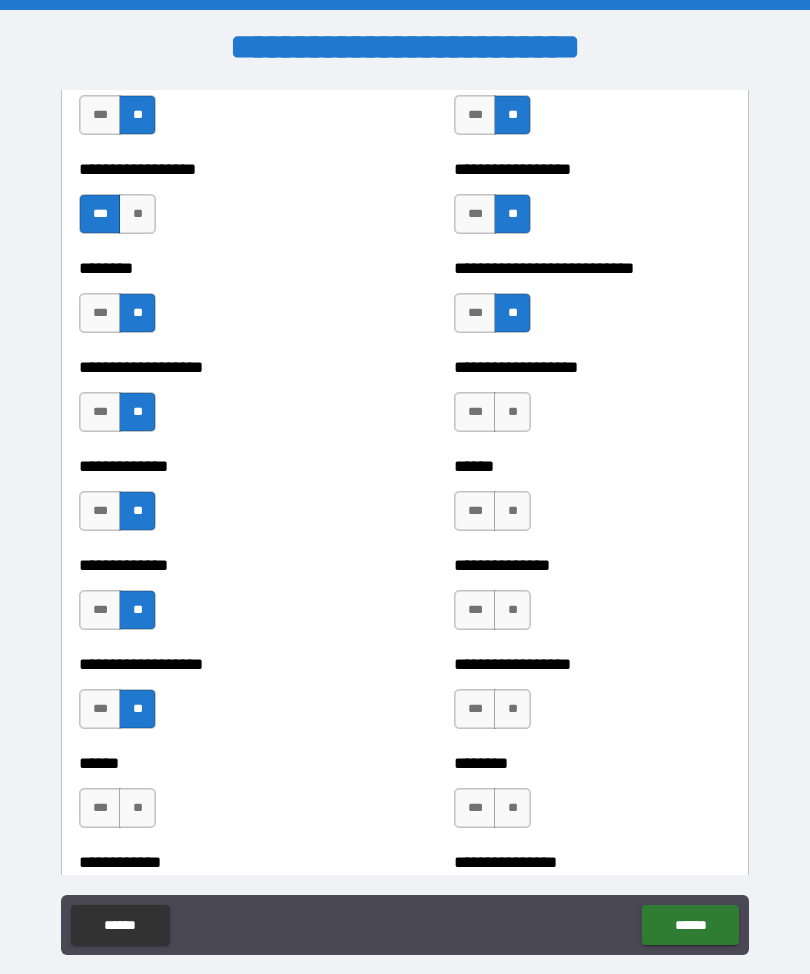 click on "**" at bounding box center (137, 808) 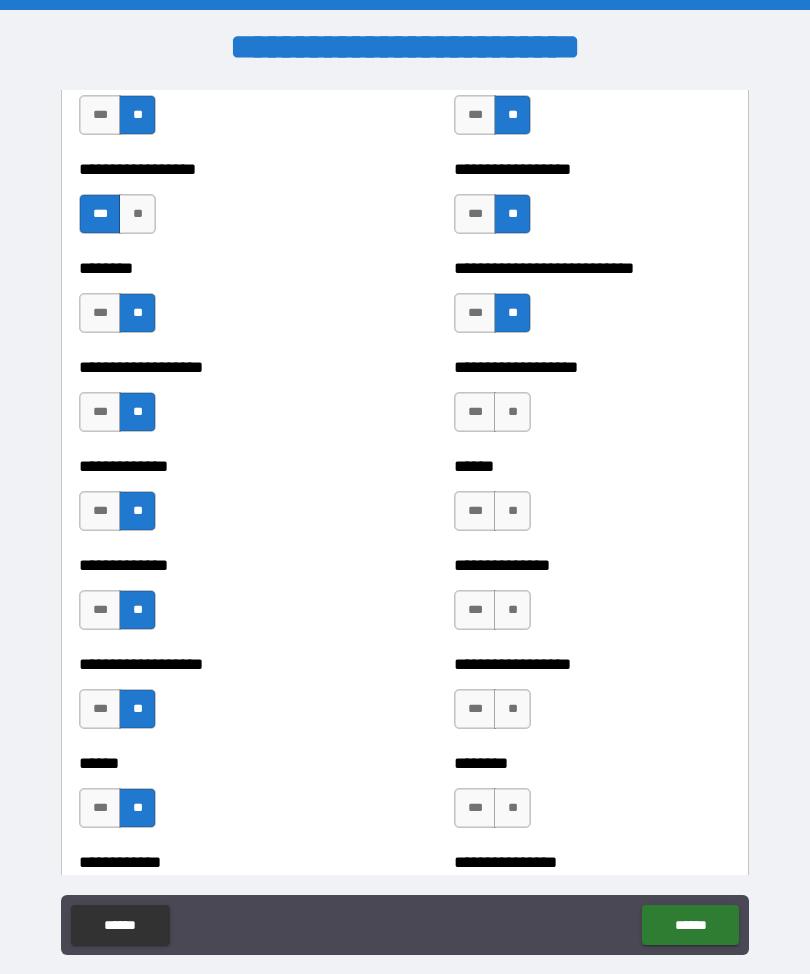 click on "**" at bounding box center (512, 412) 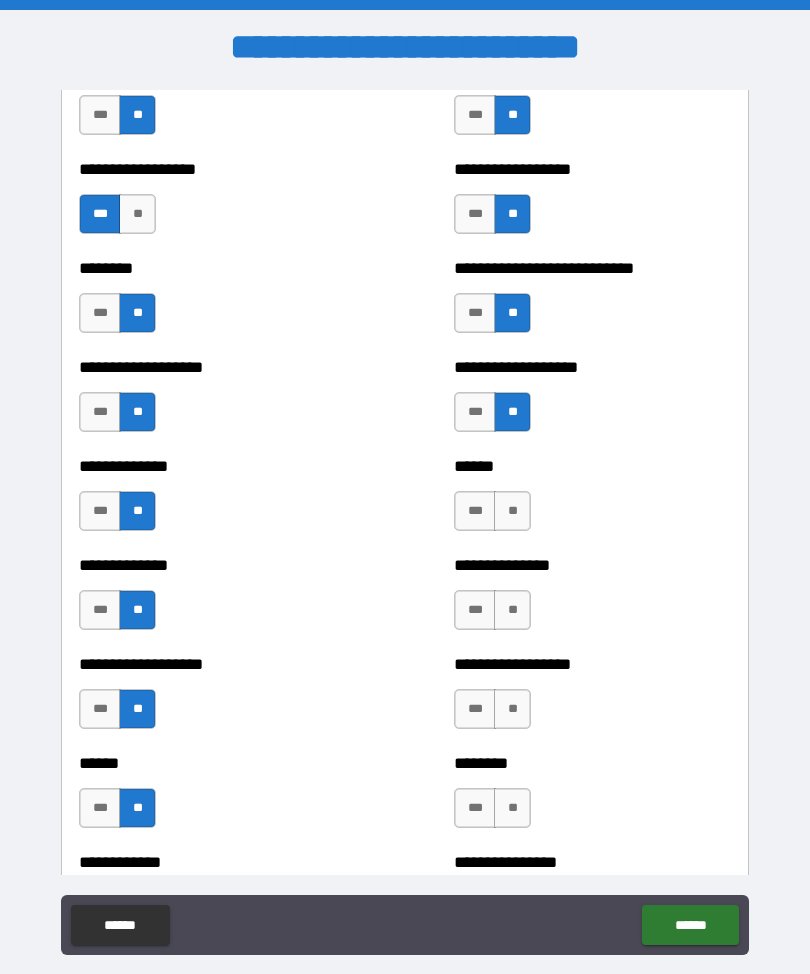 click on "**" at bounding box center [512, 511] 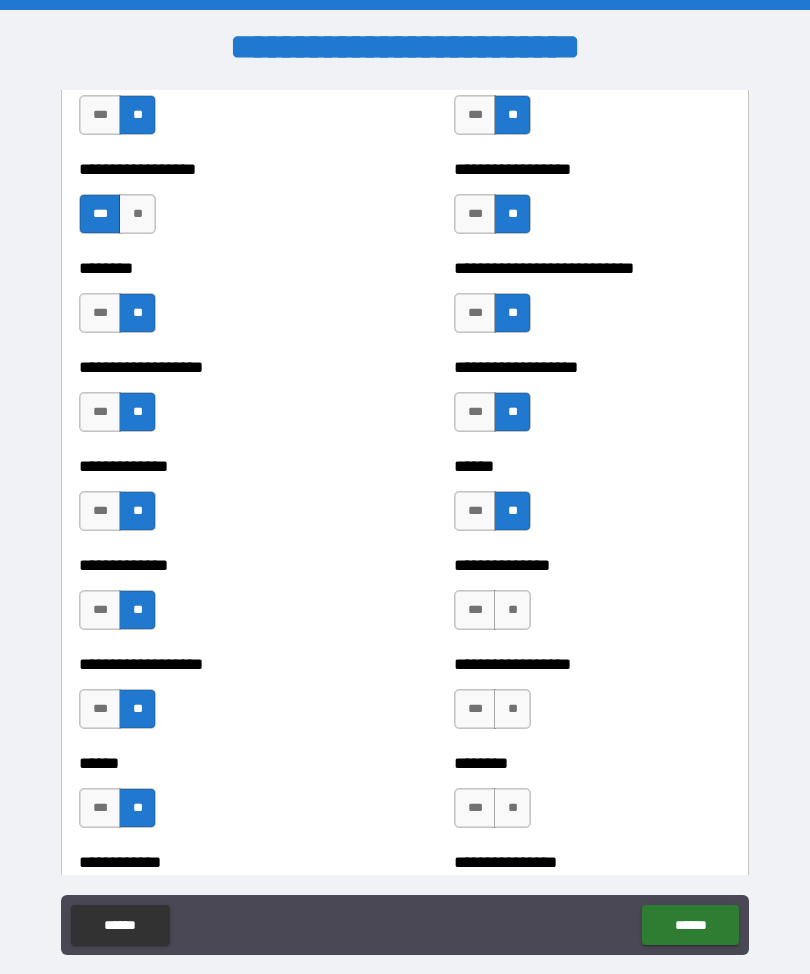 click on "**" at bounding box center [512, 610] 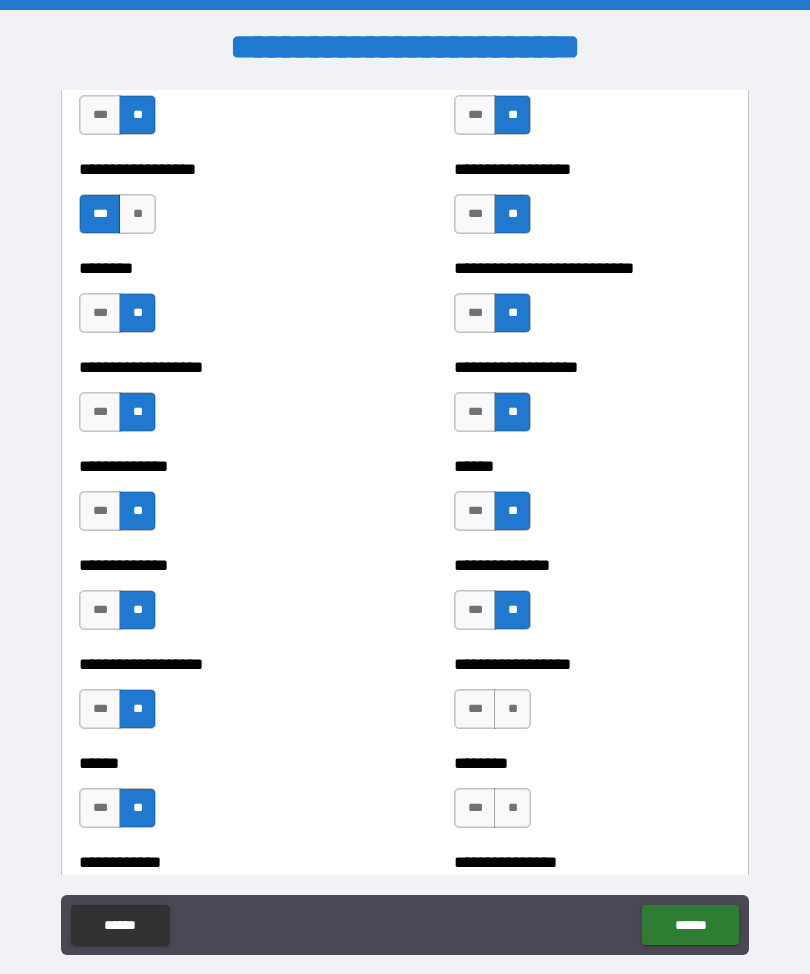 click on "**" at bounding box center (512, 709) 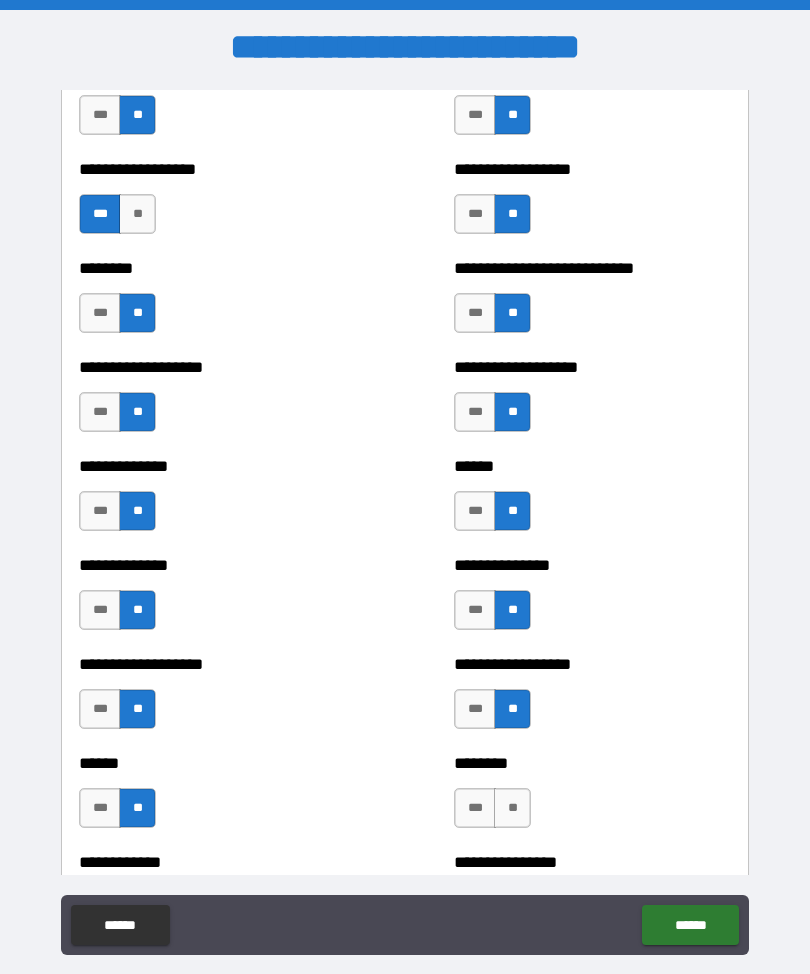 click on "**" at bounding box center [512, 808] 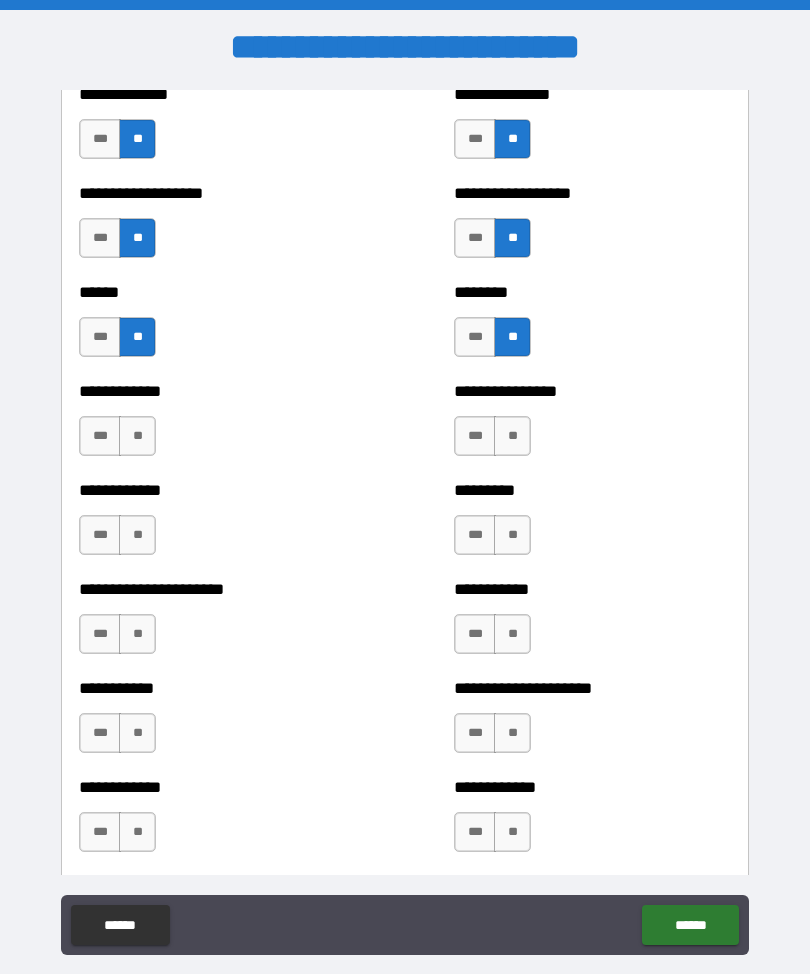 scroll, scrollTop: 4857, scrollLeft: 0, axis: vertical 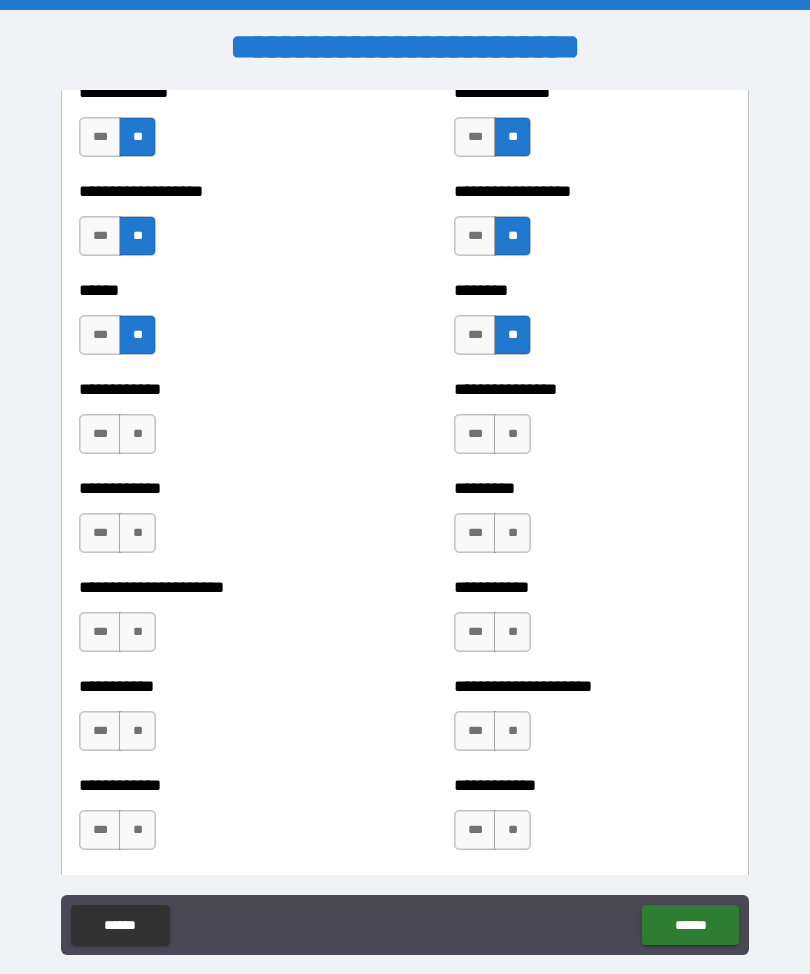 click on "**" at bounding box center (137, 434) 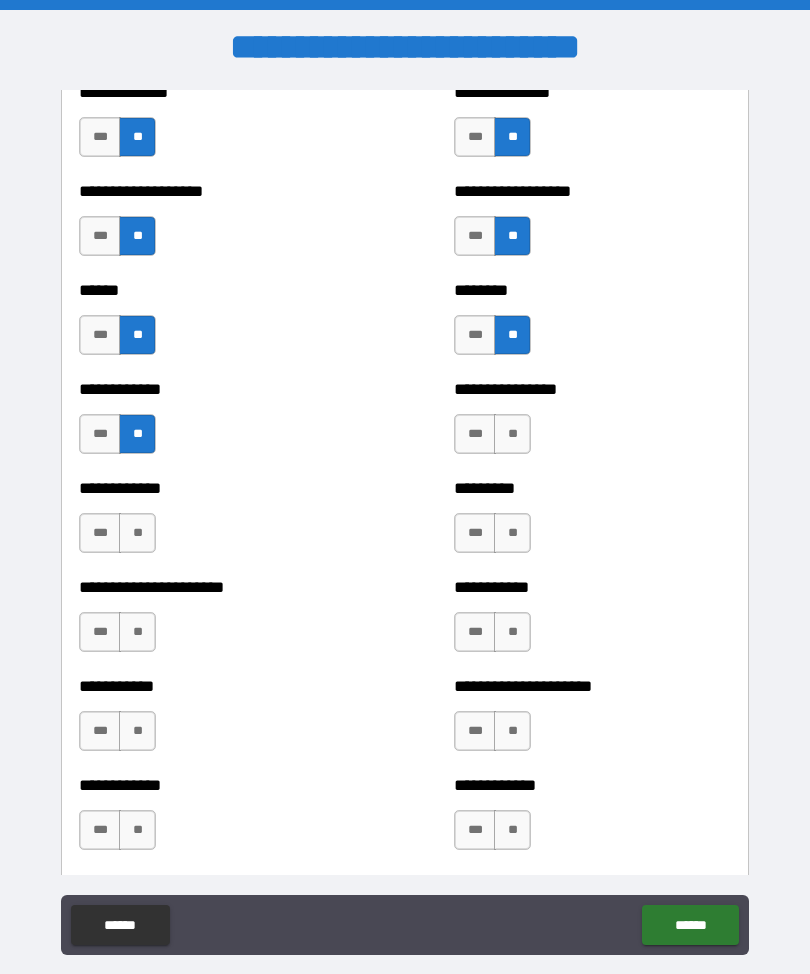 click on "**" at bounding box center [137, 533] 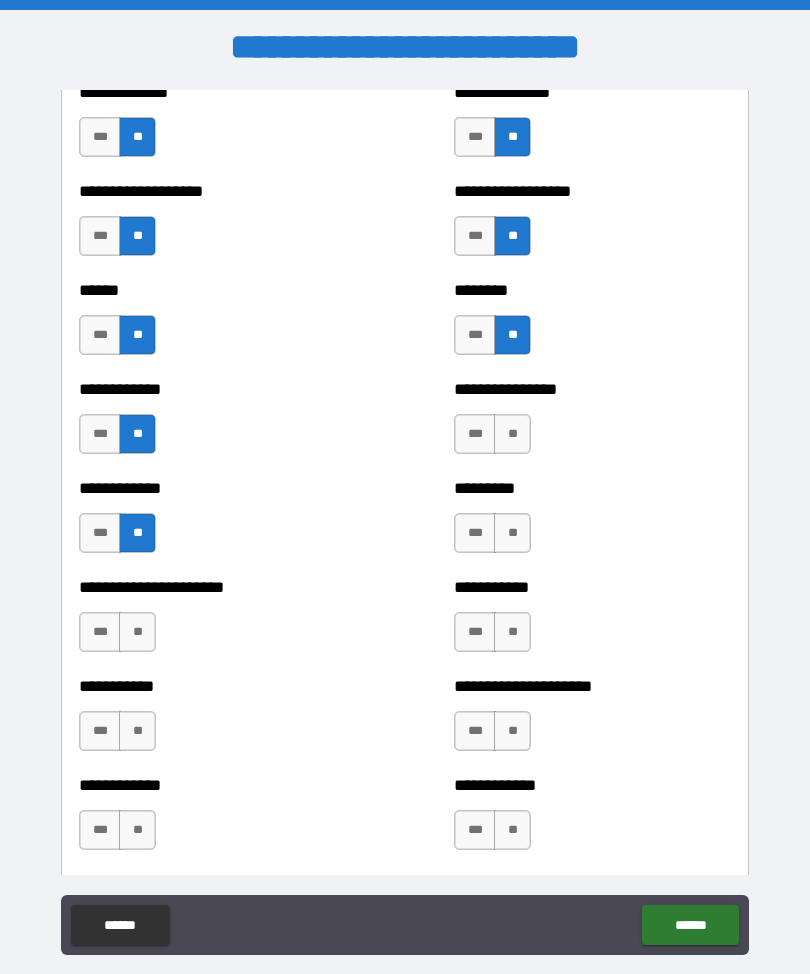 click on "**" at bounding box center [137, 632] 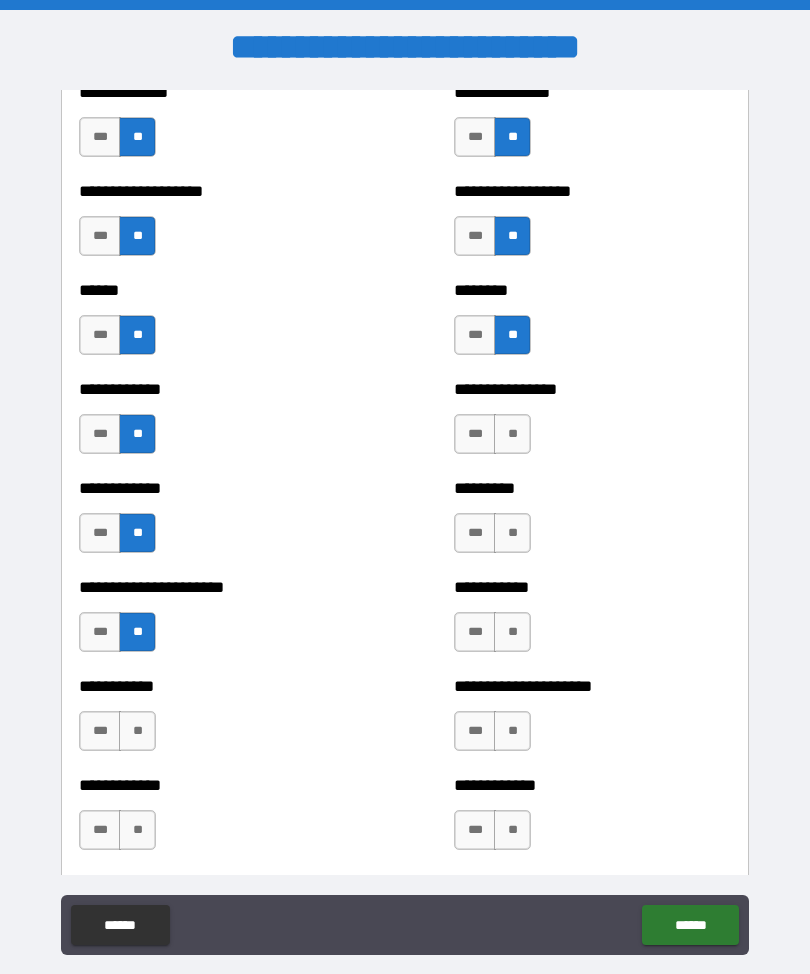 click on "**" at bounding box center (137, 731) 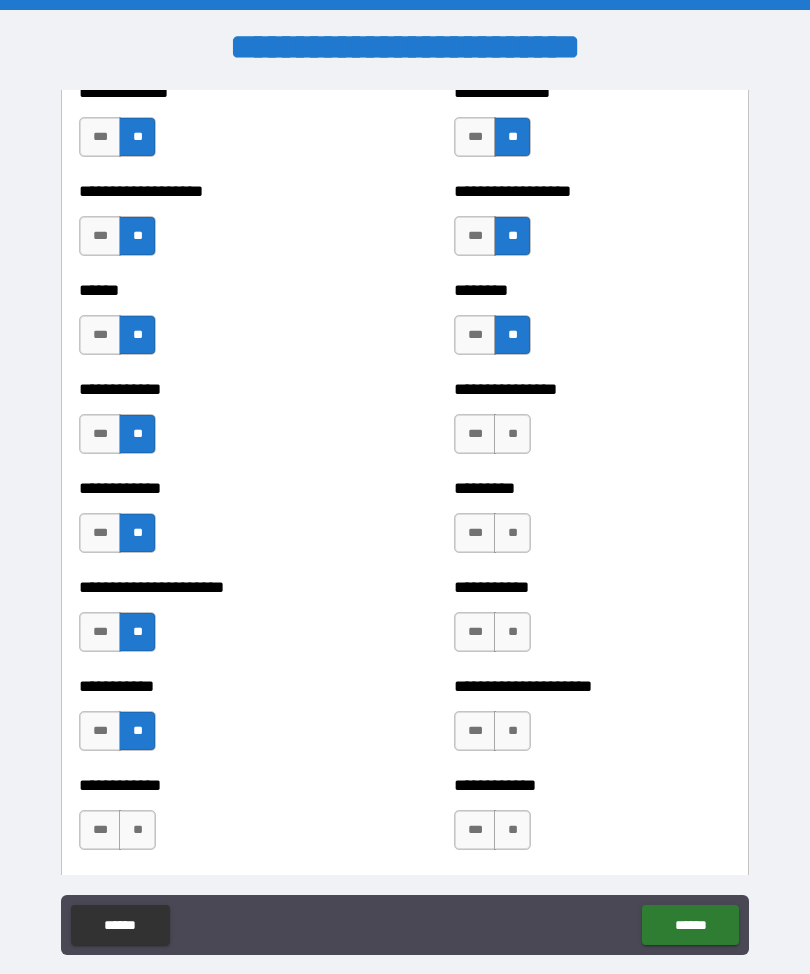 click on "**" at bounding box center (137, 830) 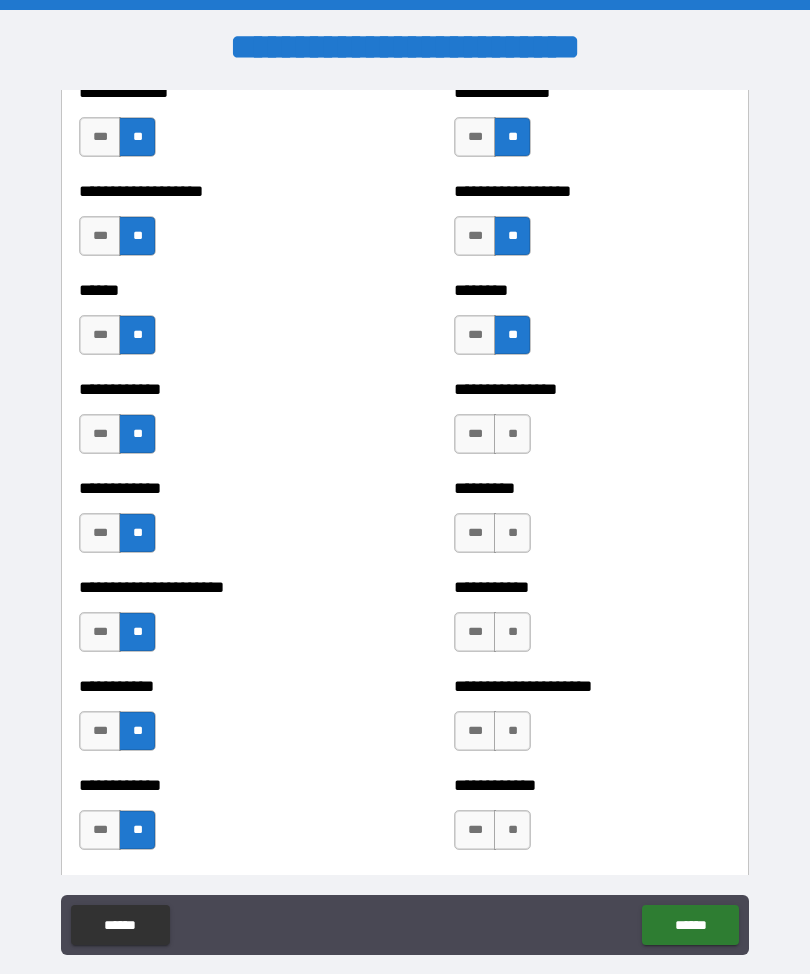 click on "**" at bounding box center [512, 830] 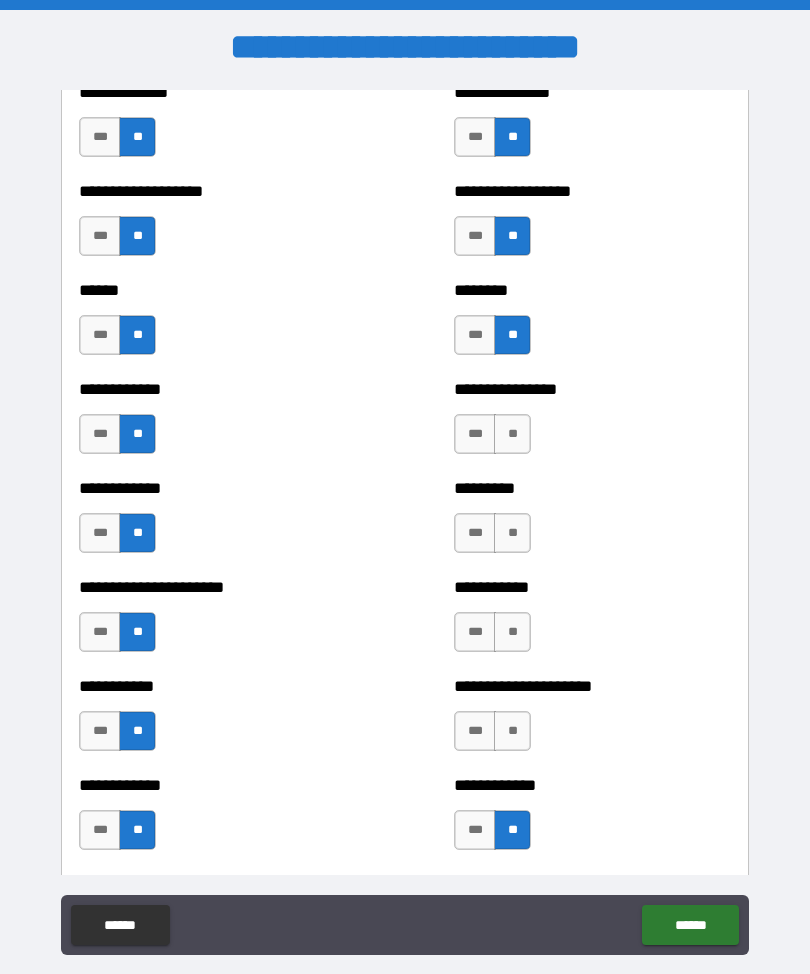 click on "**" at bounding box center [512, 731] 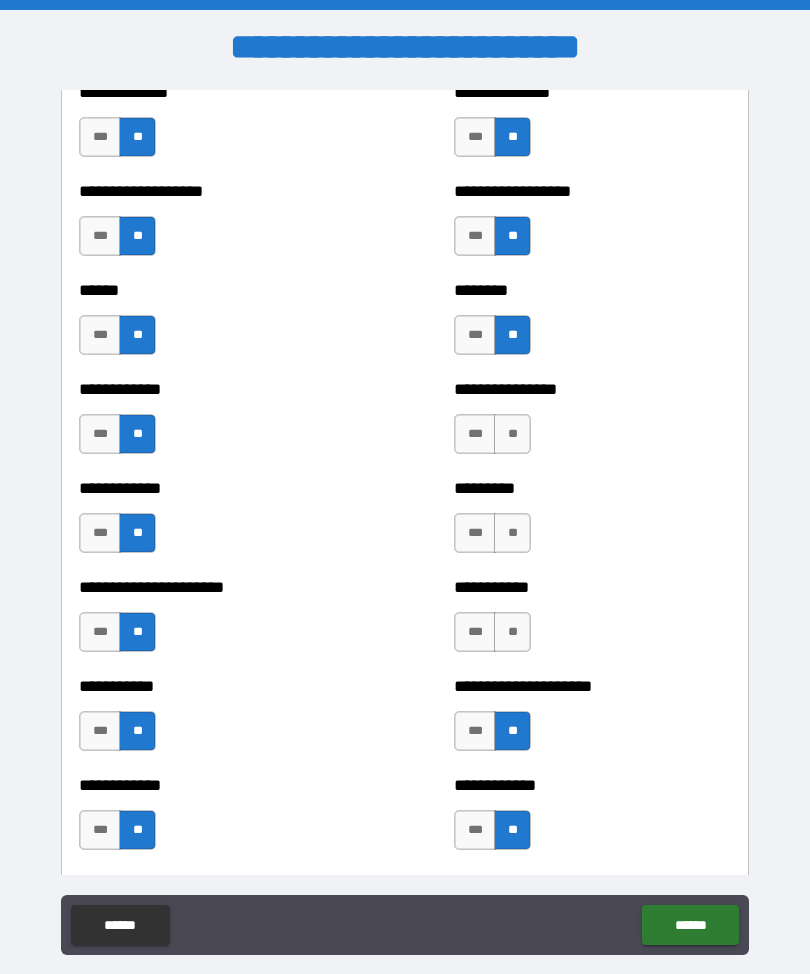 click on "**" at bounding box center [512, 632] 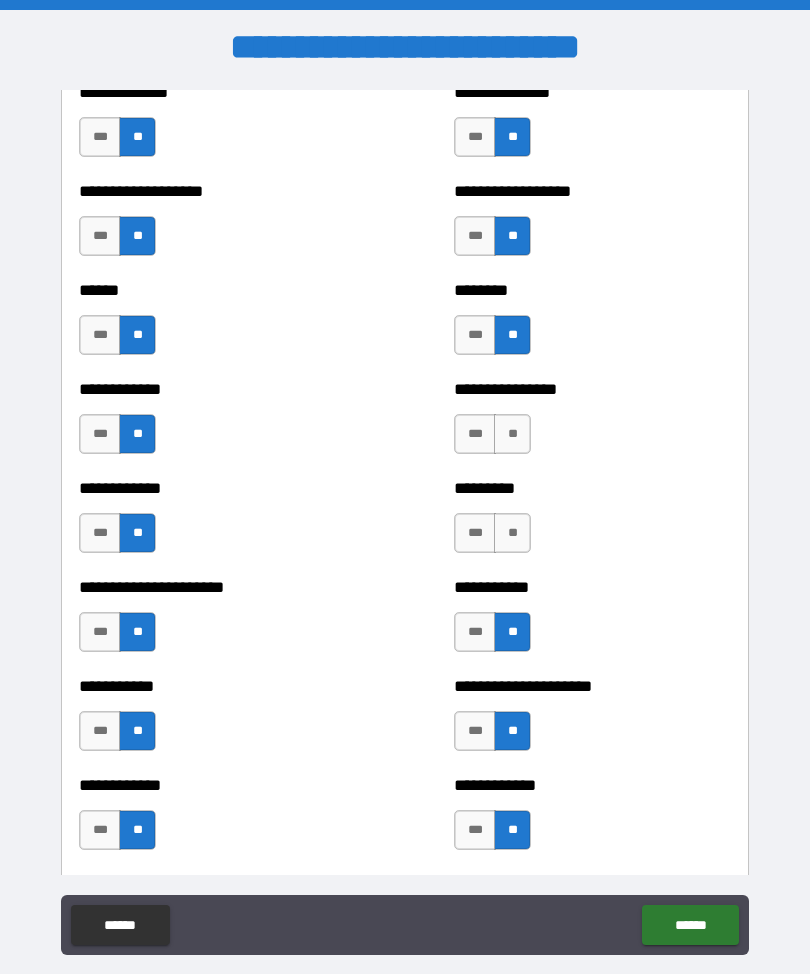 click on "**" at bounding box center (512, 533) 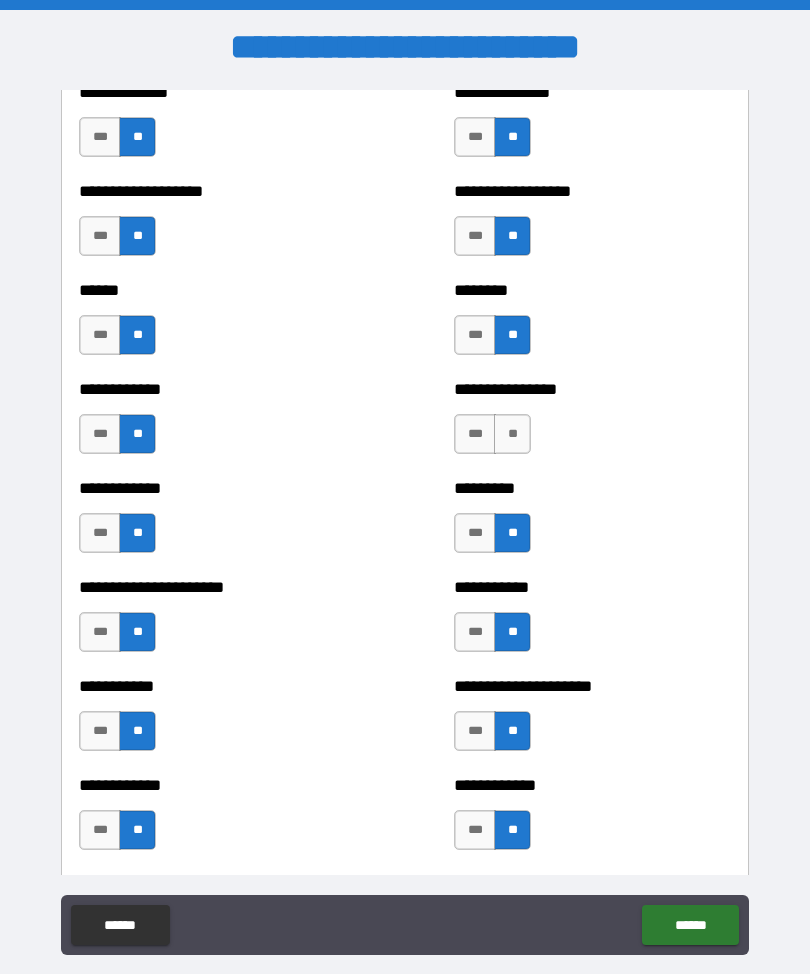 click on "**" at bounding box center [512, 434] 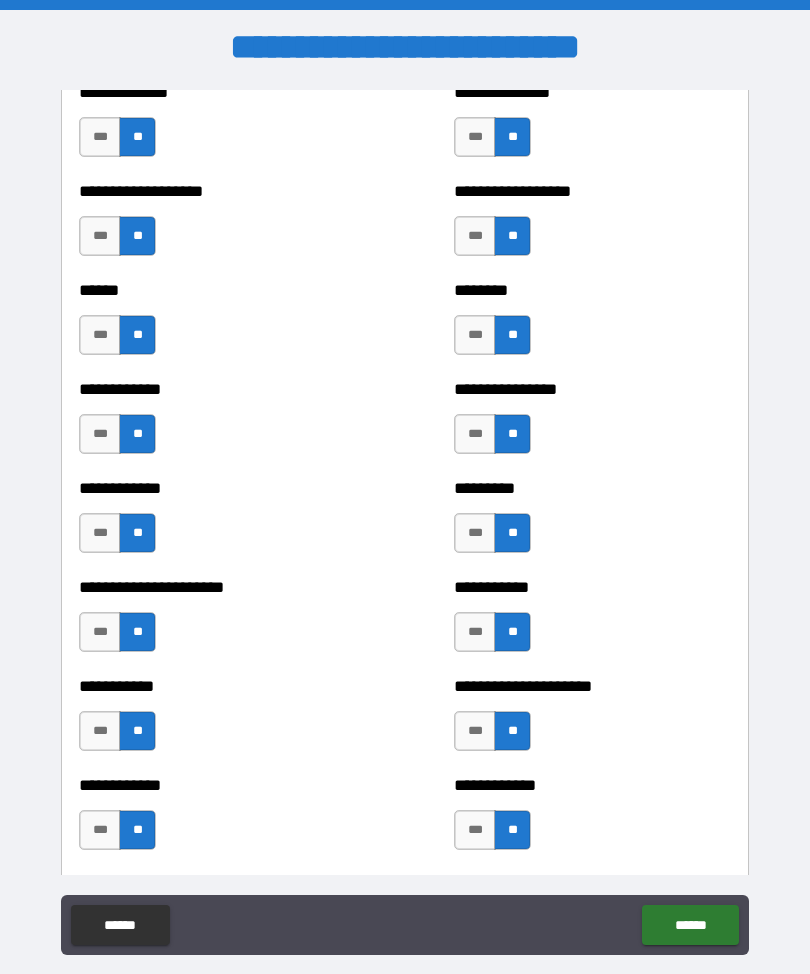 click on "**********" at bounding box center (592, 721) 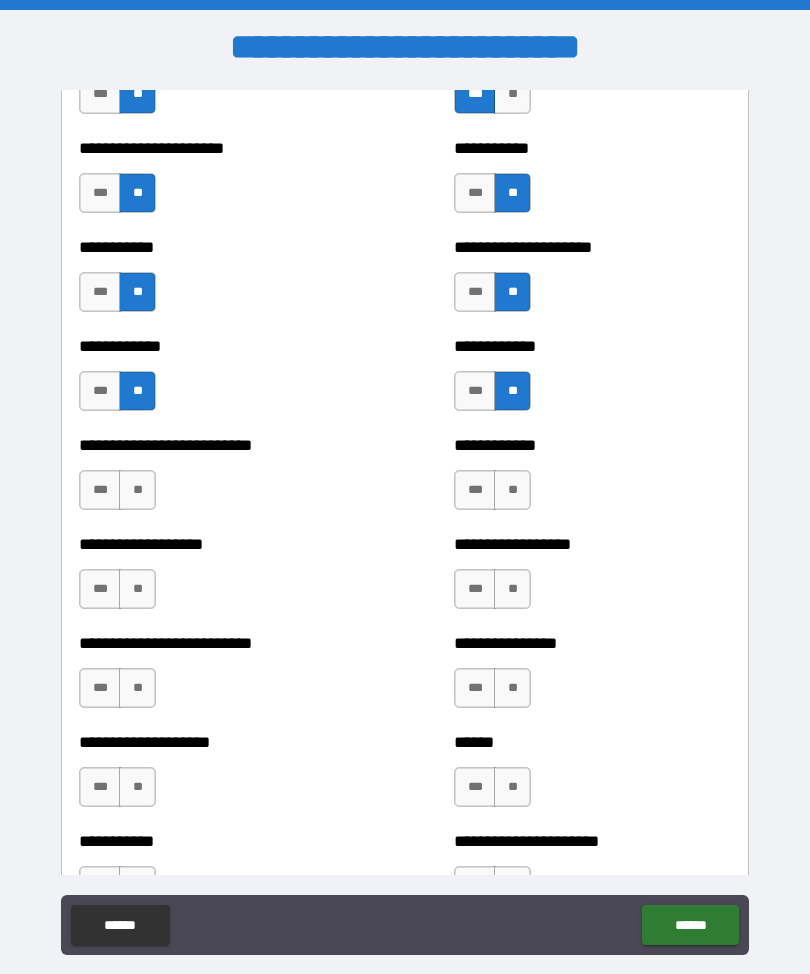 scroll, scrollTop: 5361, scrollLeft: 0, axis: vertical 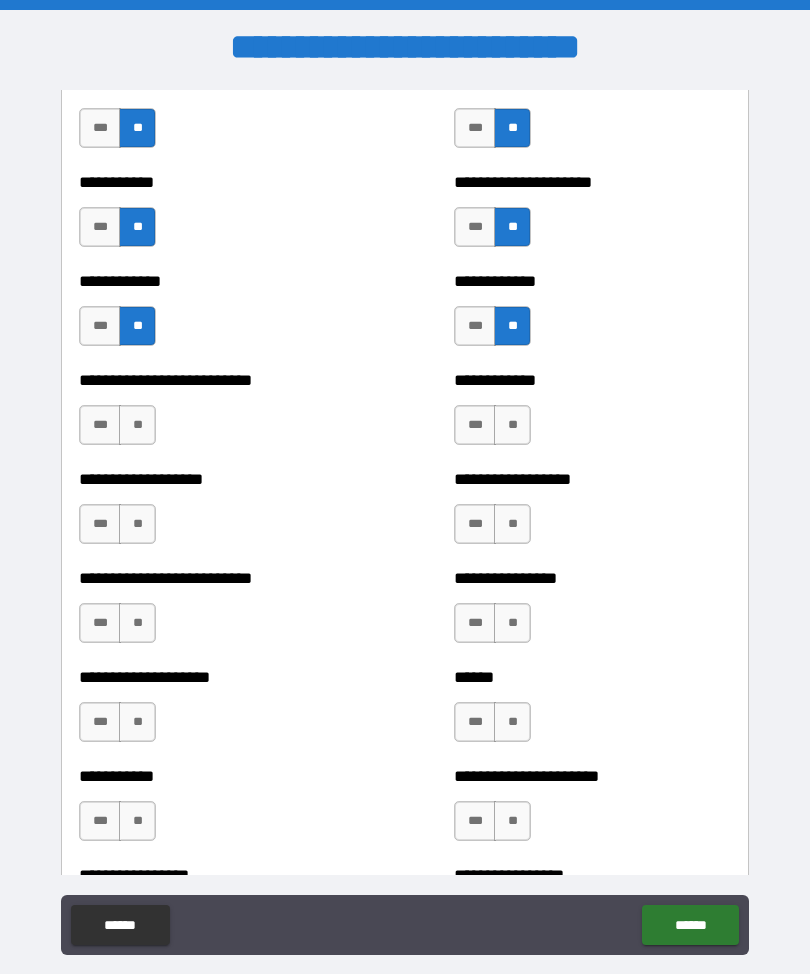 click on "**" at bounding box center (137, 425) 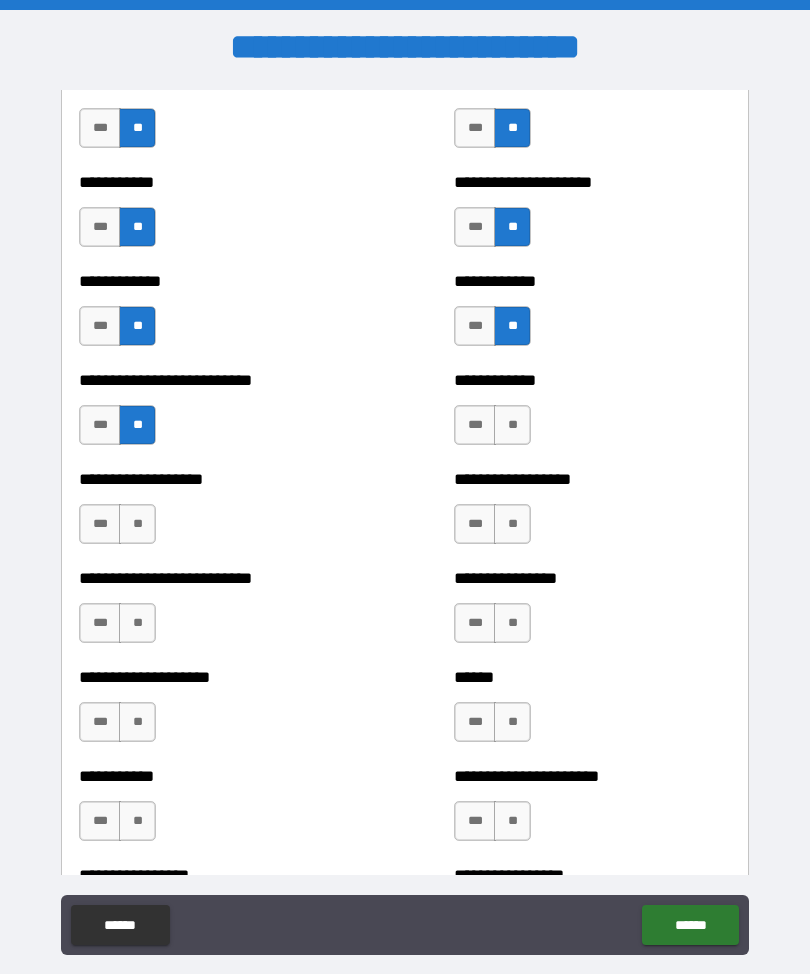 click on "**" at bounding box center [137, 524] 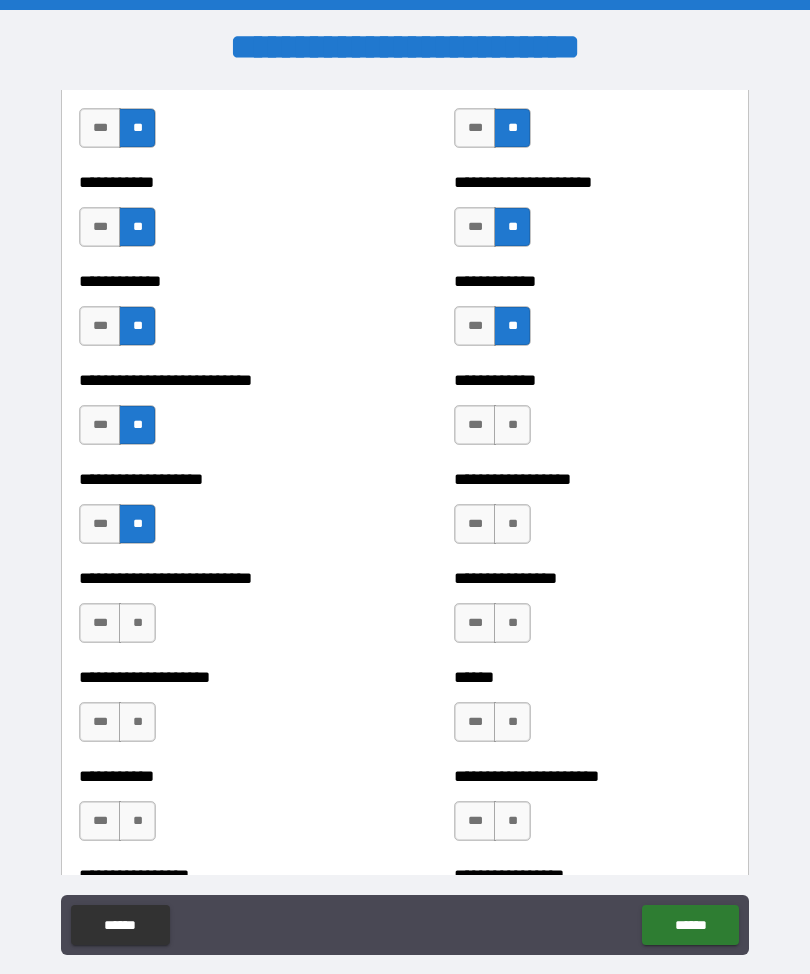 click on "**" at bounding box center (137, 623) 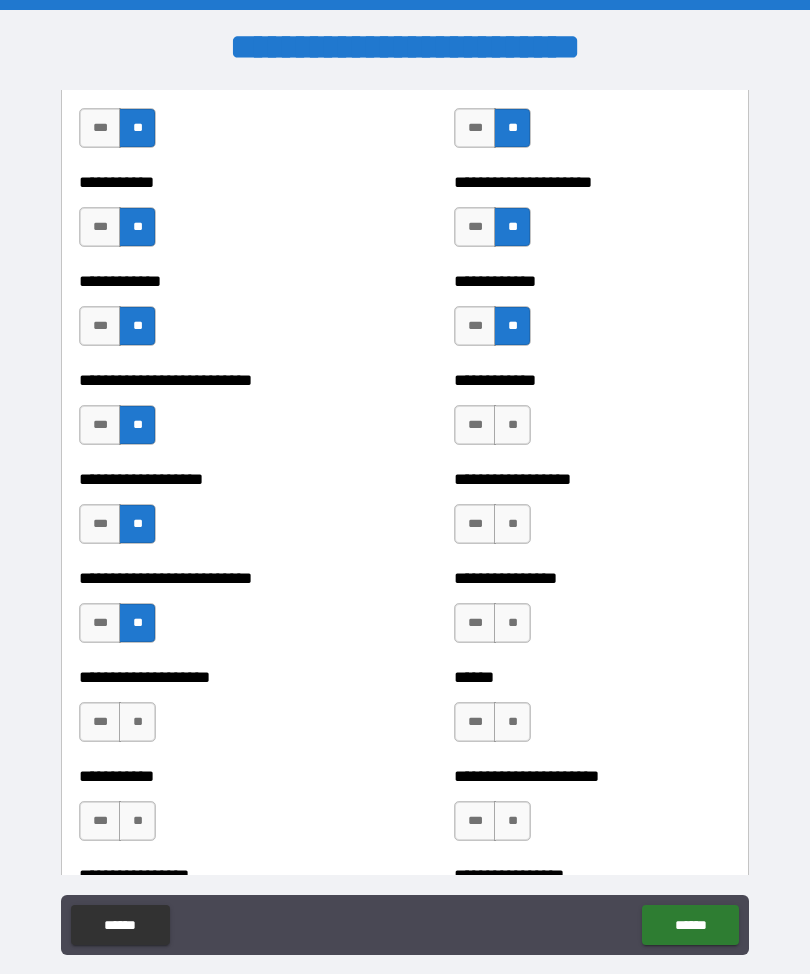 click on "**" at bounding box center (137, 722) 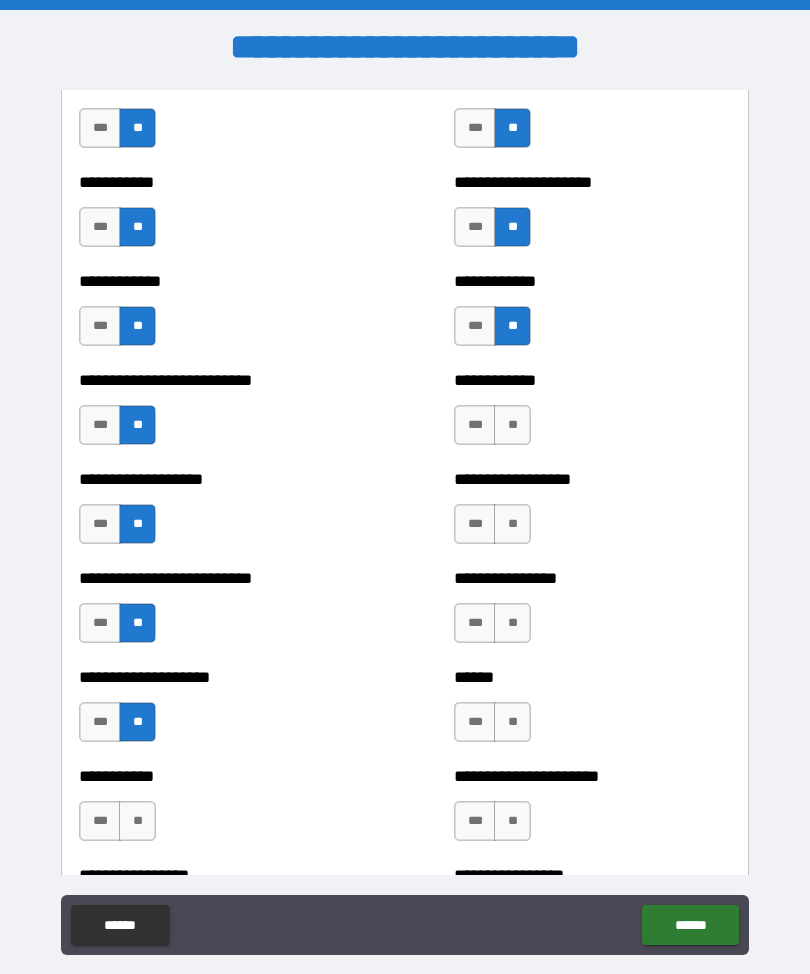 click on "**" at bounding box center [137, 821] 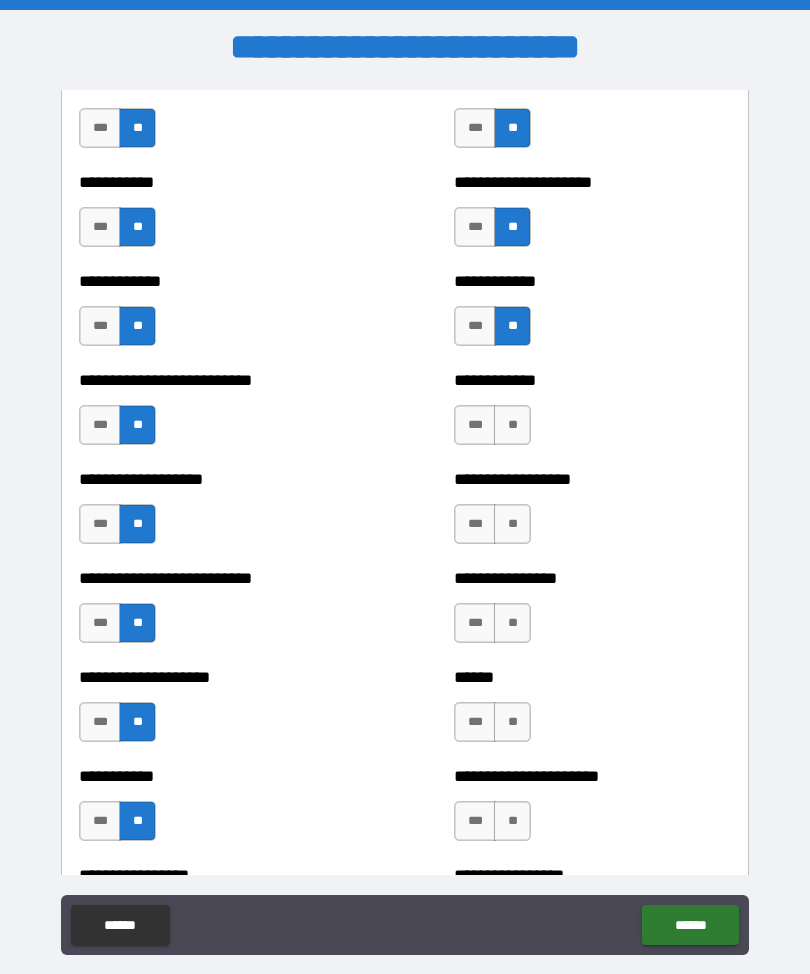 click on "**" at bounding box center (512, 425) 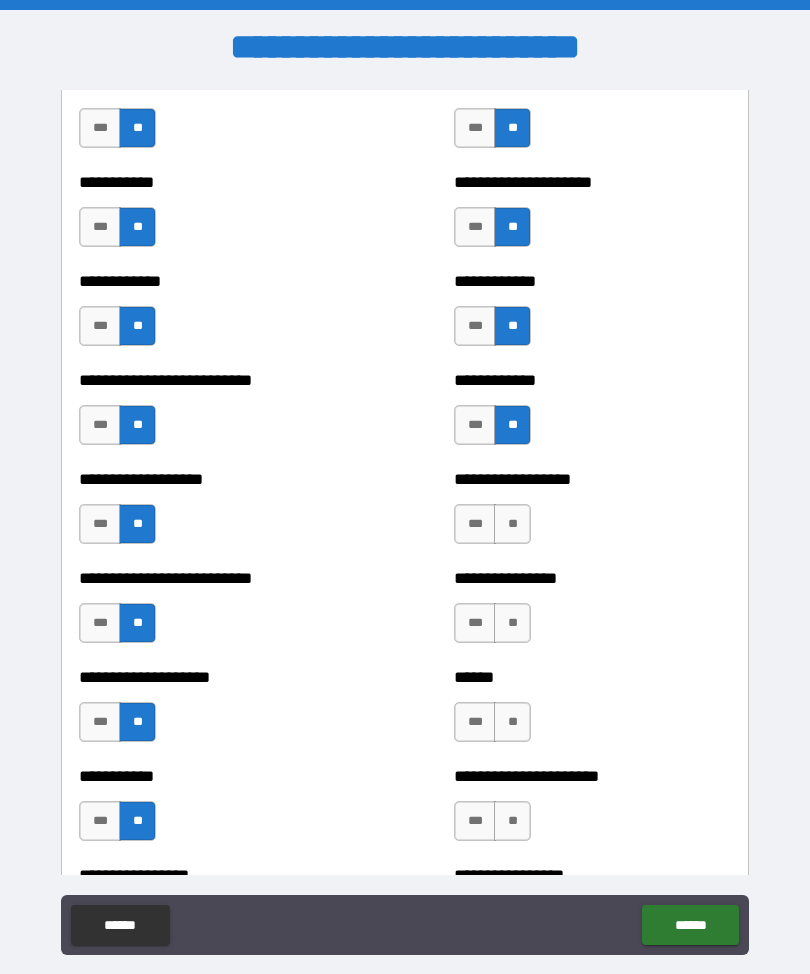 click on "**" at bounding box center (512, 524) 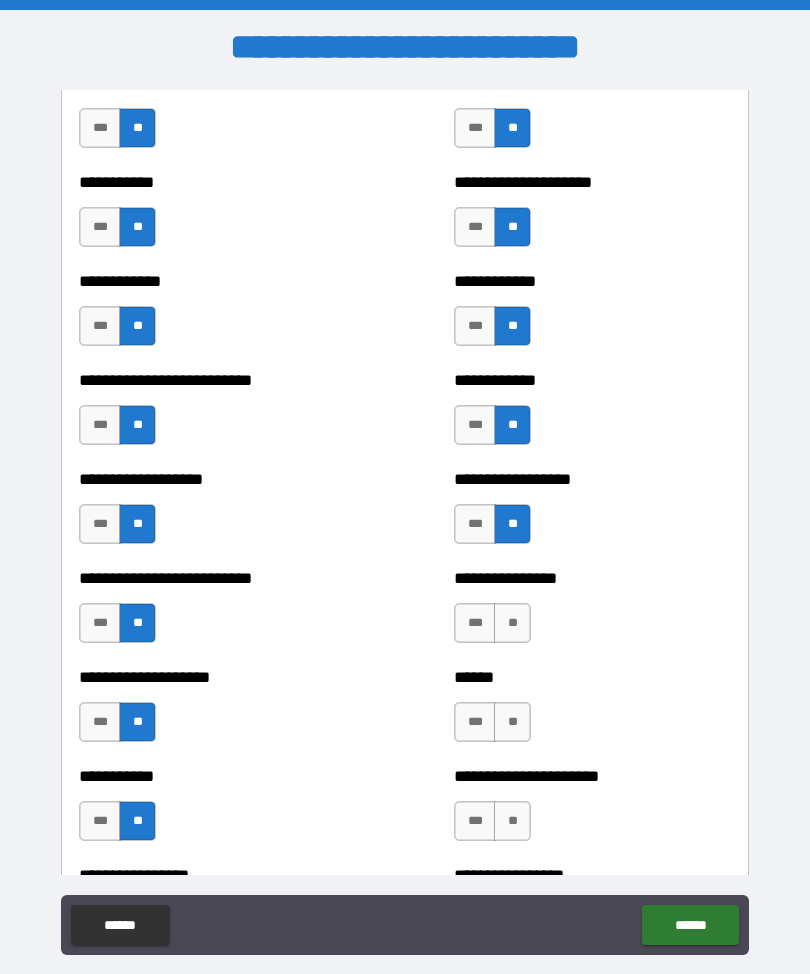 click on "**" at bounding box center (512, 623) 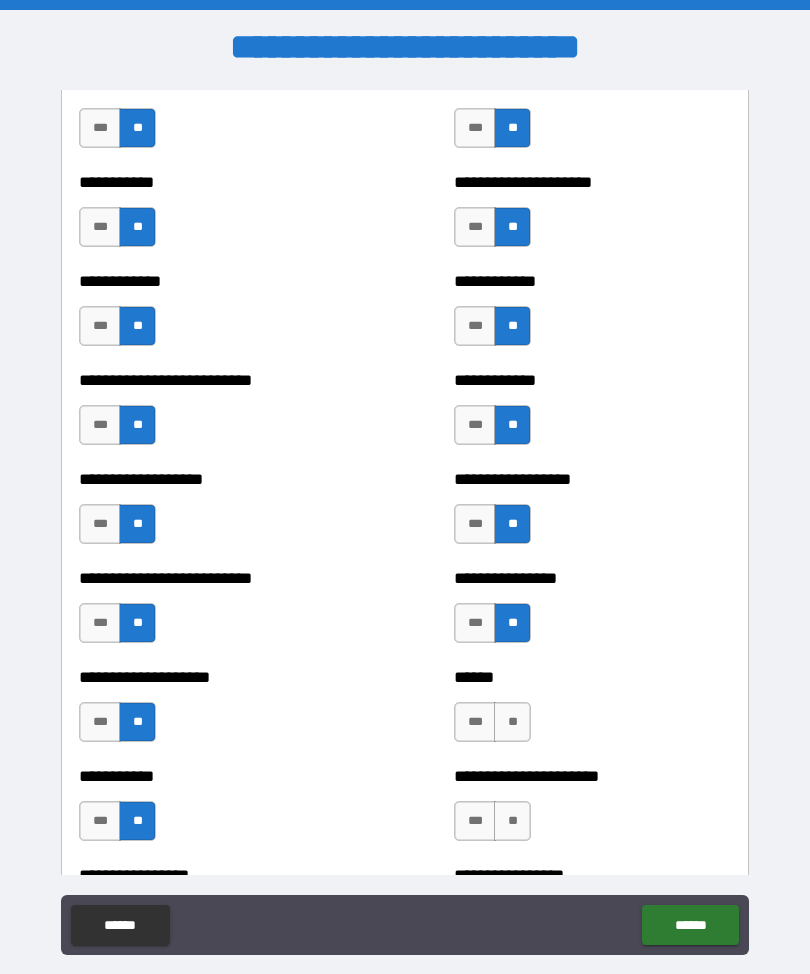 click on "**" at bounding box center [512, 722] 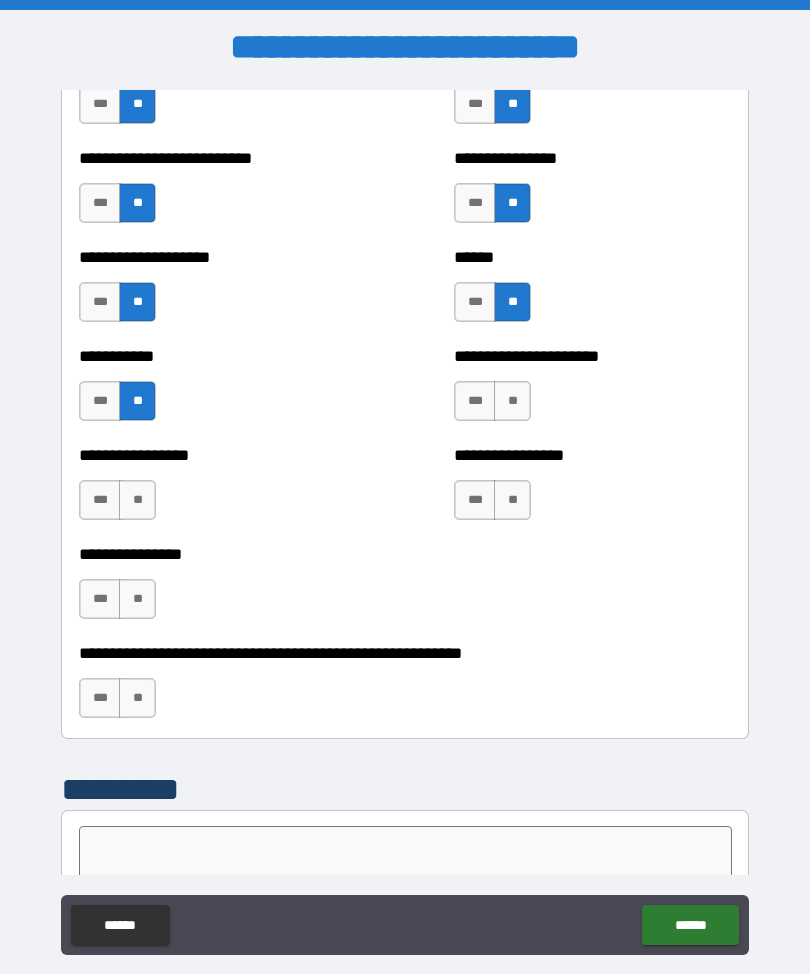 scroll, scrollTop: 5792, scrollLeft: 0, axis: vertical 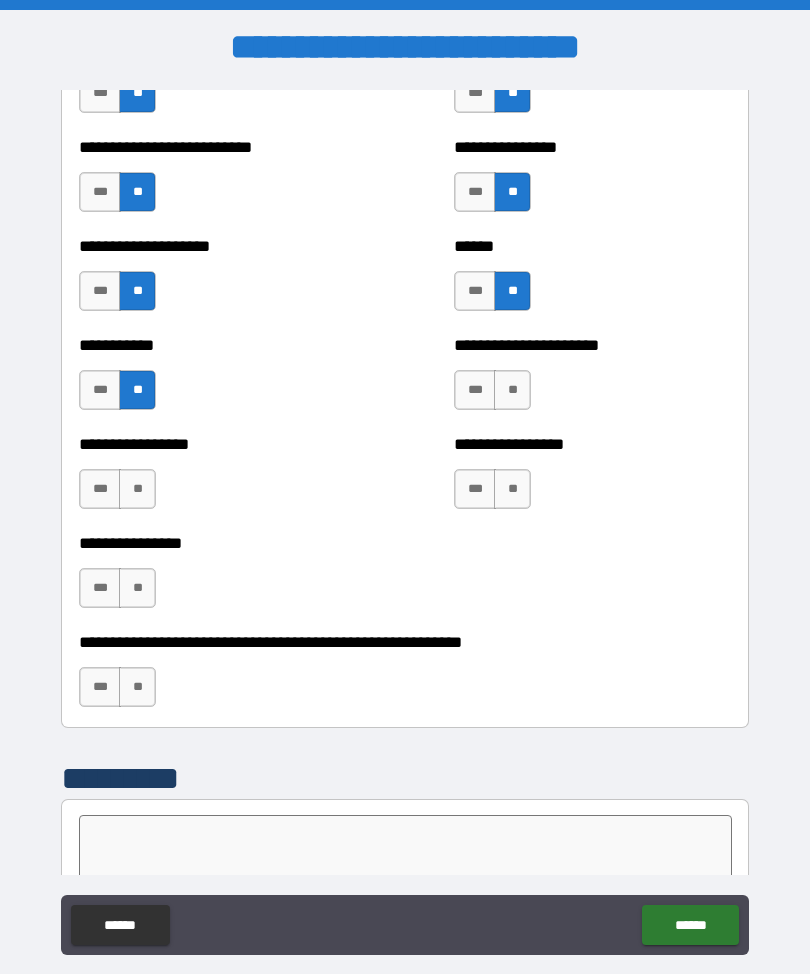click on "**" at bounding box center (512, 390) 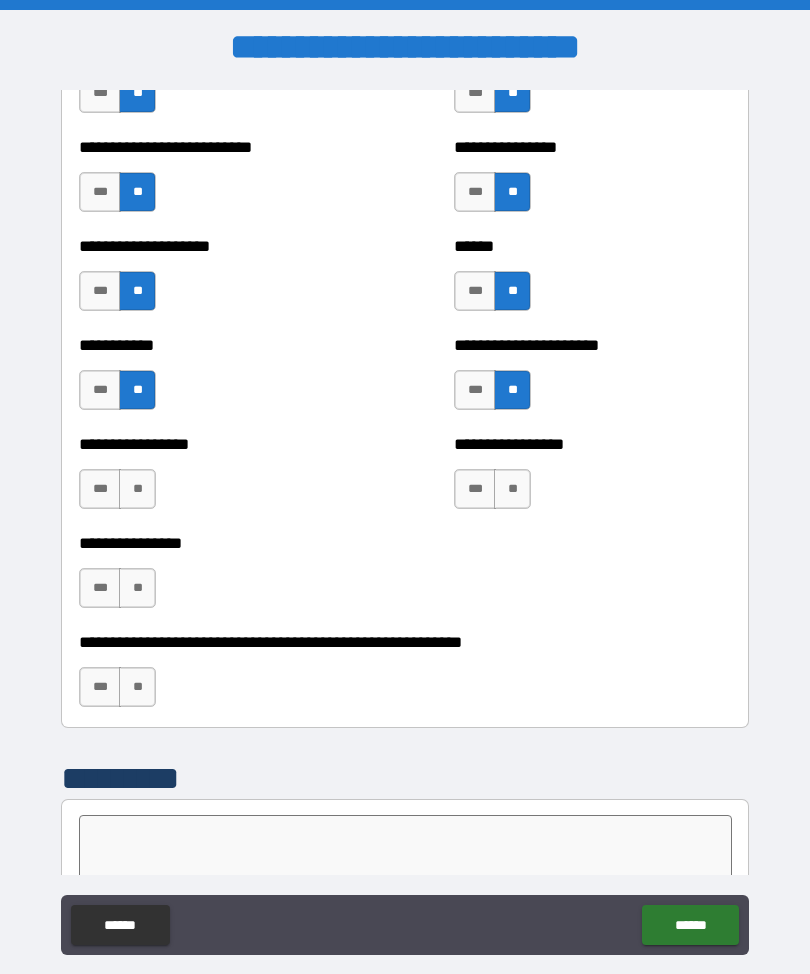 click on "**" at bounding box center [512, 489] 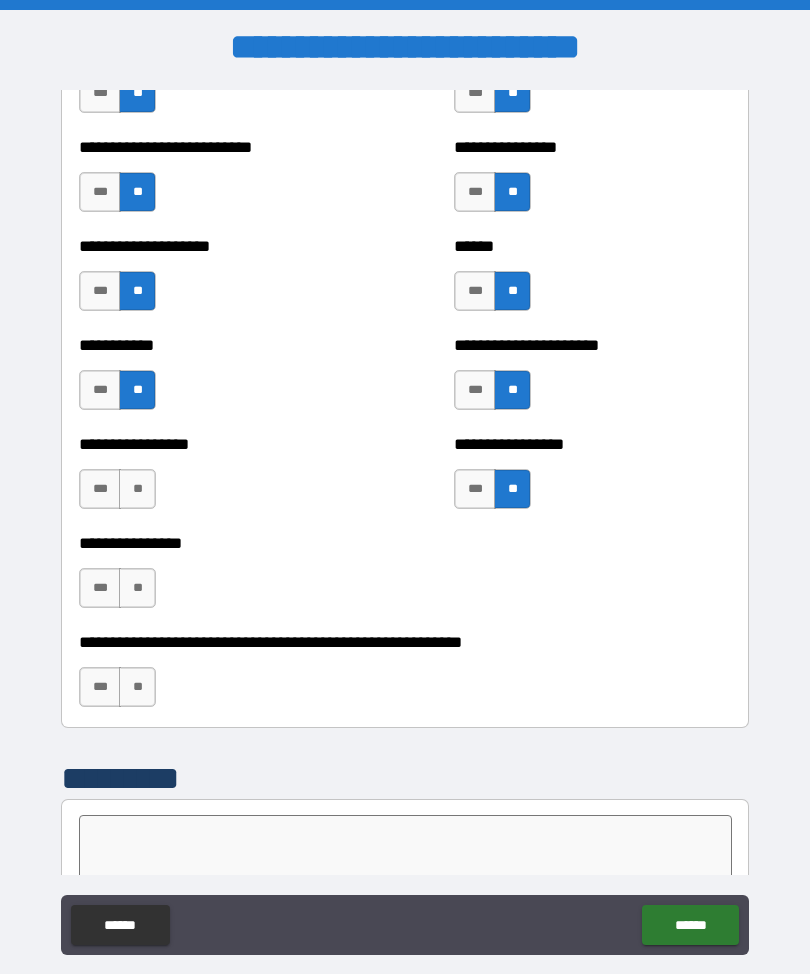 click on "**" at bounding box center (137, 489) 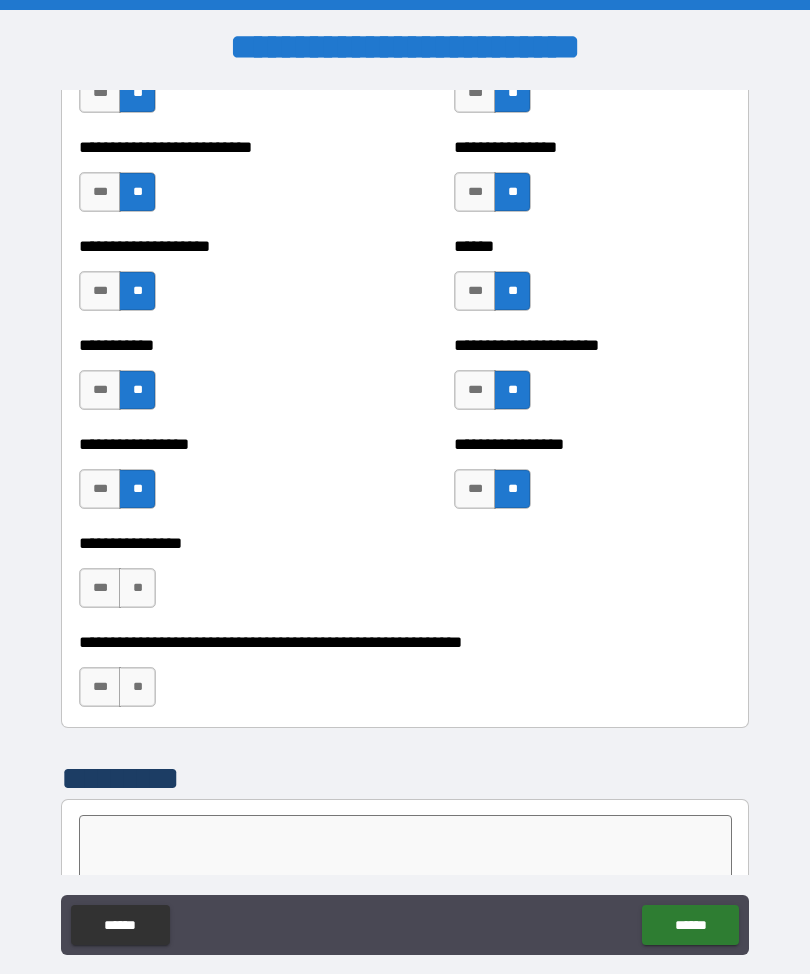 click on "**" at bounding box center (137, 588) 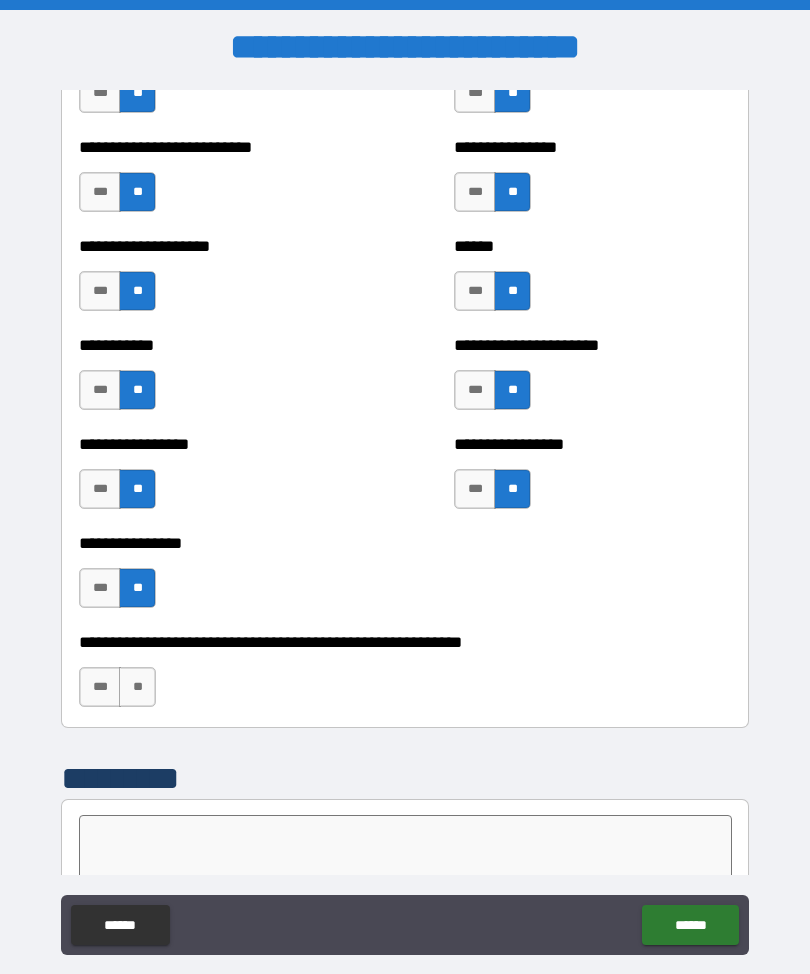 click on "**" at bounding box center (137, 687) 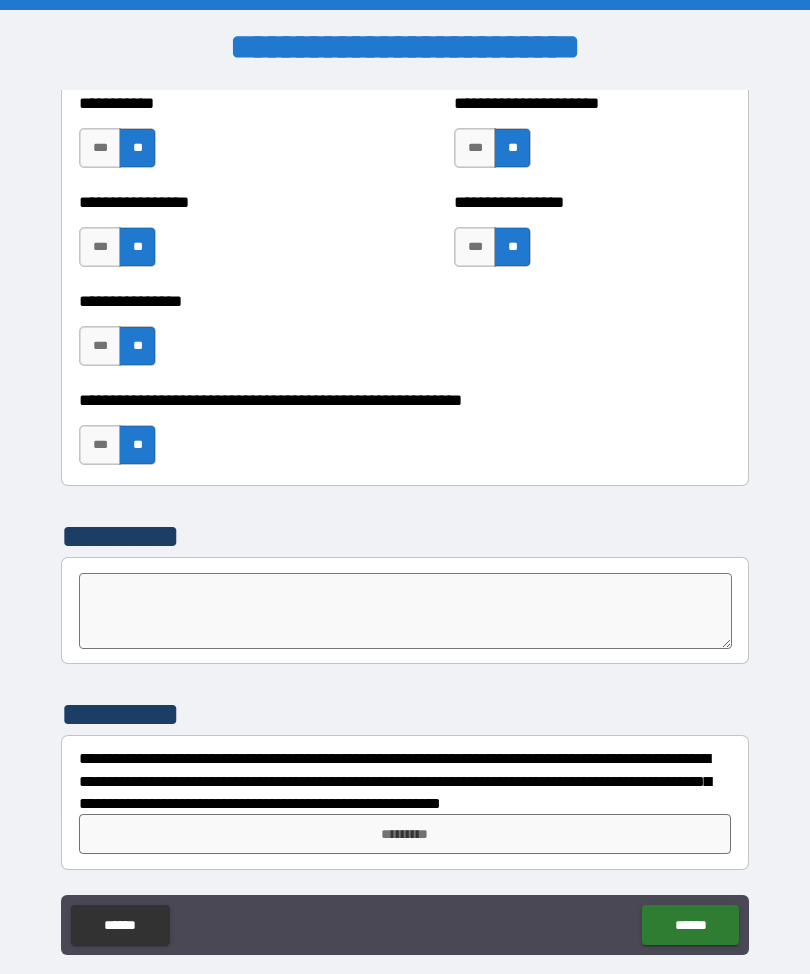 scroll, scrollTop: 6034, scrollLeft: 0, axis: vertical 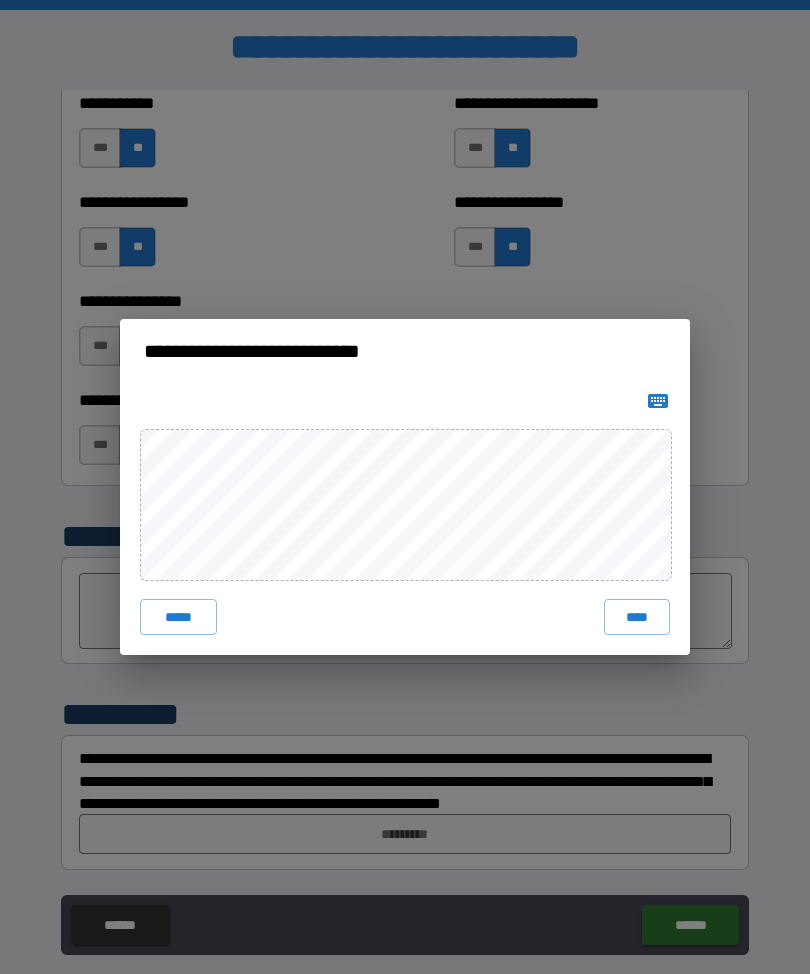 click at bounding box center [658, 401] 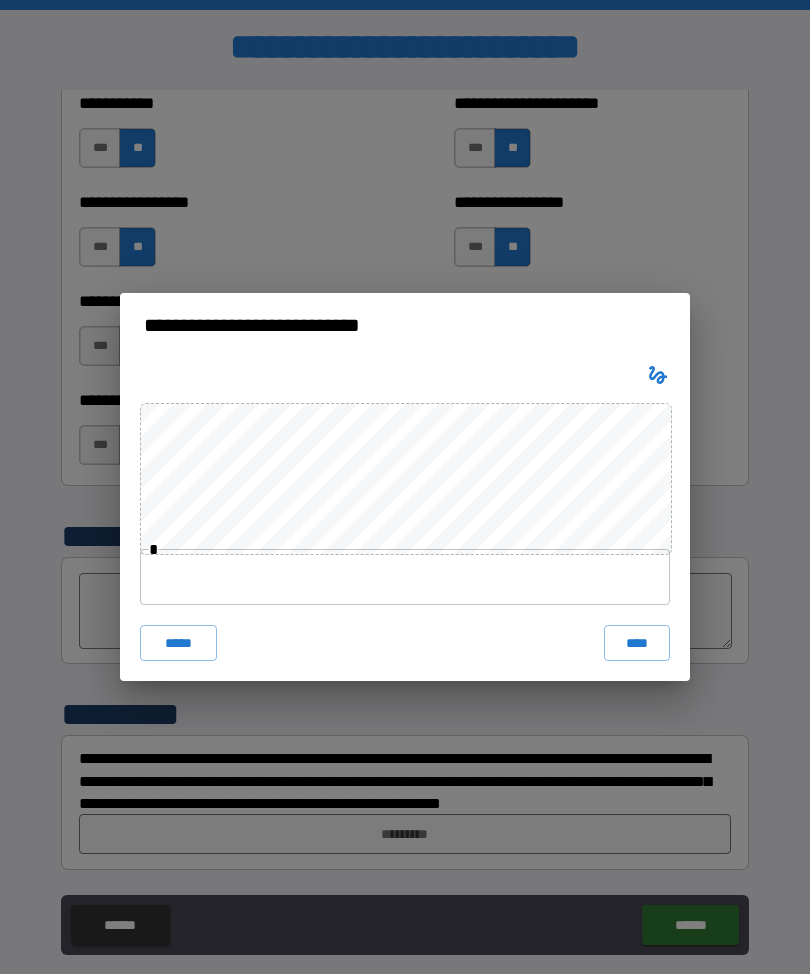 click 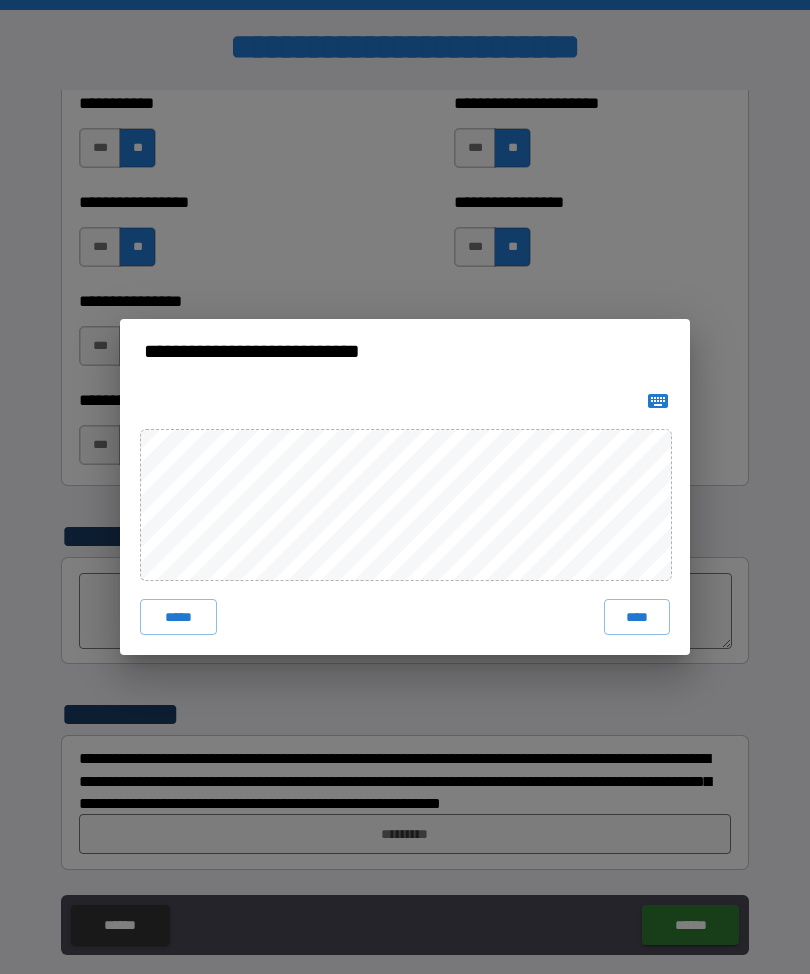 click 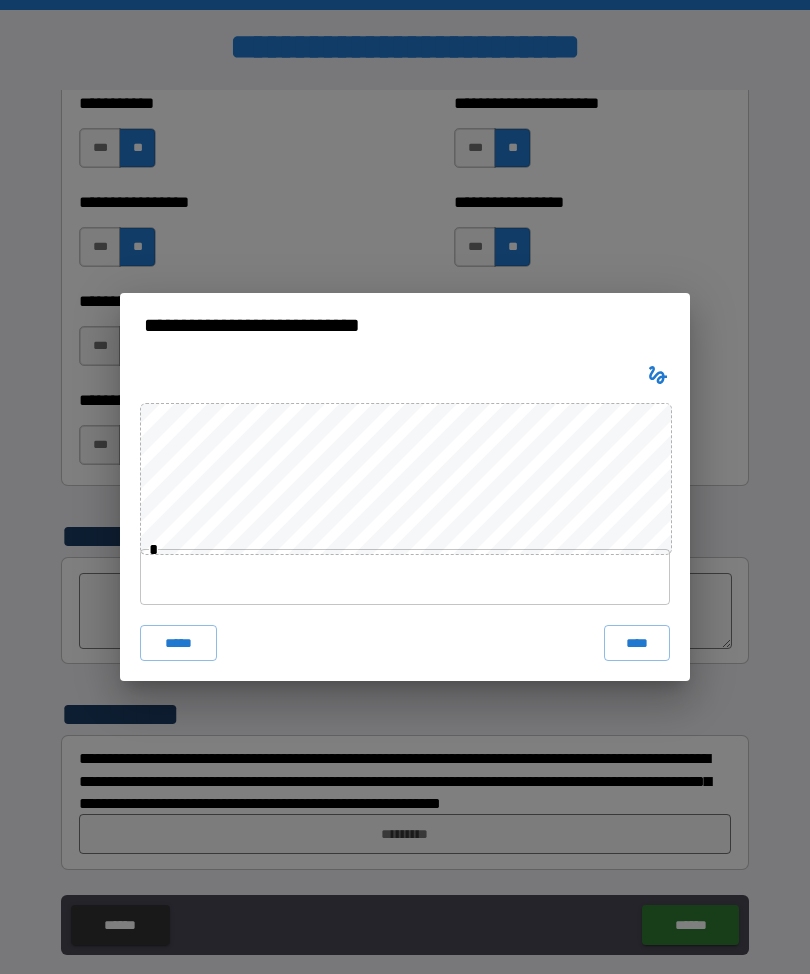 click on "****" at bounding box center (637, 643) 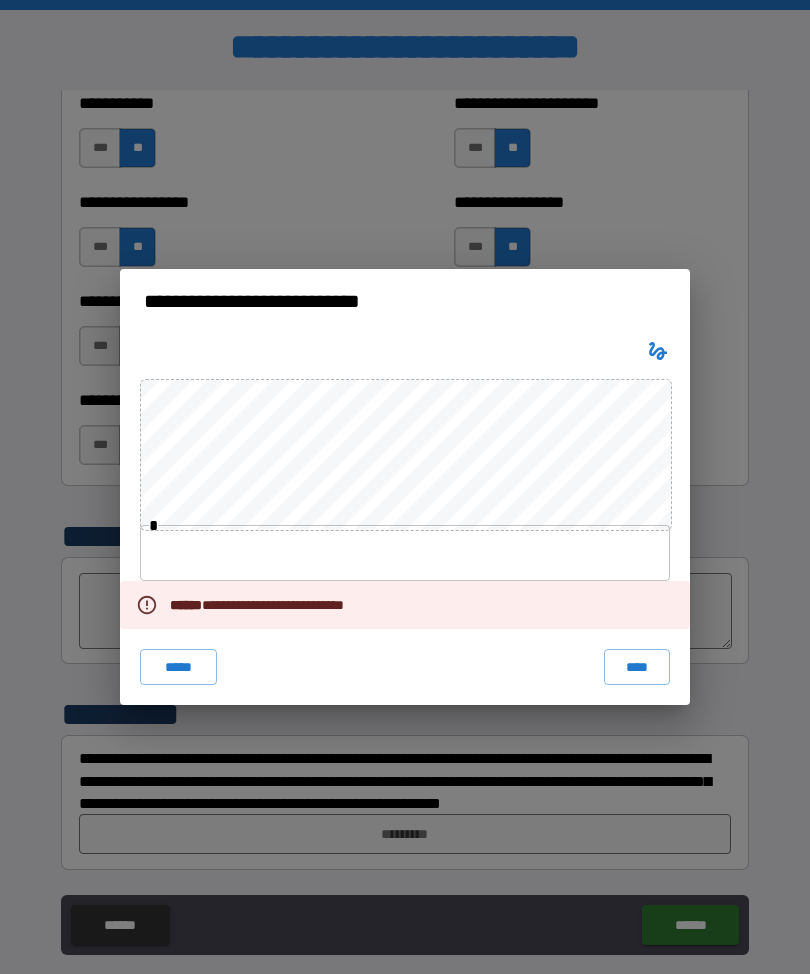 click 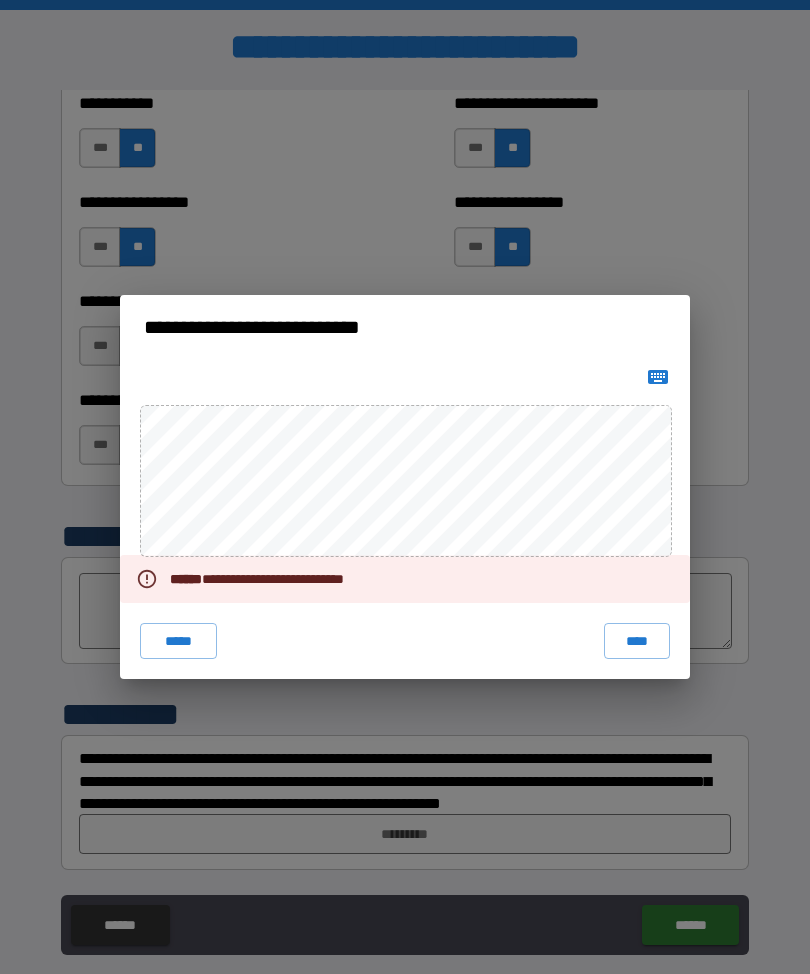click on "*****" at bounding box center [178, 641] 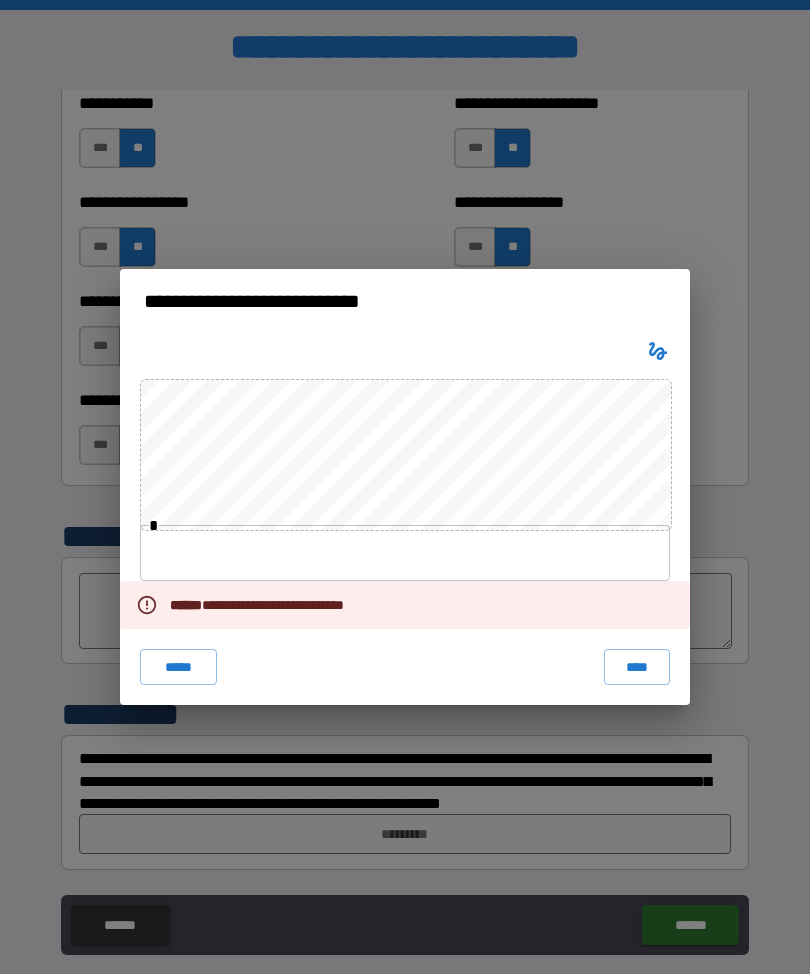 click at bounding box center [658, 351] 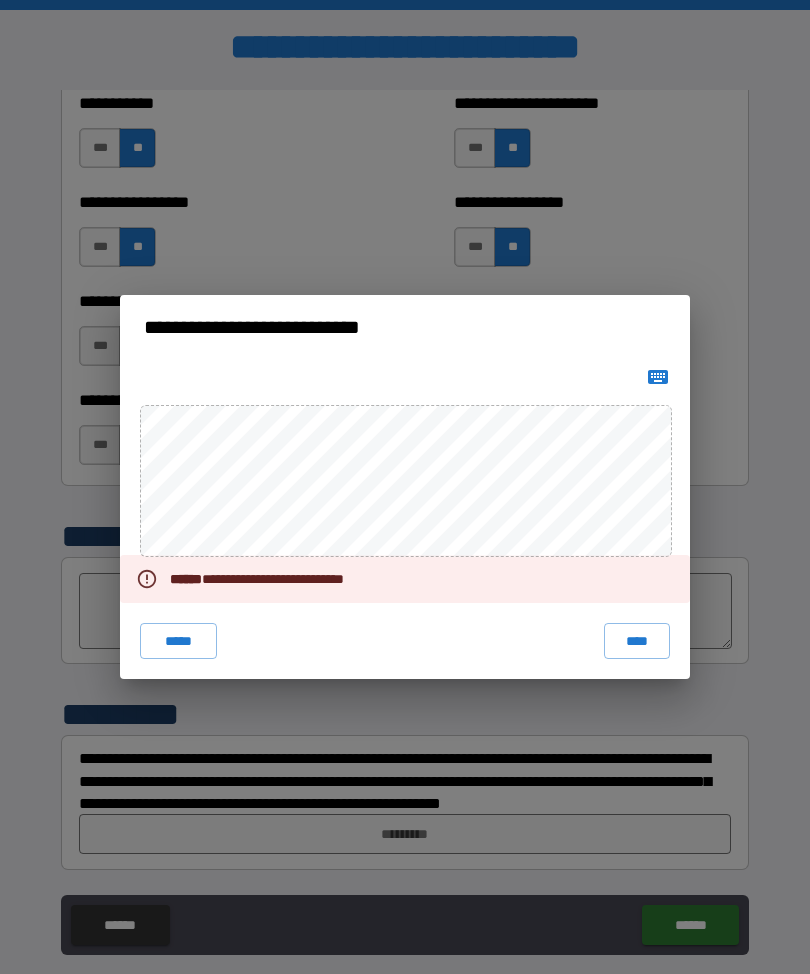 click at bounding box center [658, 377] 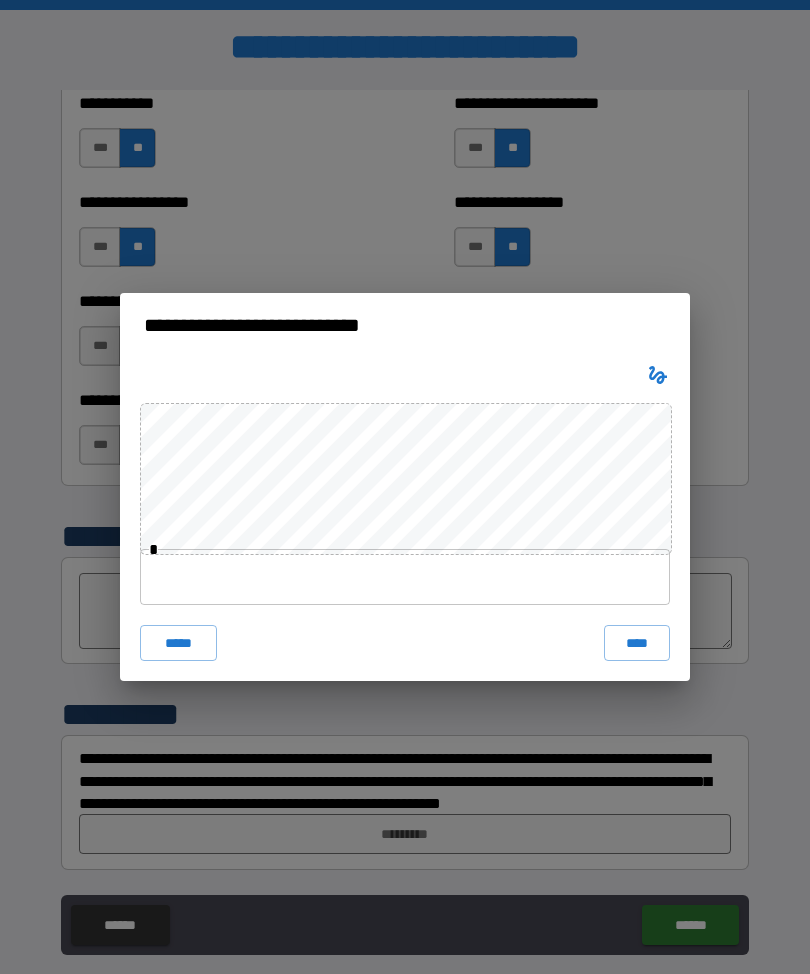 click on "****" at bounding box center [637, 643] 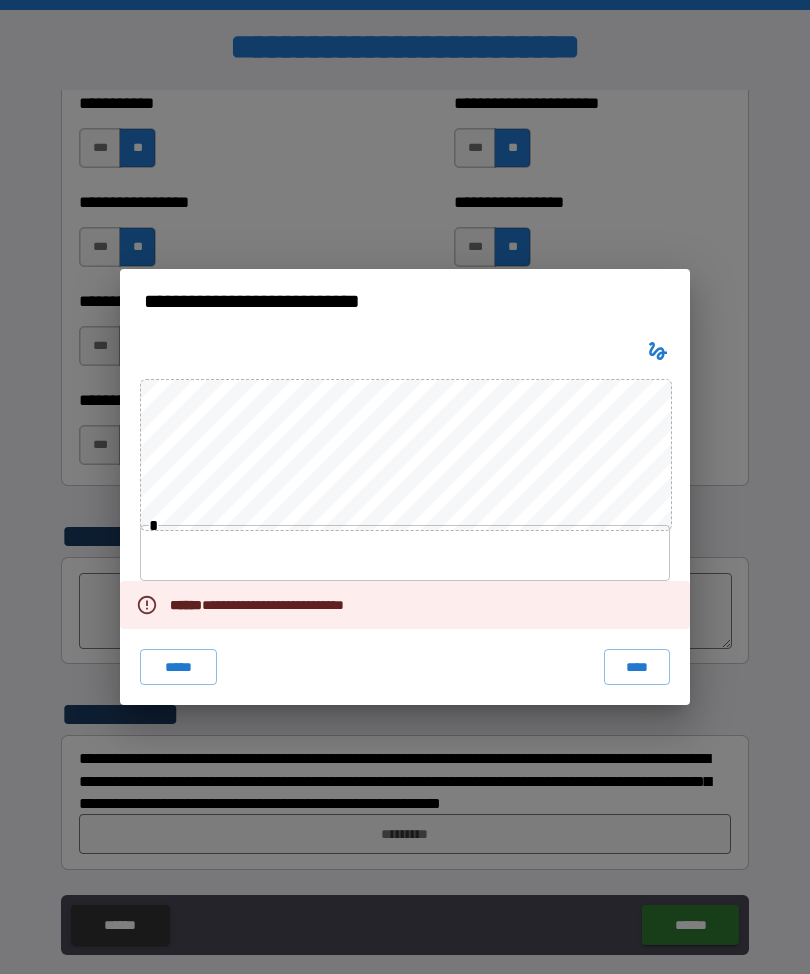 click on "****" at bounding box center [637, 667] 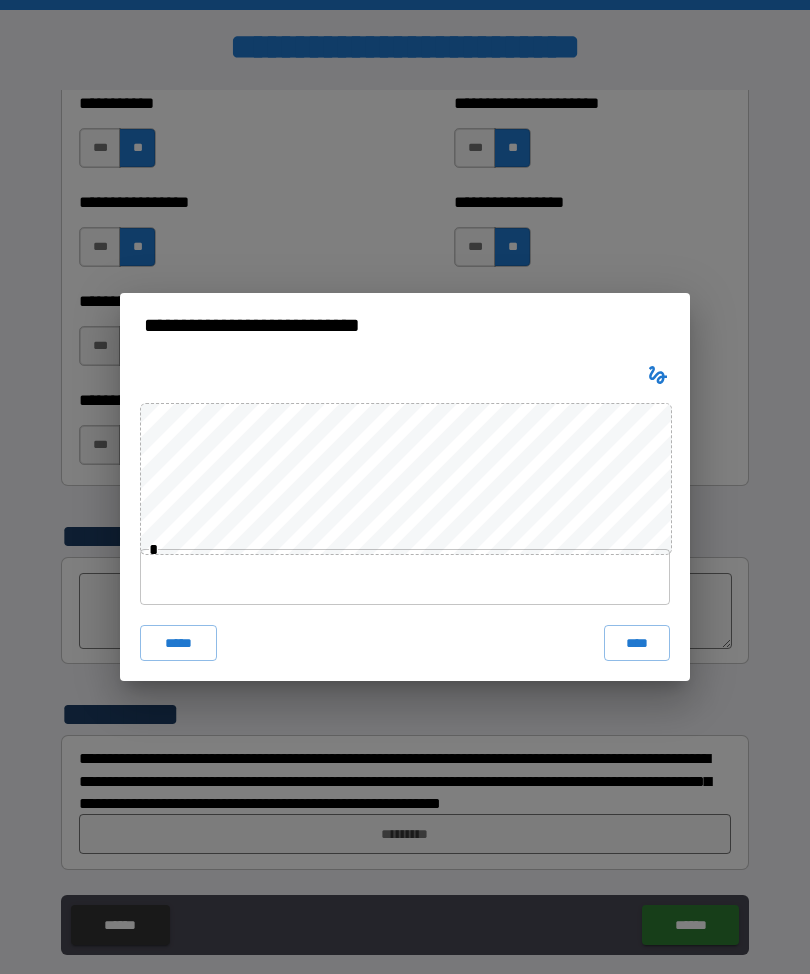click at bounding box center (405, 577) 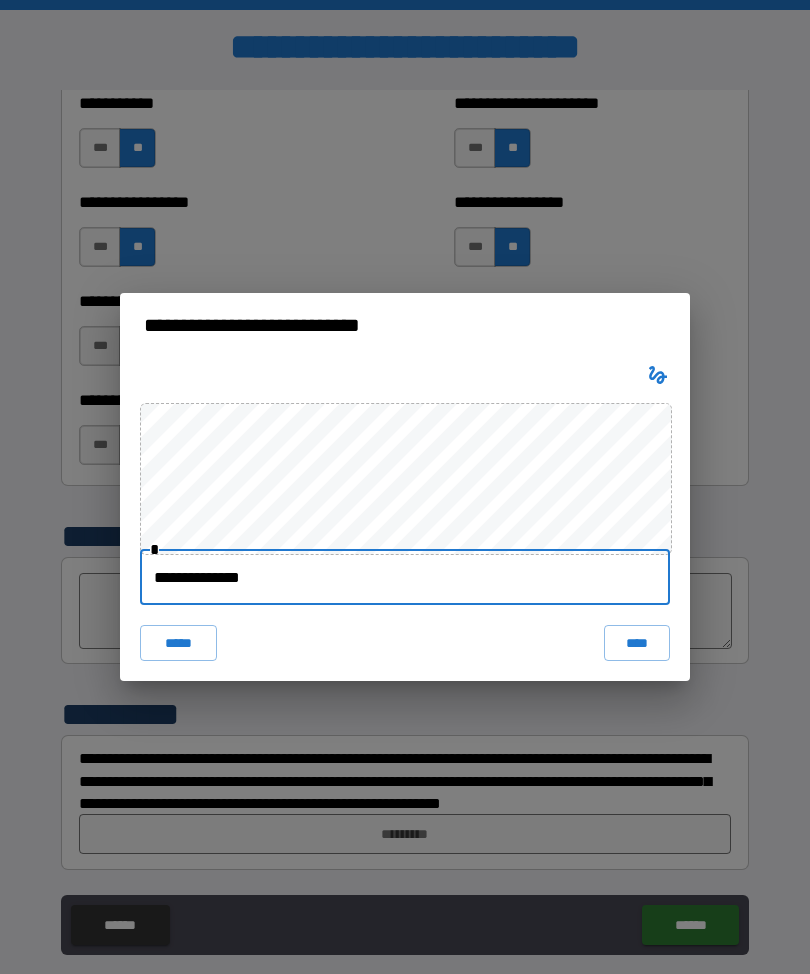 type on "**********" 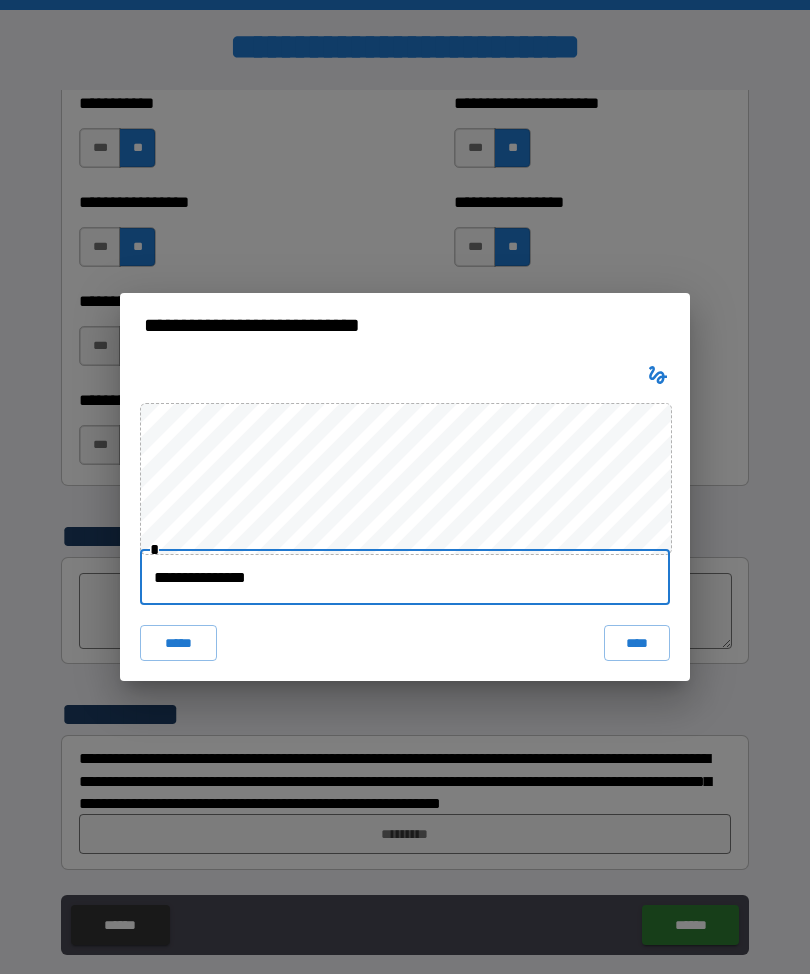 click on "****" at bounding box center [637, 643] 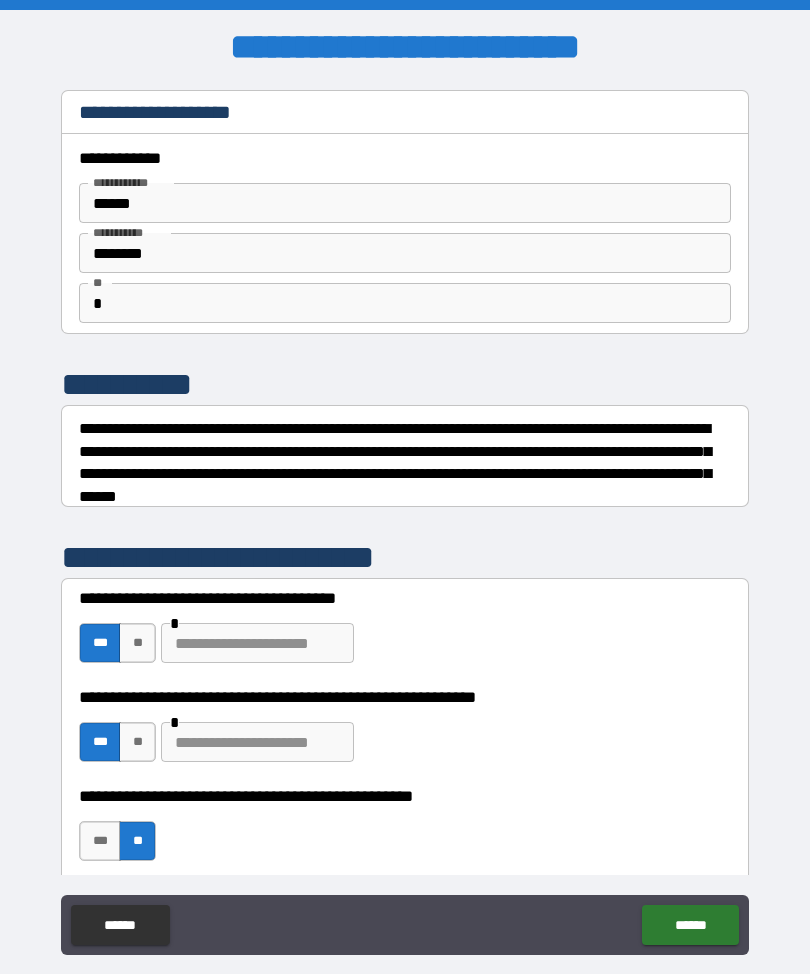 scroll, scrollTop: 0, scrollLeft: 0, axis: both 